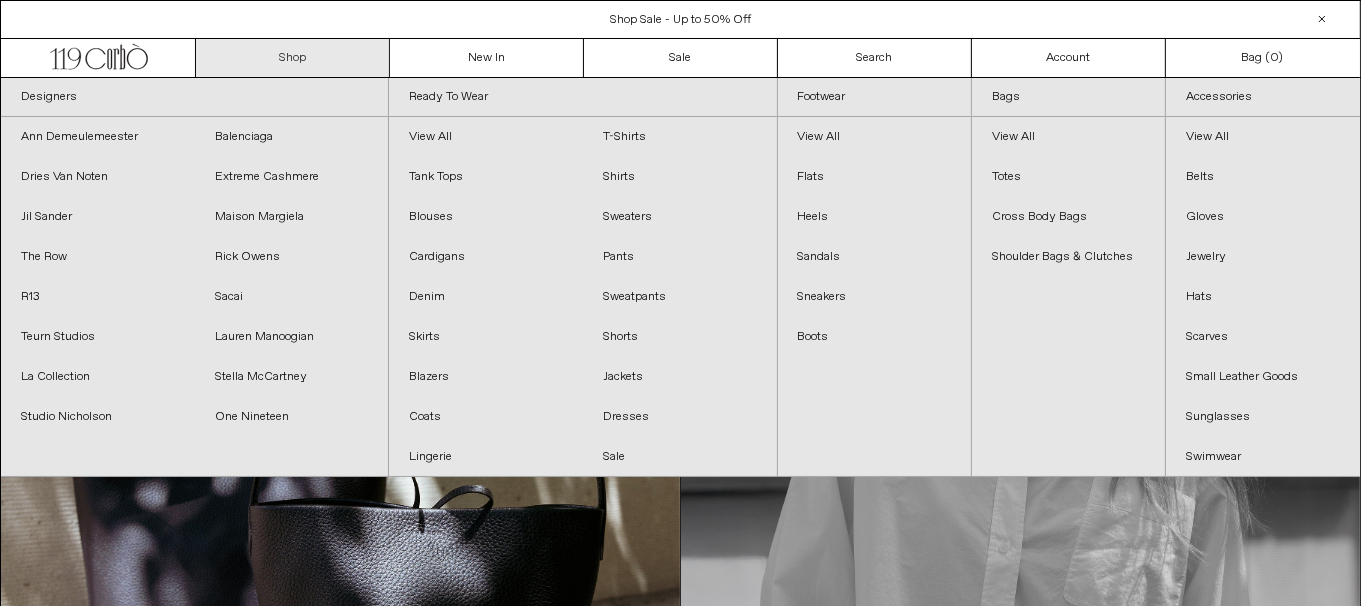 scroll, scrollTop: 0, scrollLeft: 0, axis: both 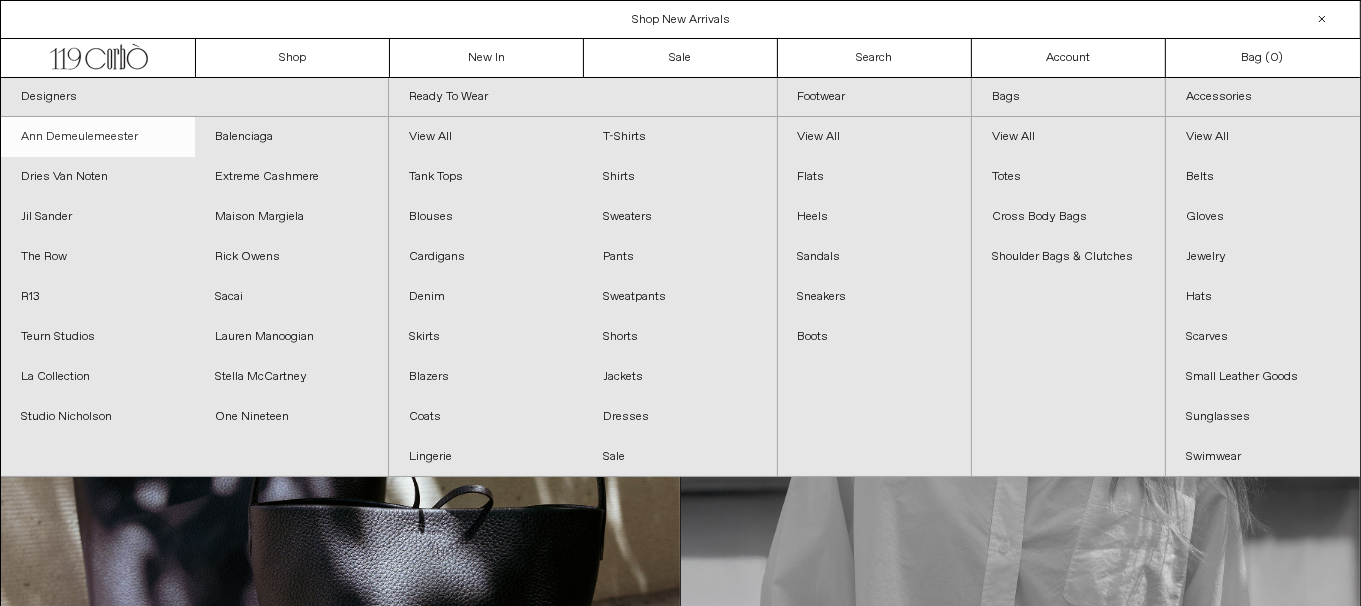 click on "Ann Demeulemeester" at bounding box center [98, 137] 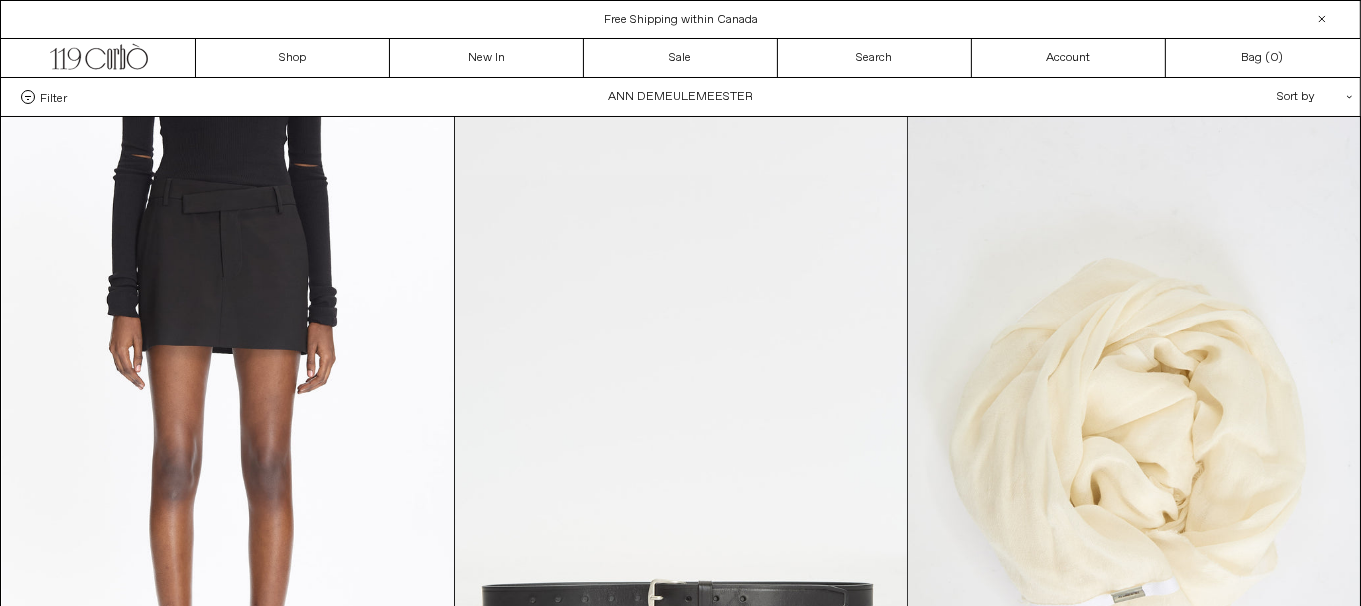 scroll, scrollTop: 0, scrollLeft: 0, axis: both 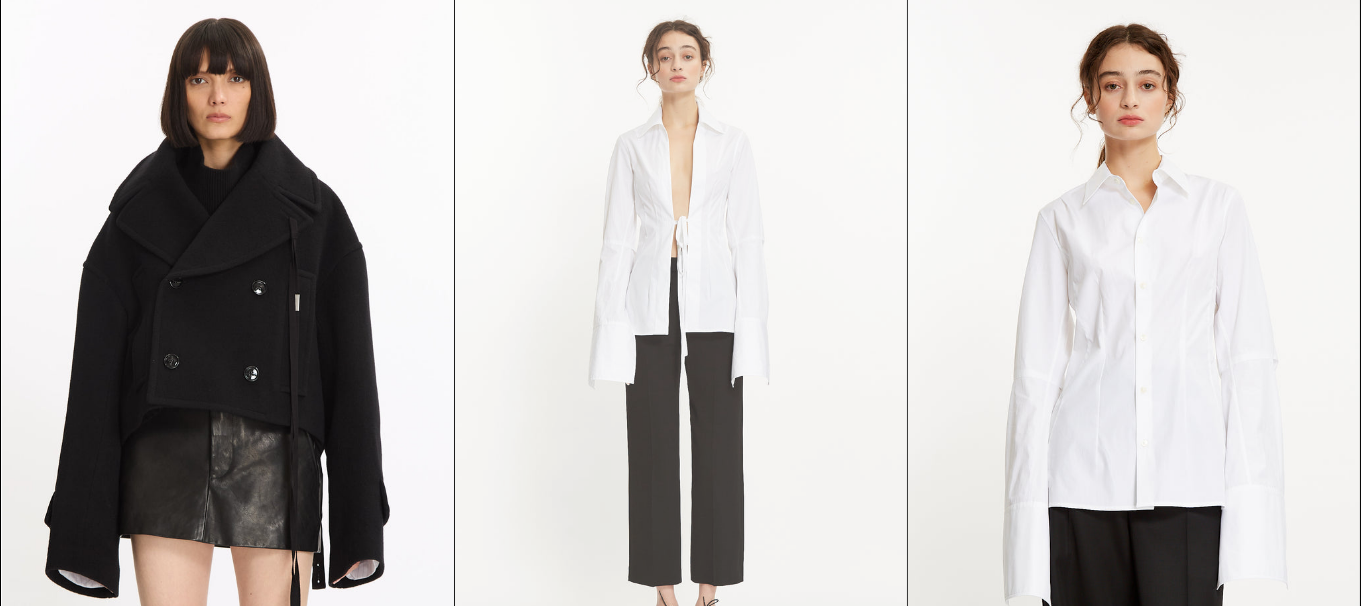 click at bounding box center (681, 338) 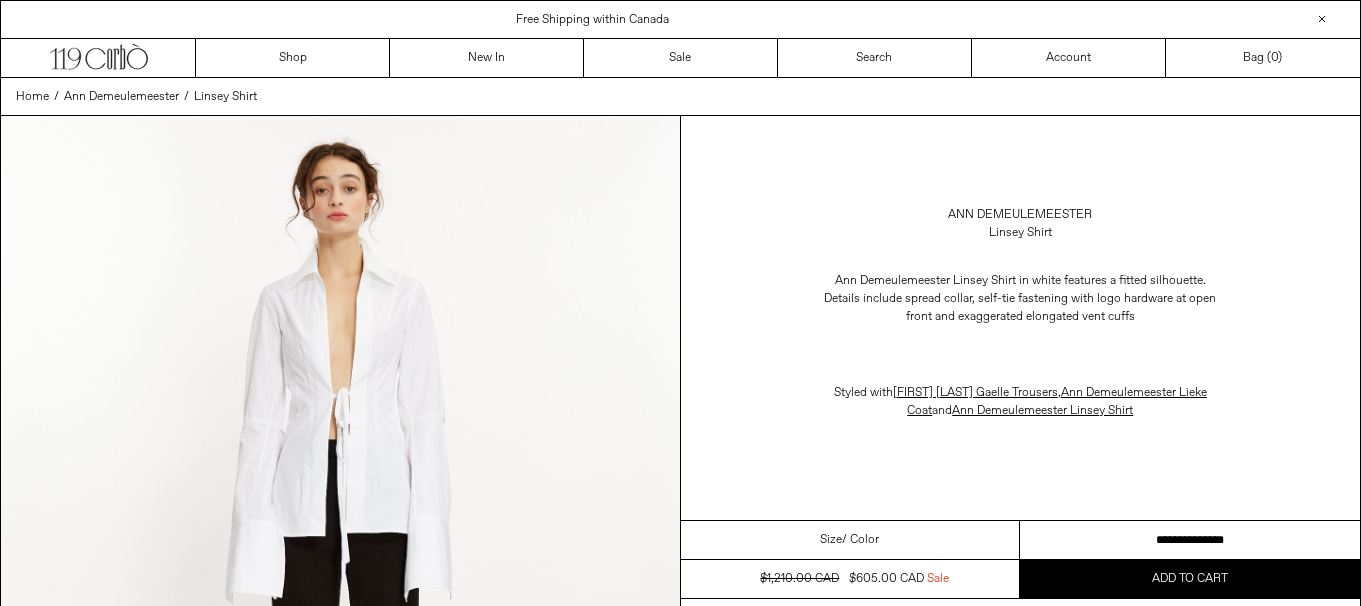 scroll, scrollTop: 0, scrollLeft: 0, axis: both 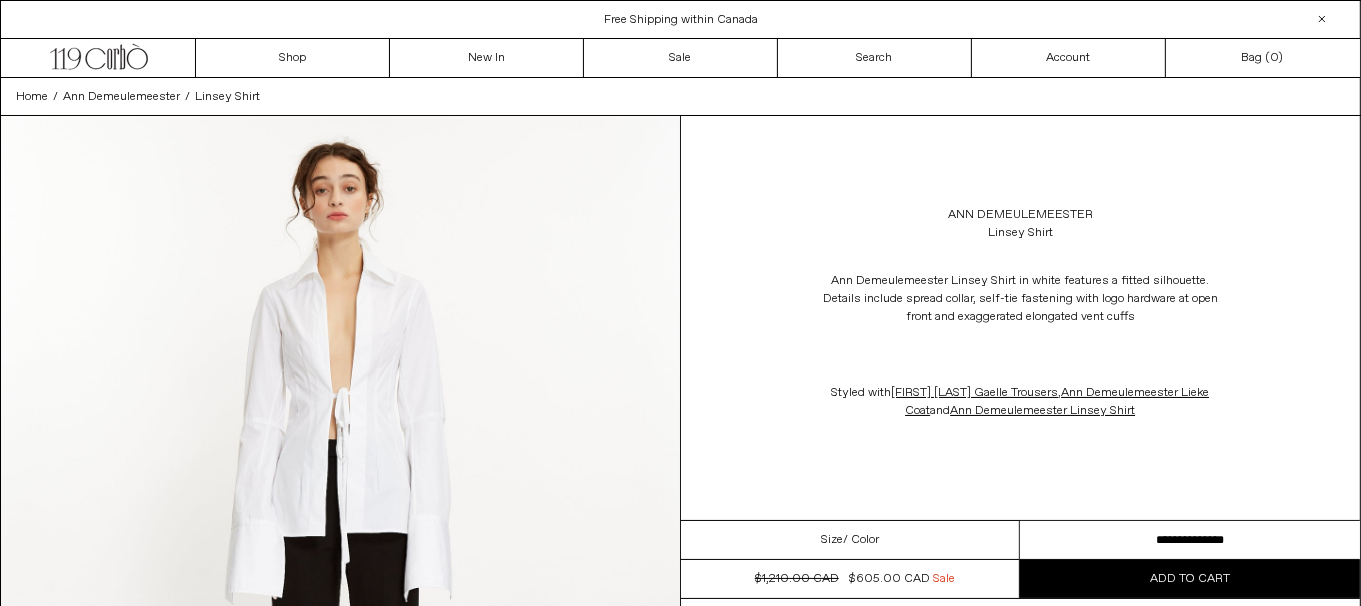 click on "**********" at bounding box center (1190, 540) 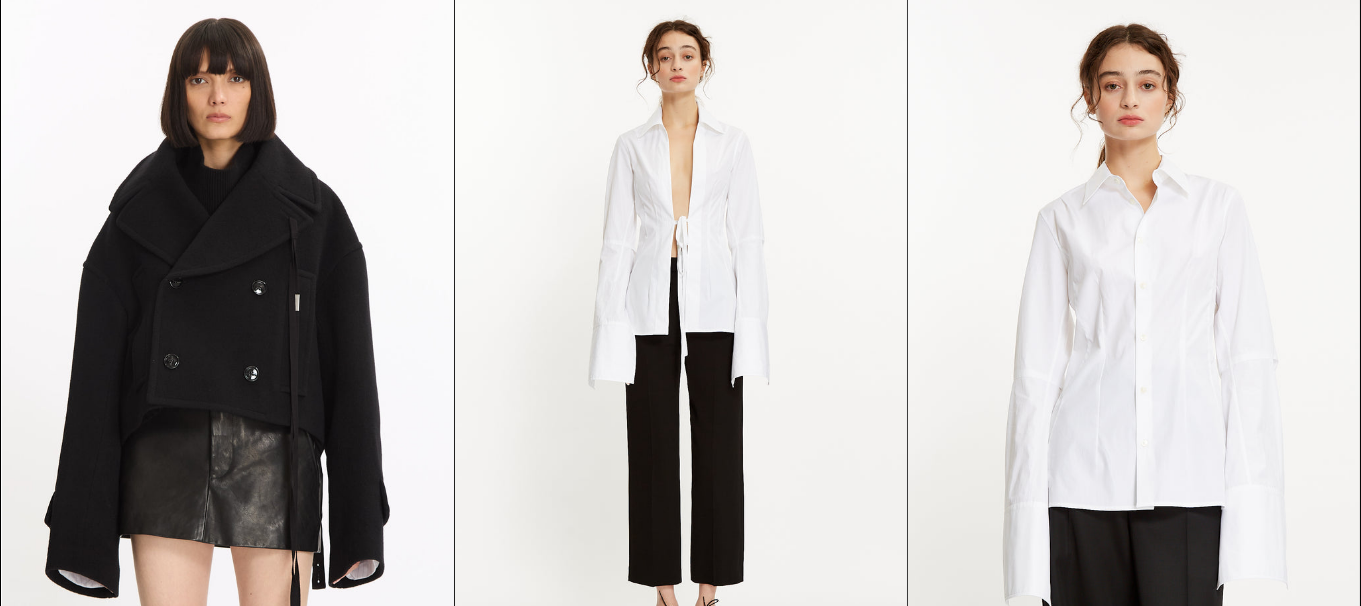 scroll, scrollTop: 2120, scrollLeft: 0, axis: vertical 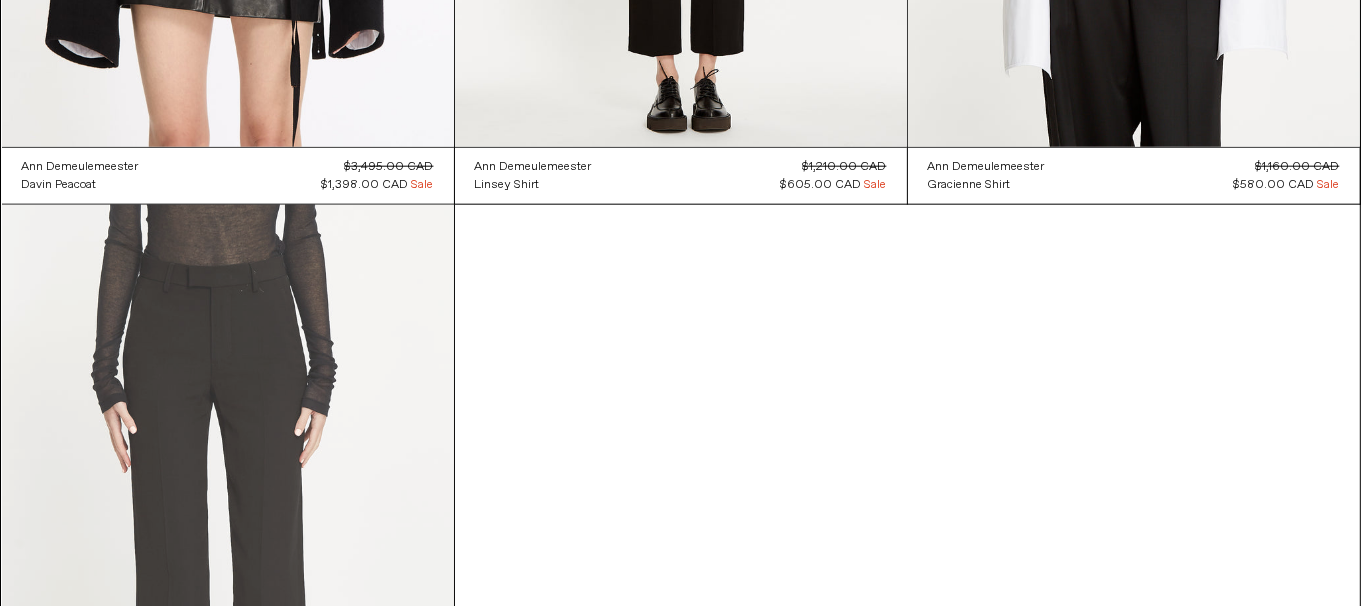 click at bounding box center (228, 544) 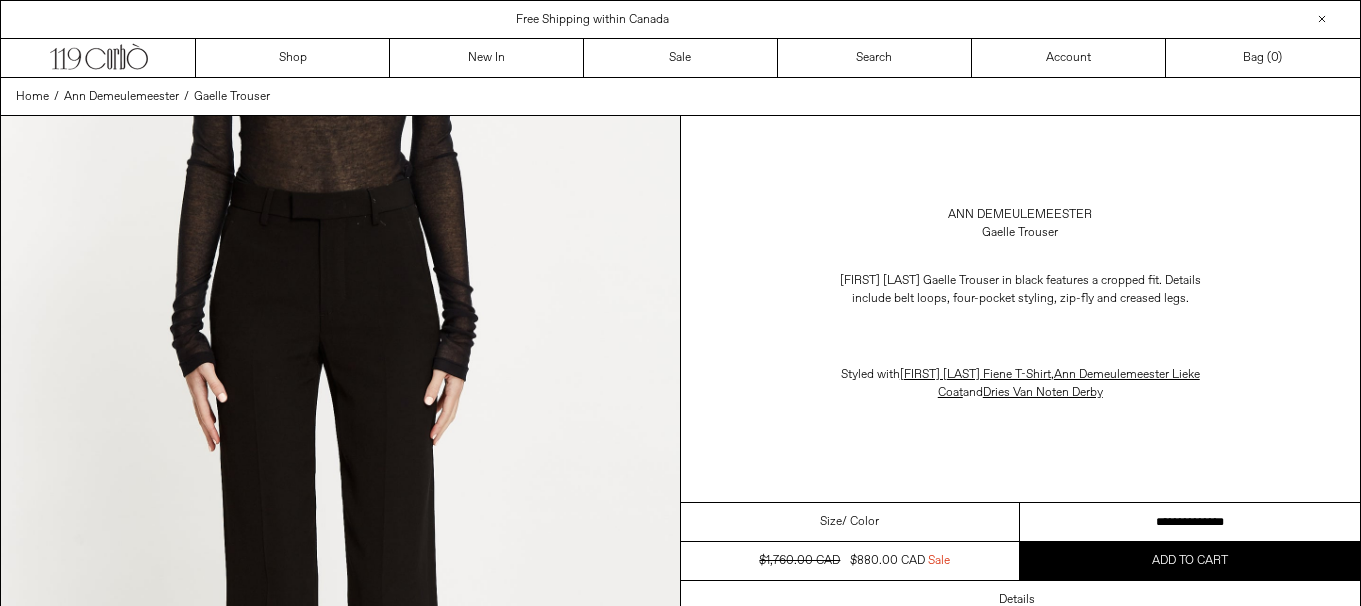 scroll, scrollTop: 0, scrollLeft: 0, axis: both 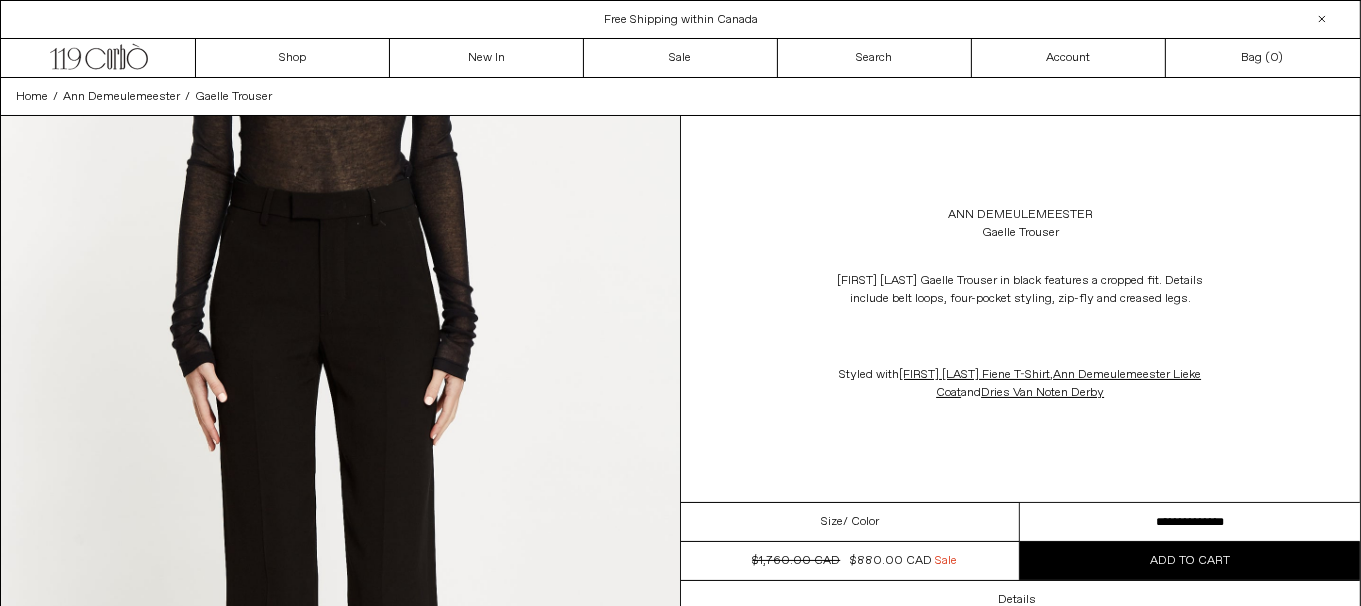 click on "**********" at bounding box center (1190, 522) 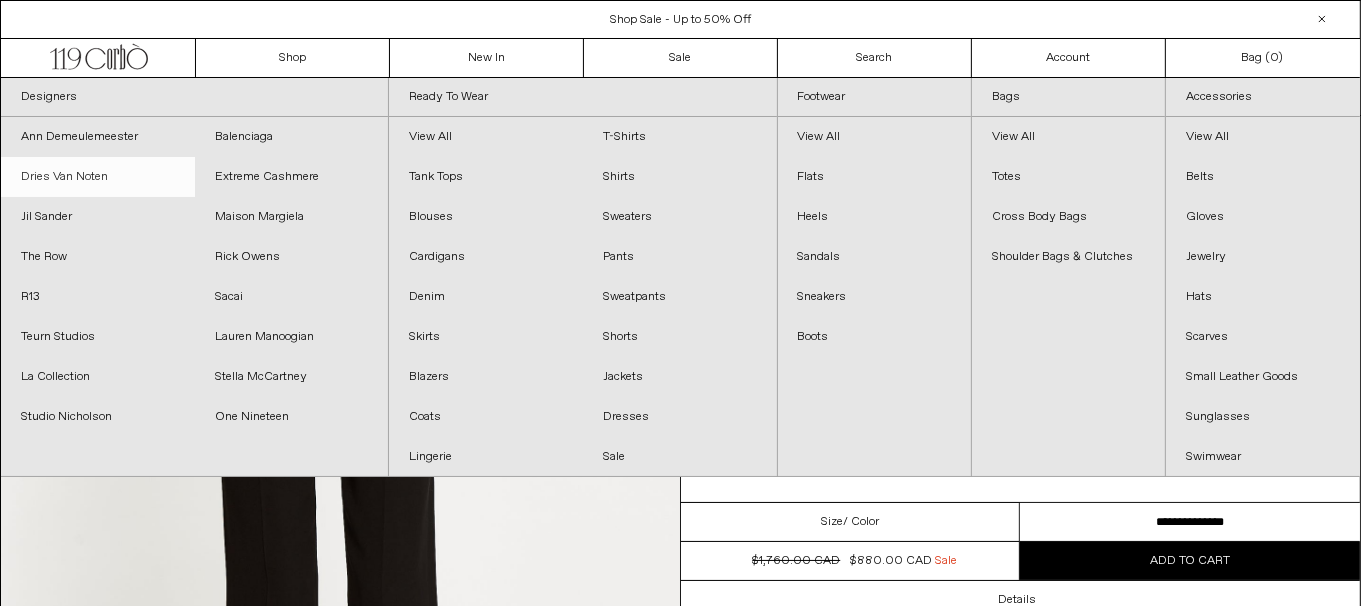 click on "Dries Van Noten" at bounding box center [98, 177] 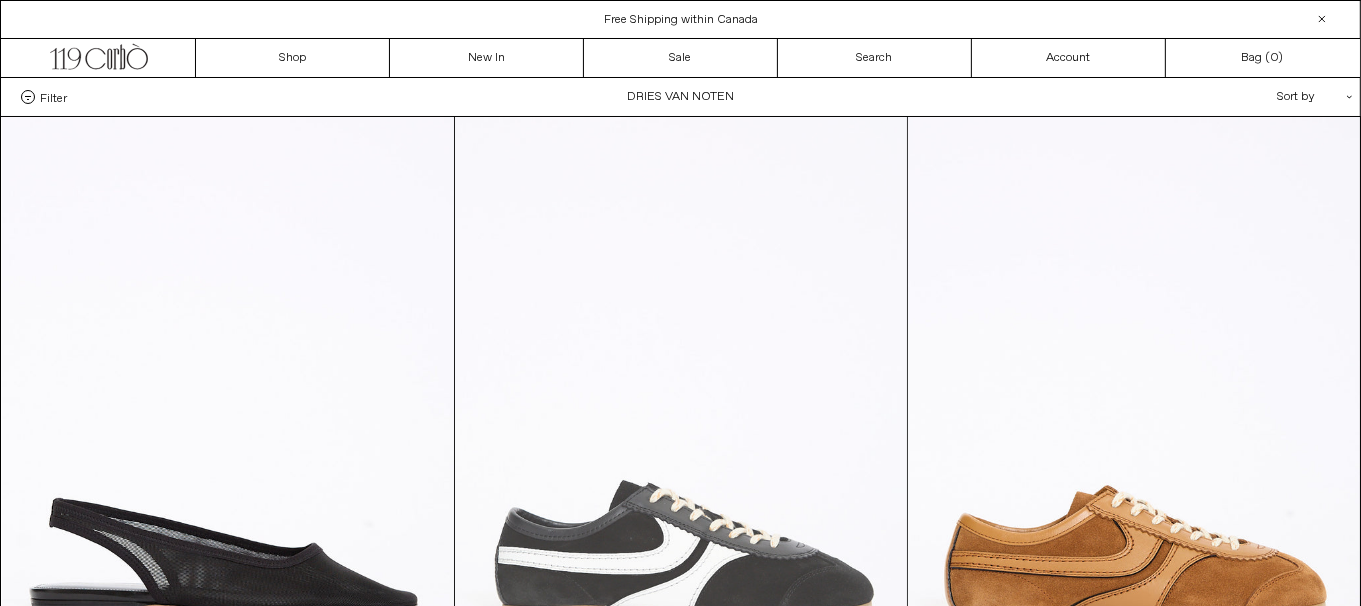 scroll, scrollTop: 0, scrollLeft: 0, axis: both 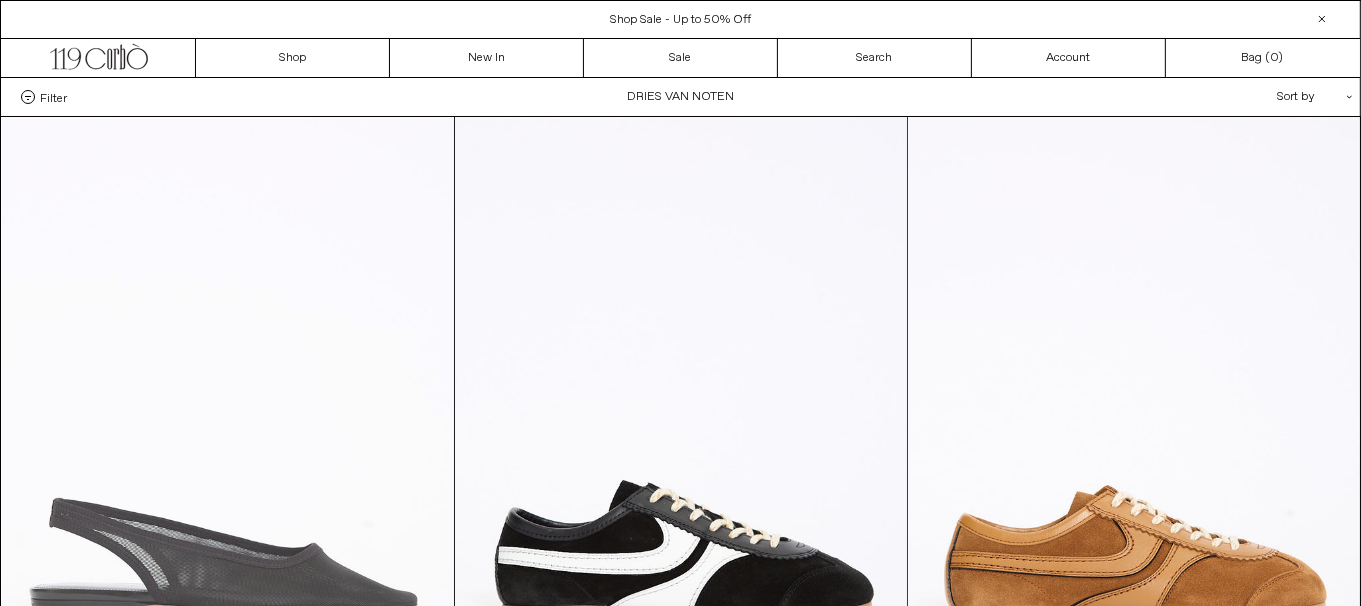 click at bounding box center (228, 456) 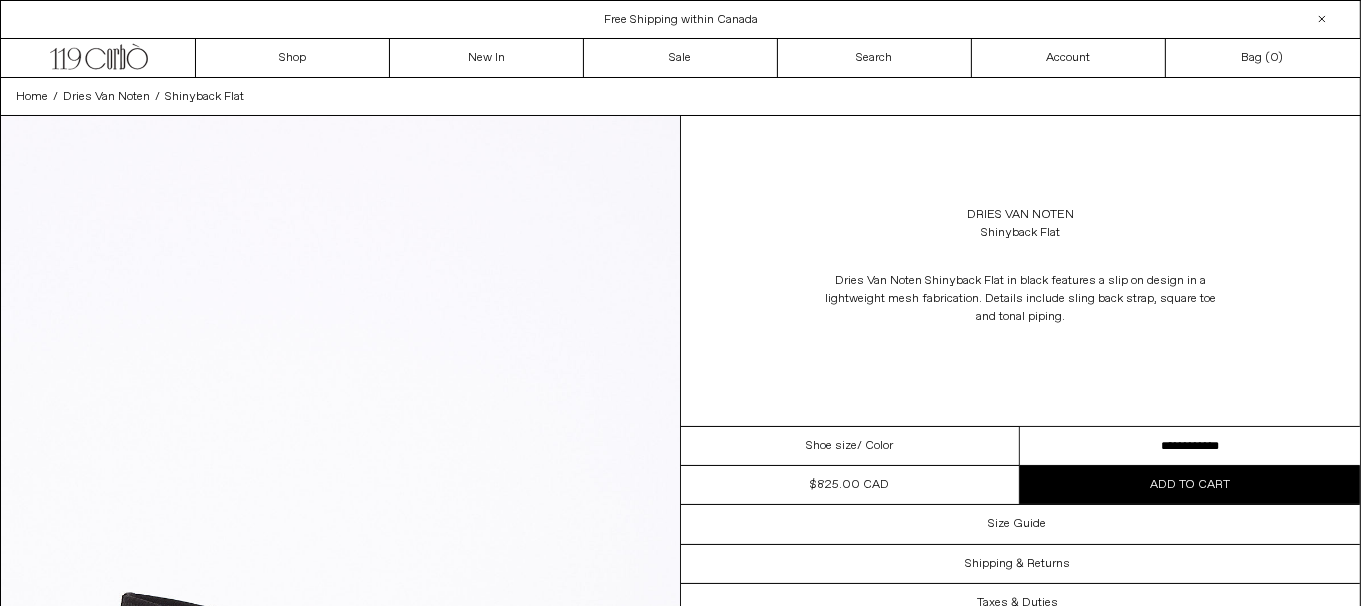 scroll, scrollTop: 0, scrollLeft: 0, axis: both 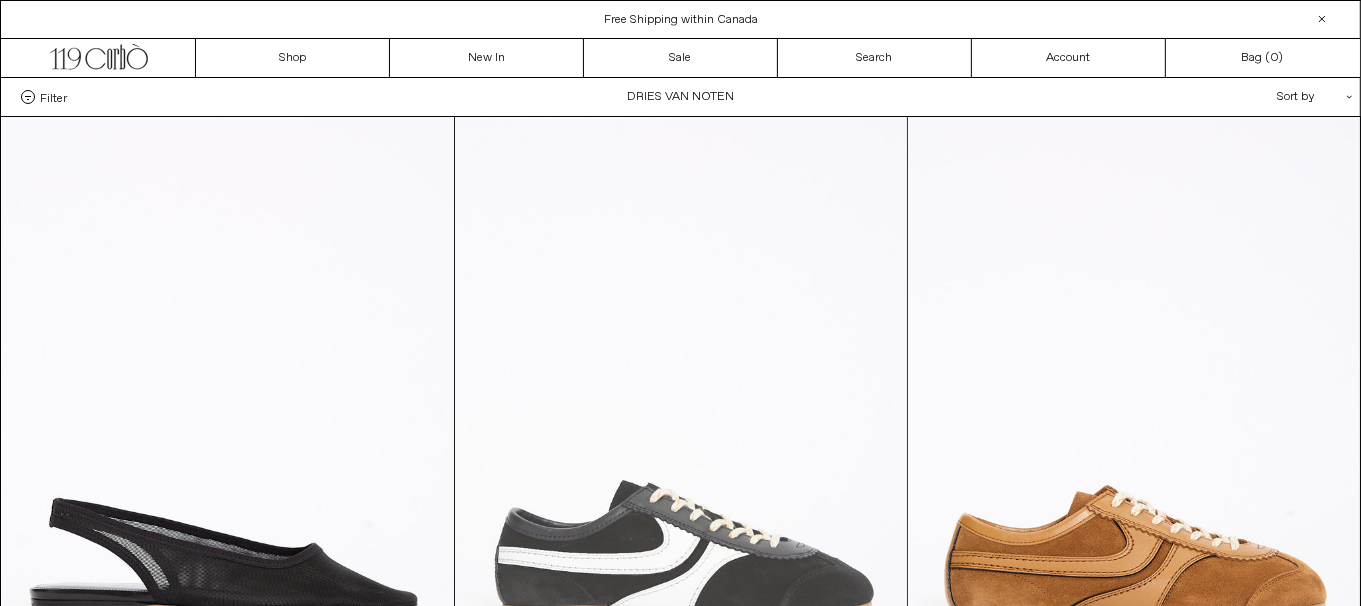 click at bounding box center (681, 456) 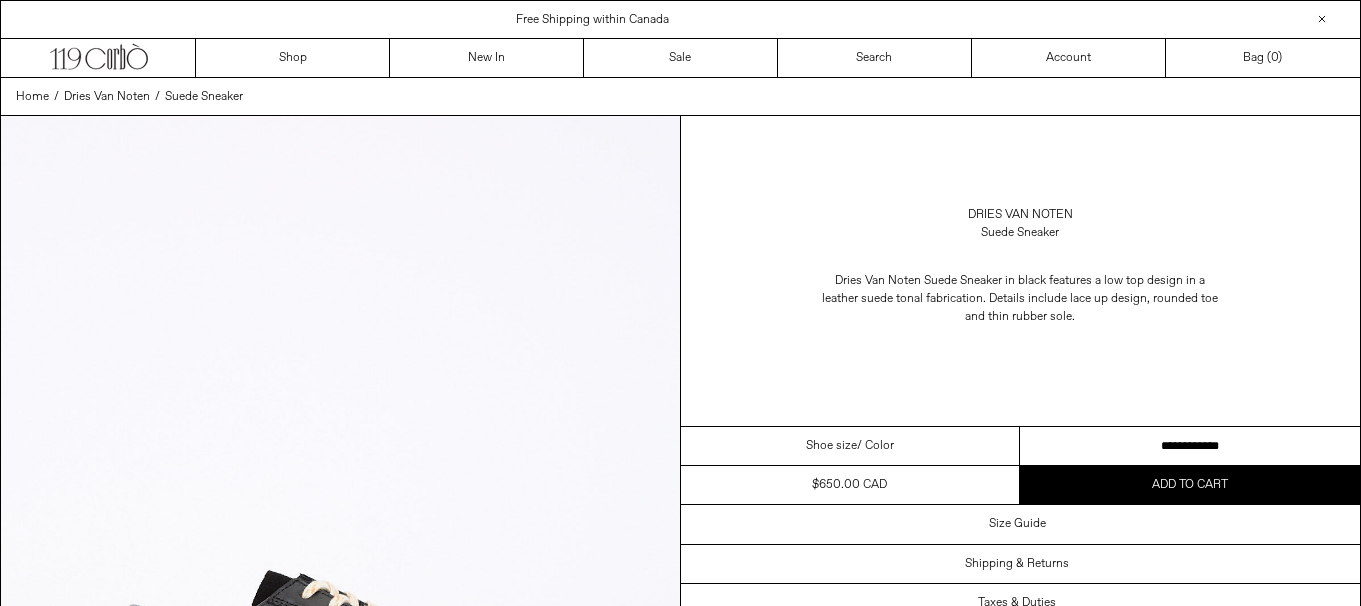 scroll, scrollTop: 0, scrollLeft: 0, axis: both 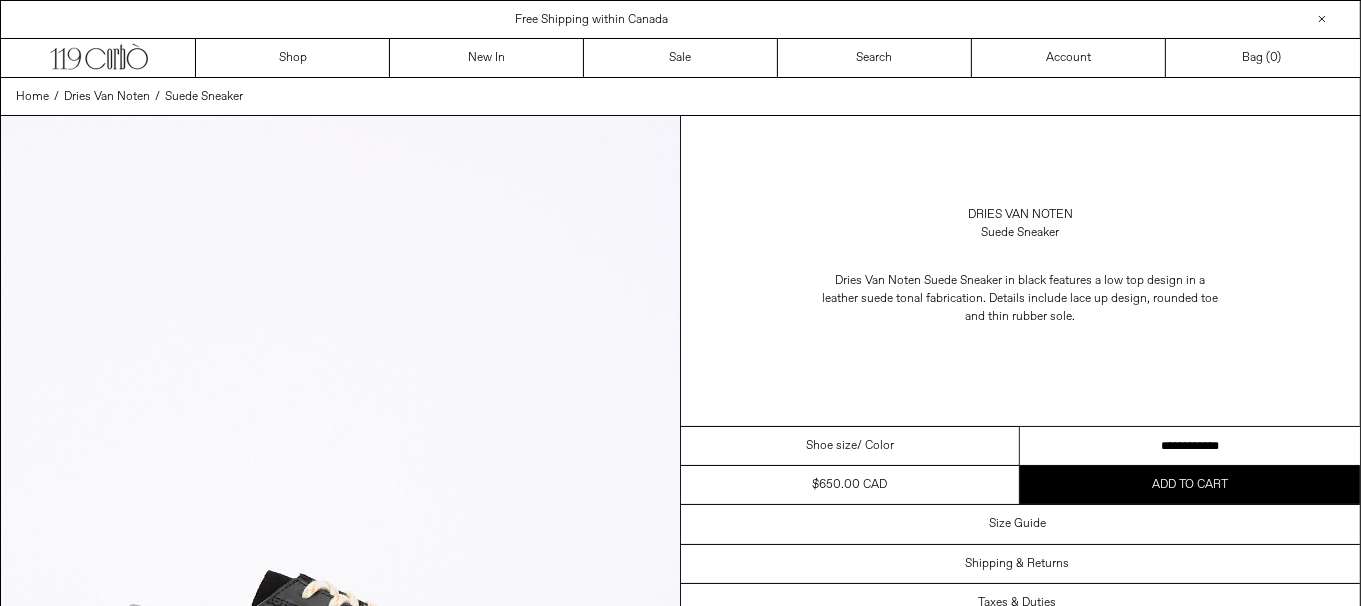 drag, startPoint x: 0, startPoint y: 0, endPoint x: 1132, endPoint y: 456, distance: 1220.3934 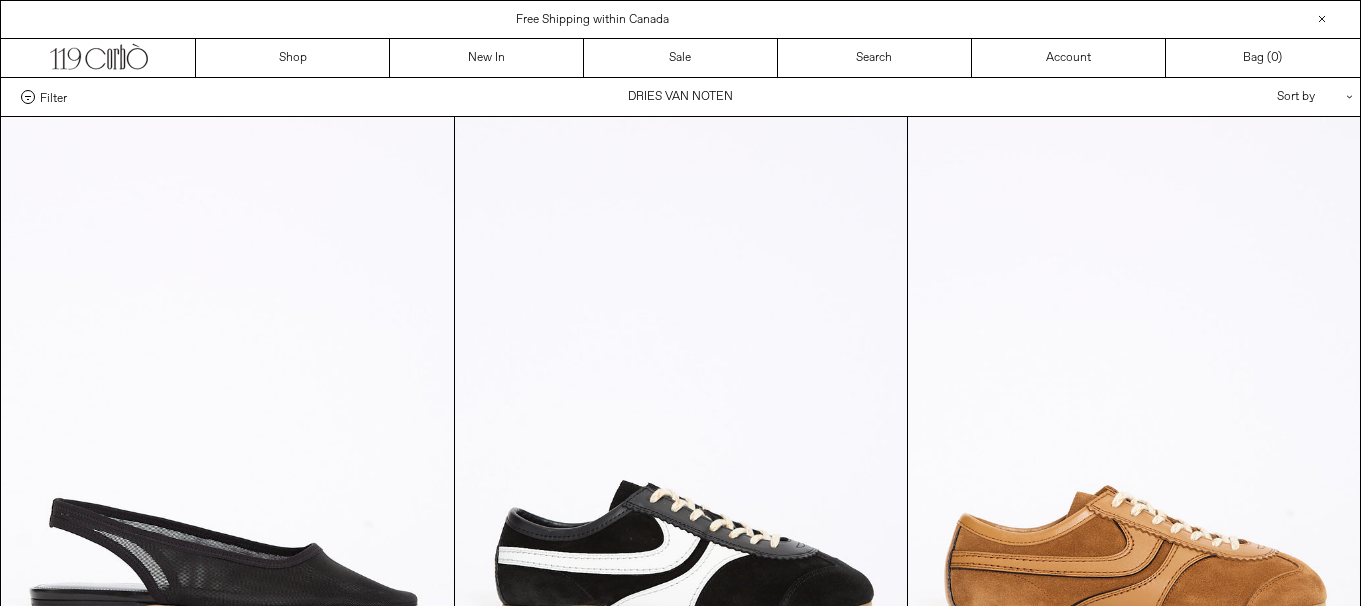 scroll, scrollTop: 0, scrollLeft: 0, axis: both 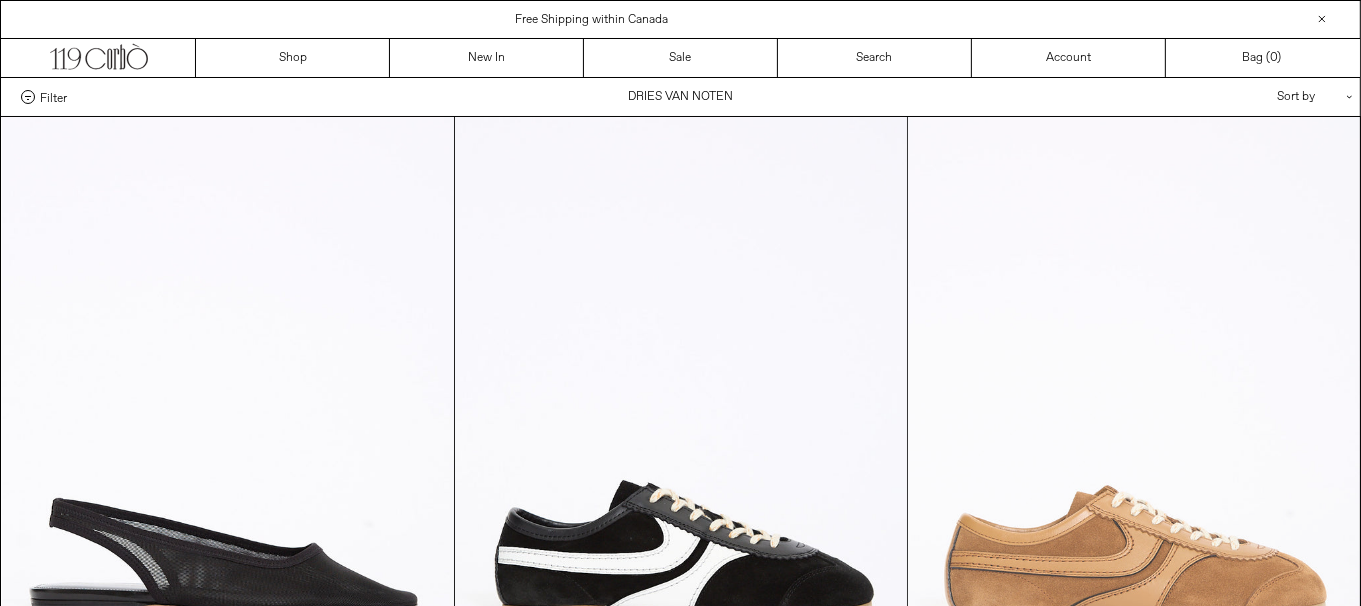 click at bounding box center (1134, 456) 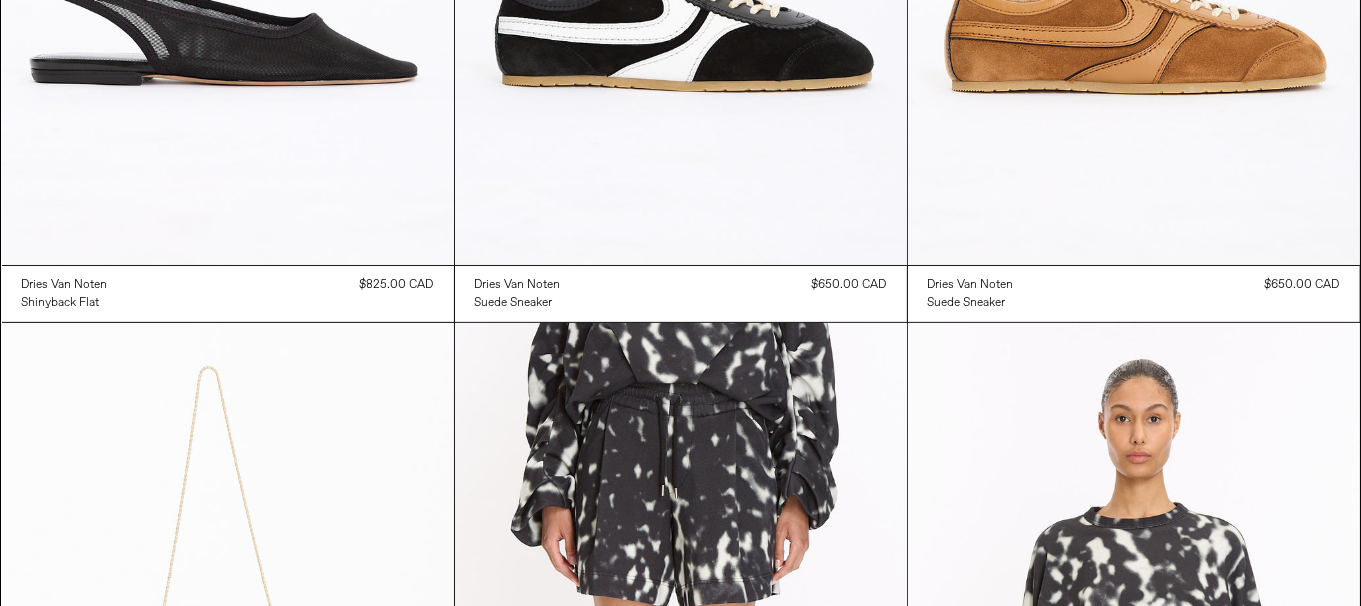 scroll, scrollTop: 1060, scrollLeft: 0, axis: vertical 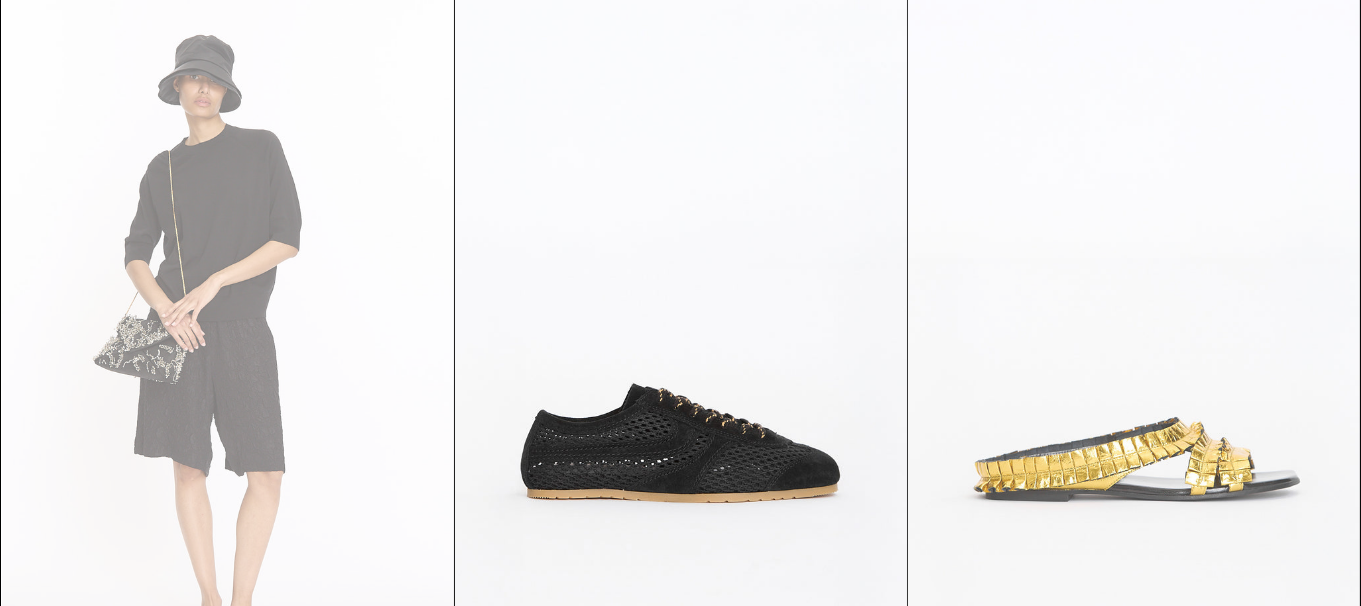 click at bounding box center (1134, 338) 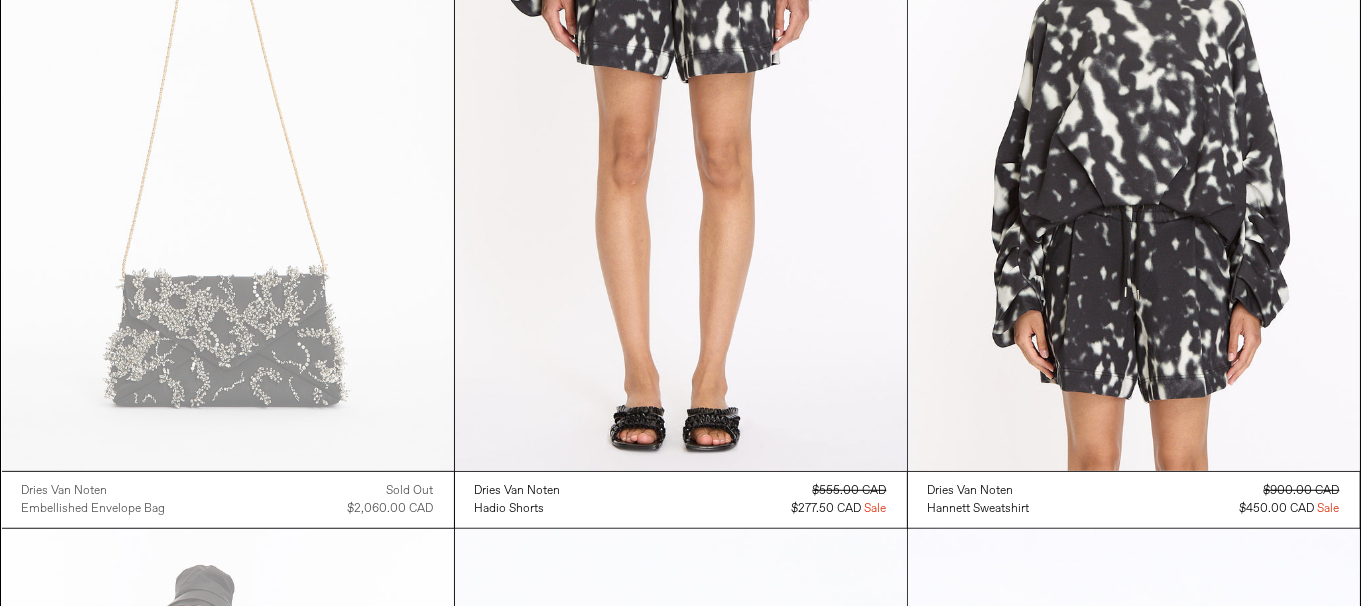 scroll, scrollTop: 530, scrollLeft: 0, axis: vertical 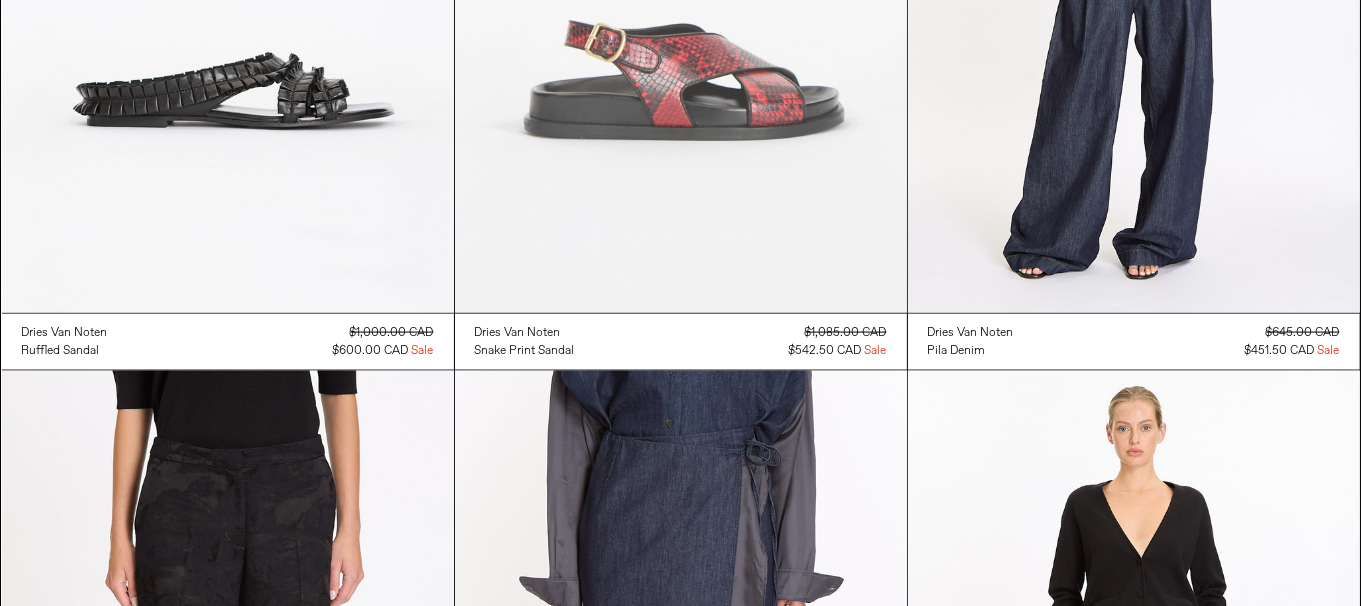 click at bounding box center [681, -26] 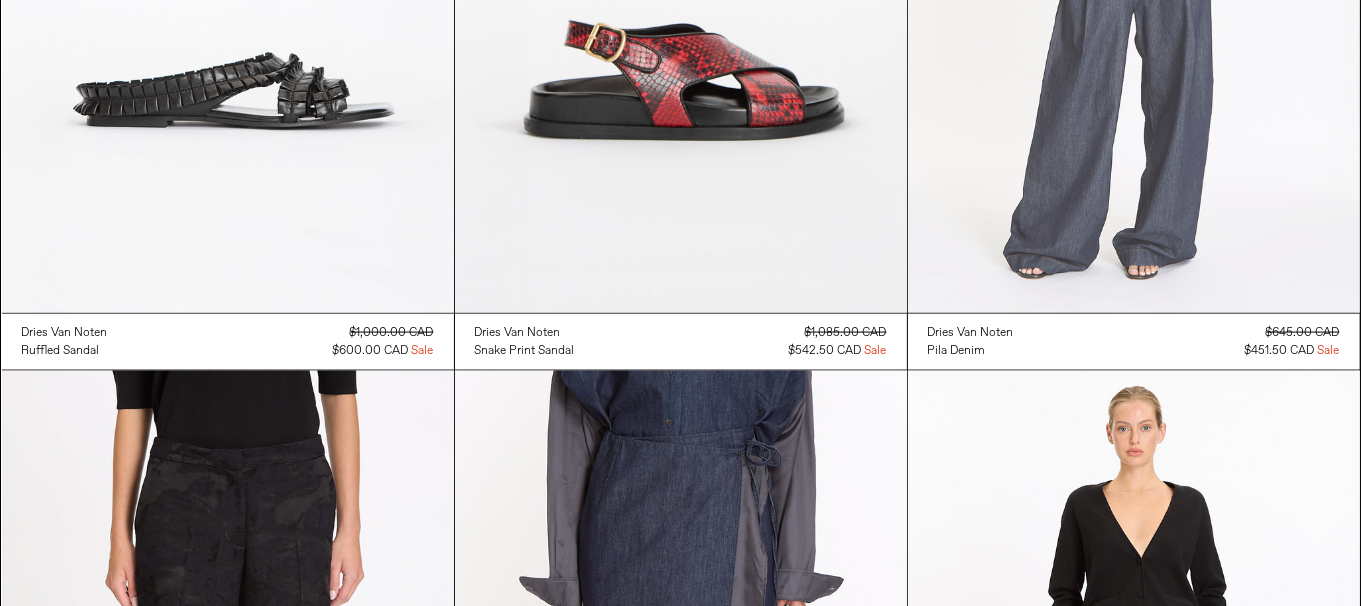 click at bounding box center (1134, -26) 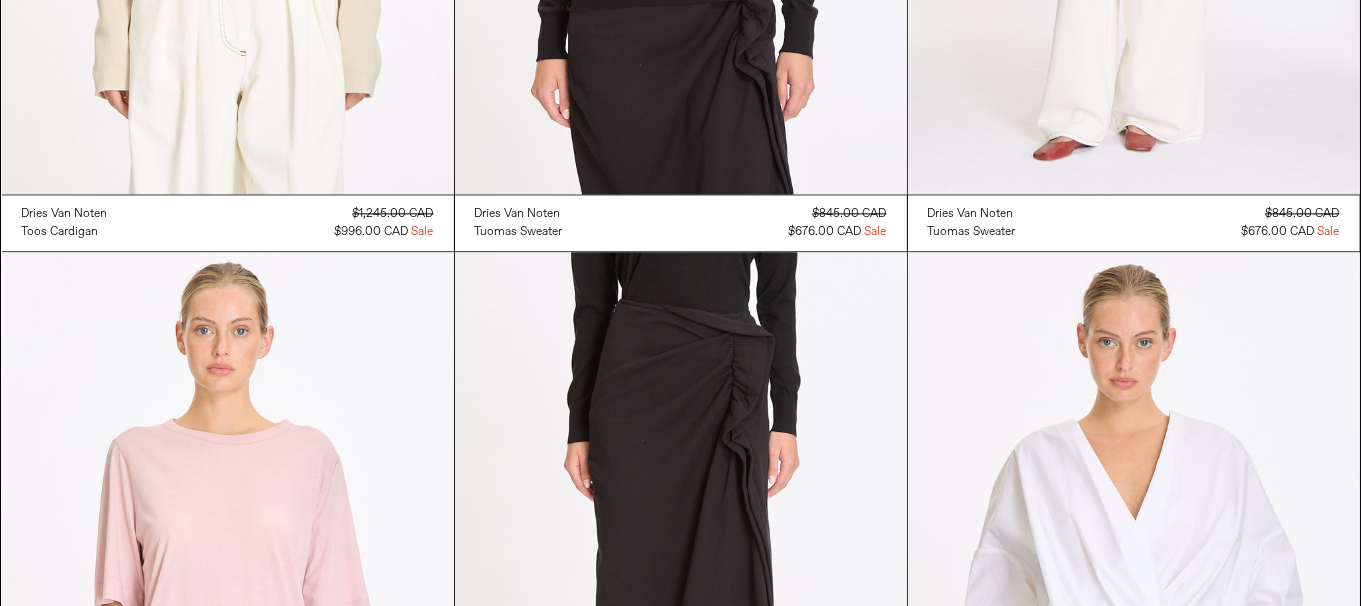 scroll, scrollTop: 4811, scrollLeft: 0, axis: vertical 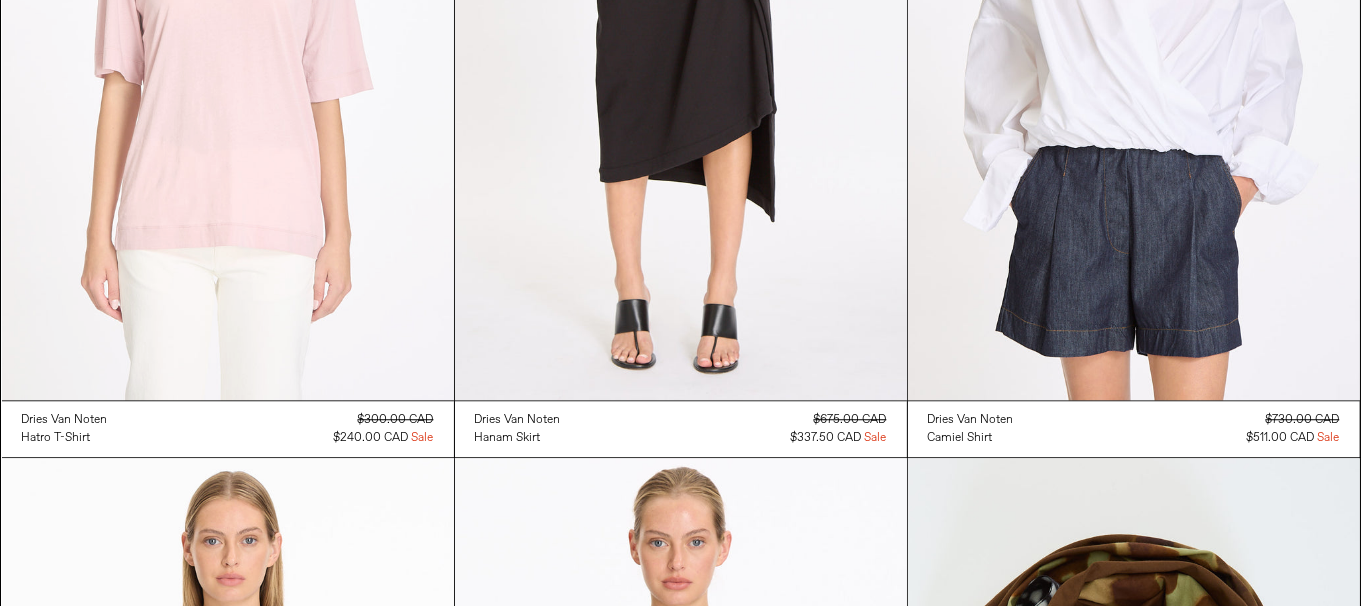 click at bounding box center [228, 61] 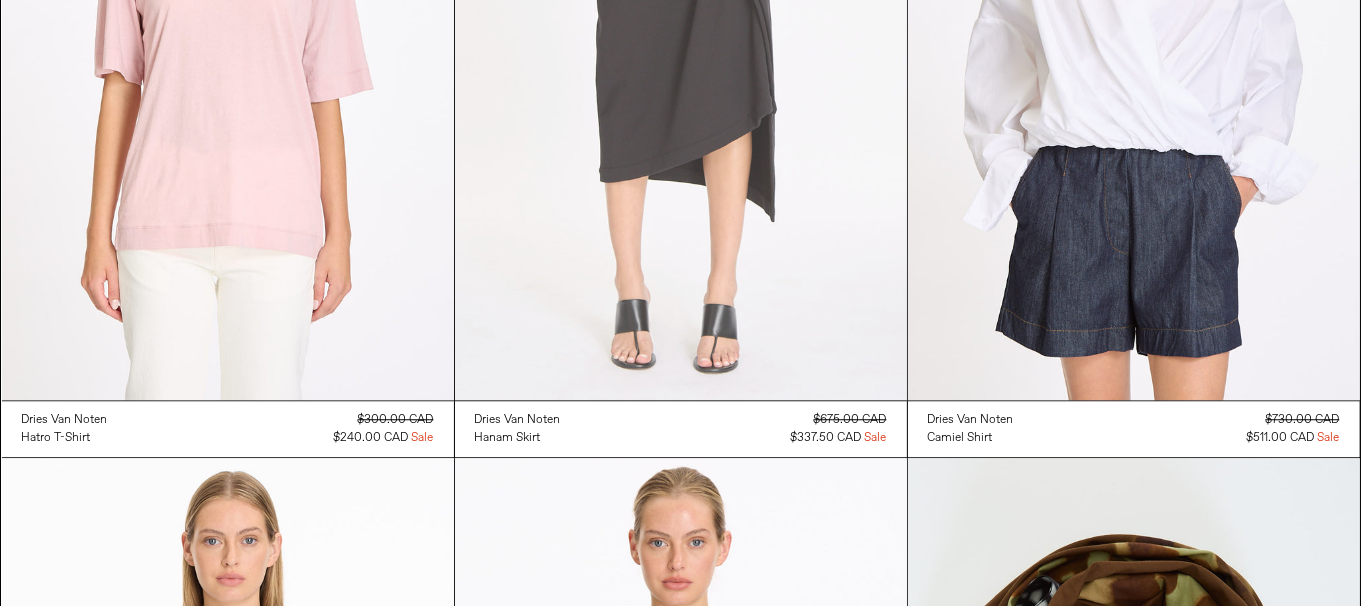 click at bounding box center (681, 61) 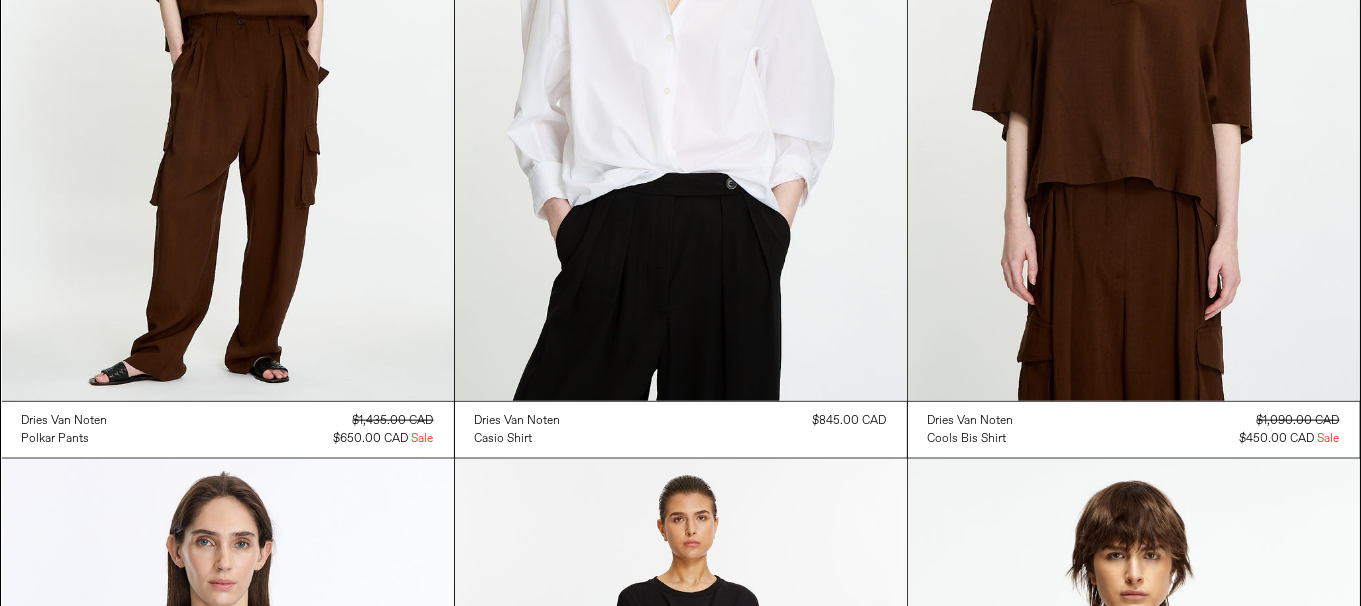 scroll, scrollTop: 9756, scrollLeft: 0, axis: vertical 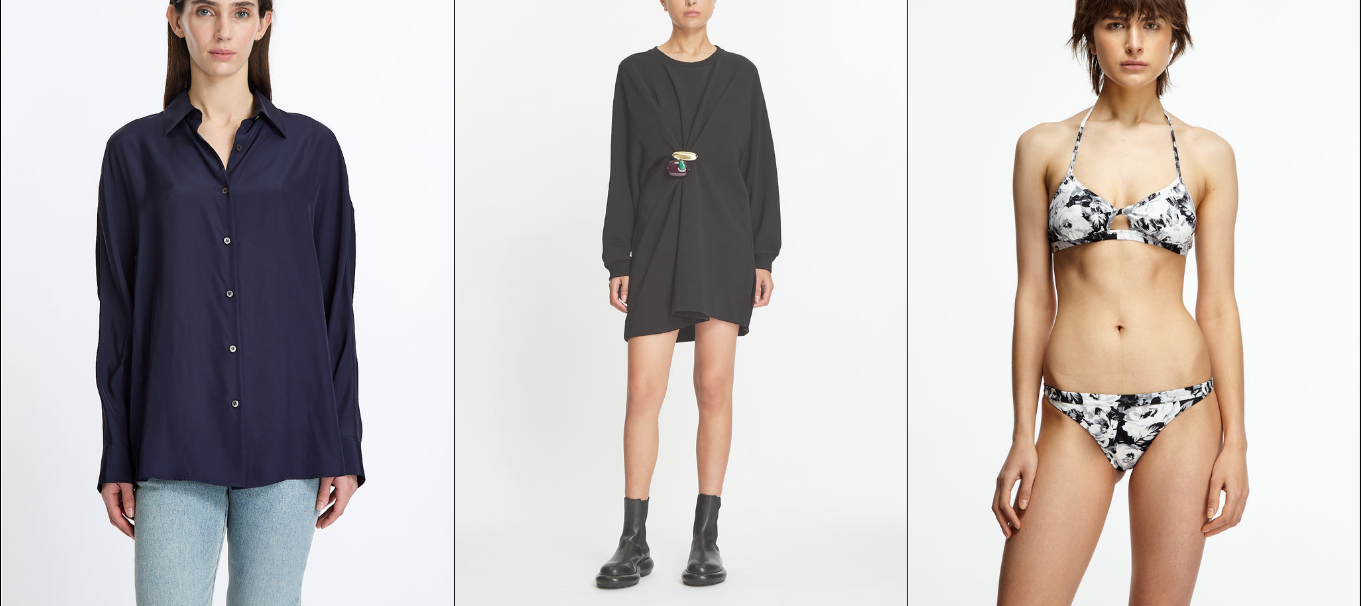 click at bounding box center [681, 268] 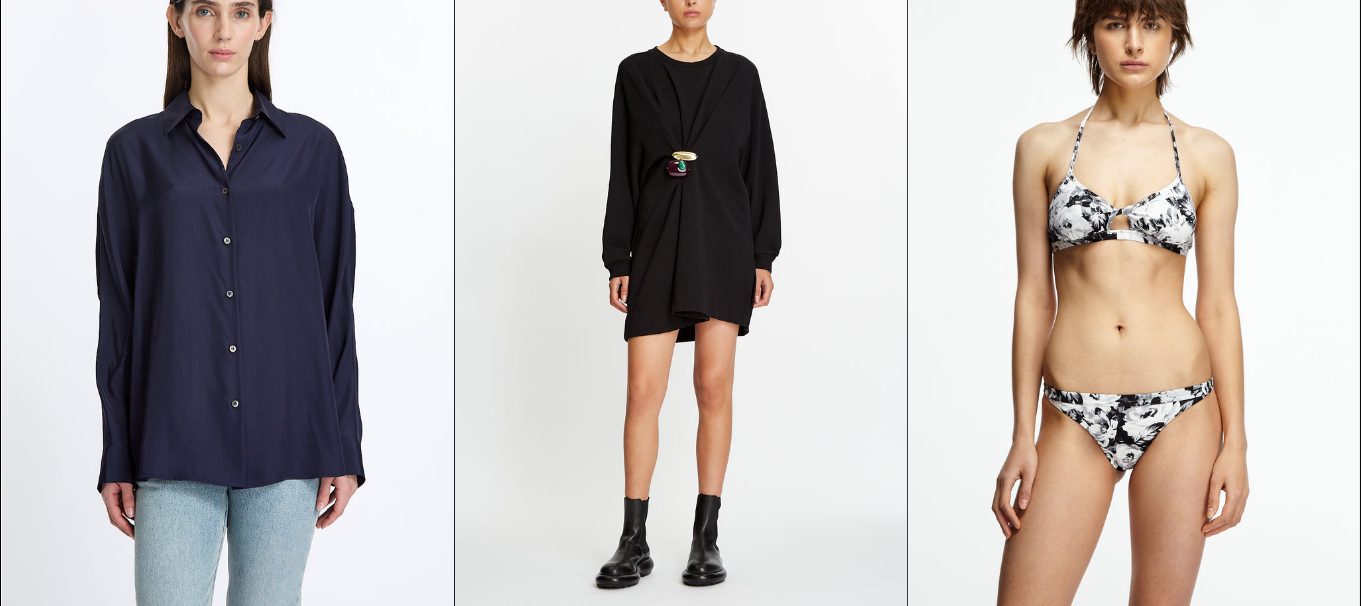 scroll, scrollTop: 10287, scrollLeft: 0, axis: vertical 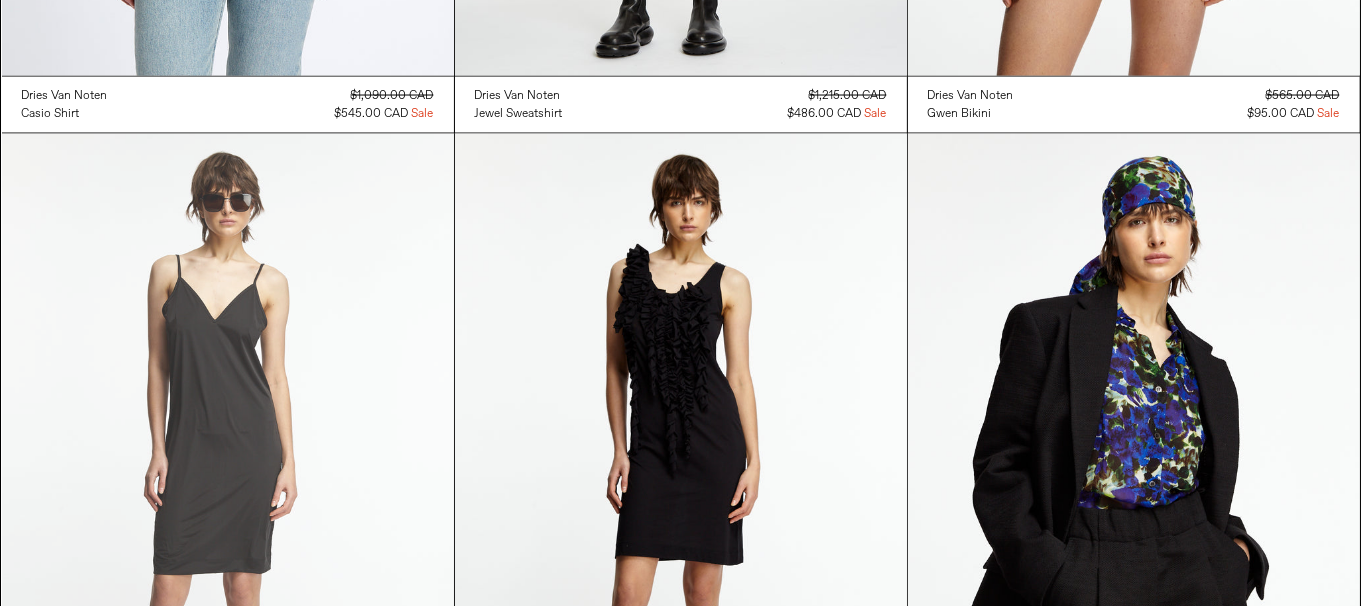 click at bounding box center (228, 473) 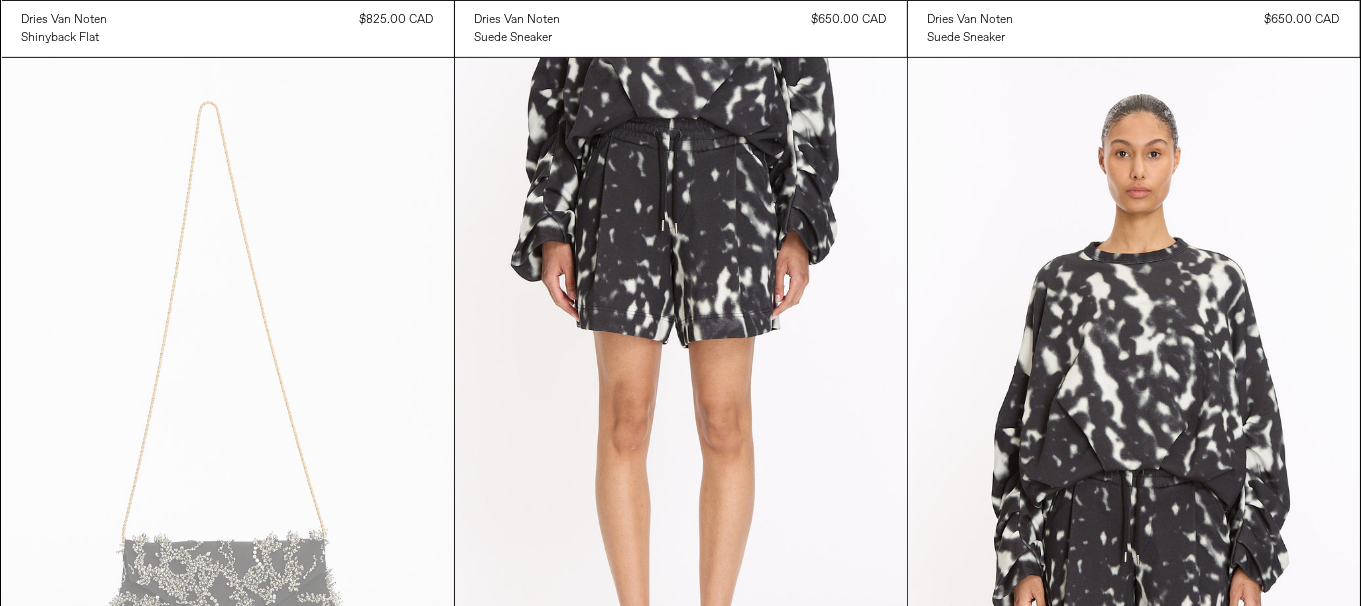 scroll, scrollTop: 0, scrollLeft: 0, axis: both 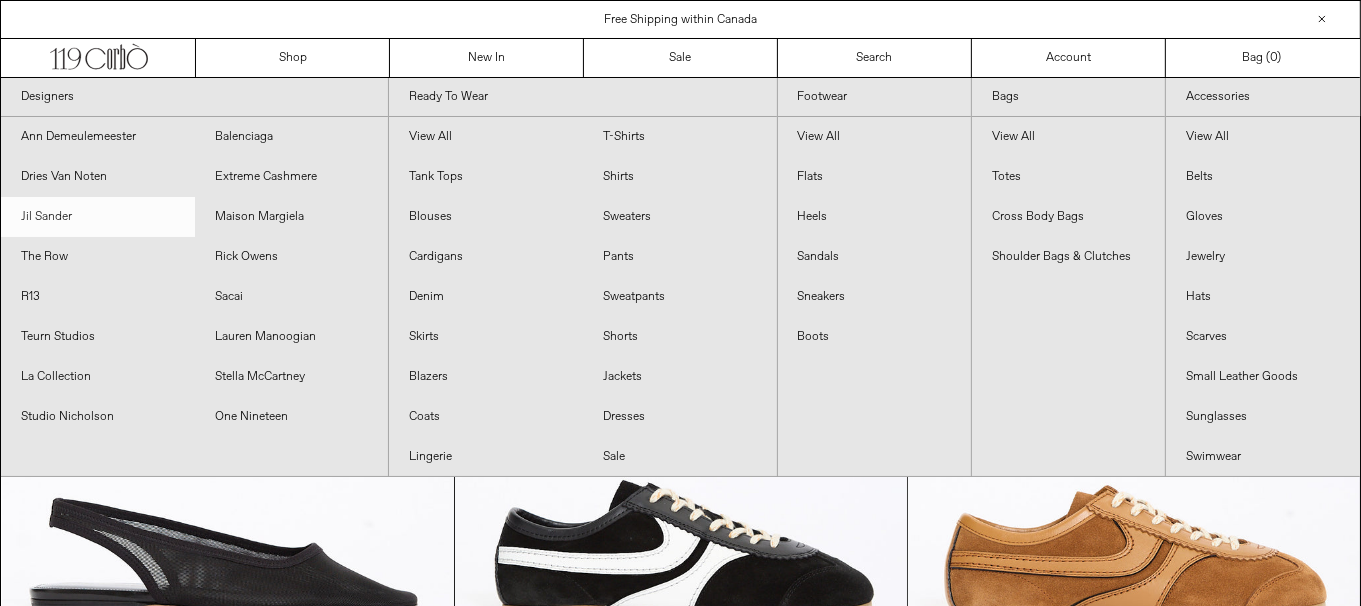 click on "Jil Sander" at bounding box center (98, 217) 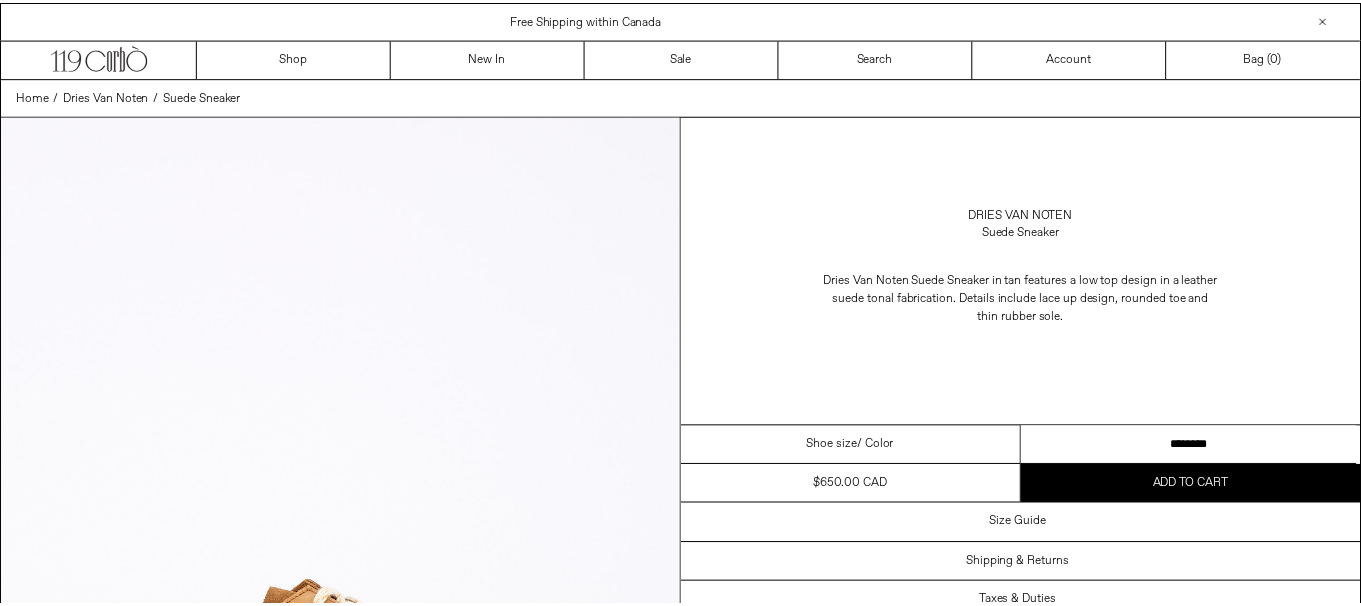 scroll, scrollTop: 0, scrollLeft: 0, axis: both 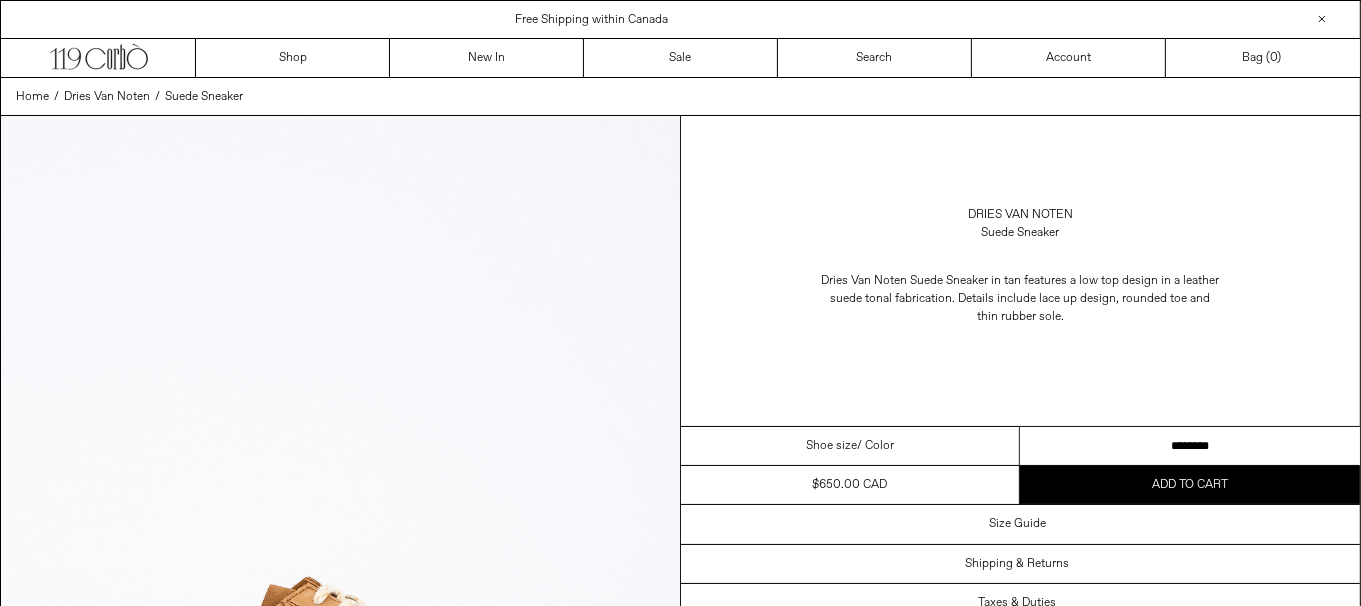 drag, startPoint x: 0, startPoint y: 0, endPoint x: 1191, endPoint y: 430, distance: 1266.2468 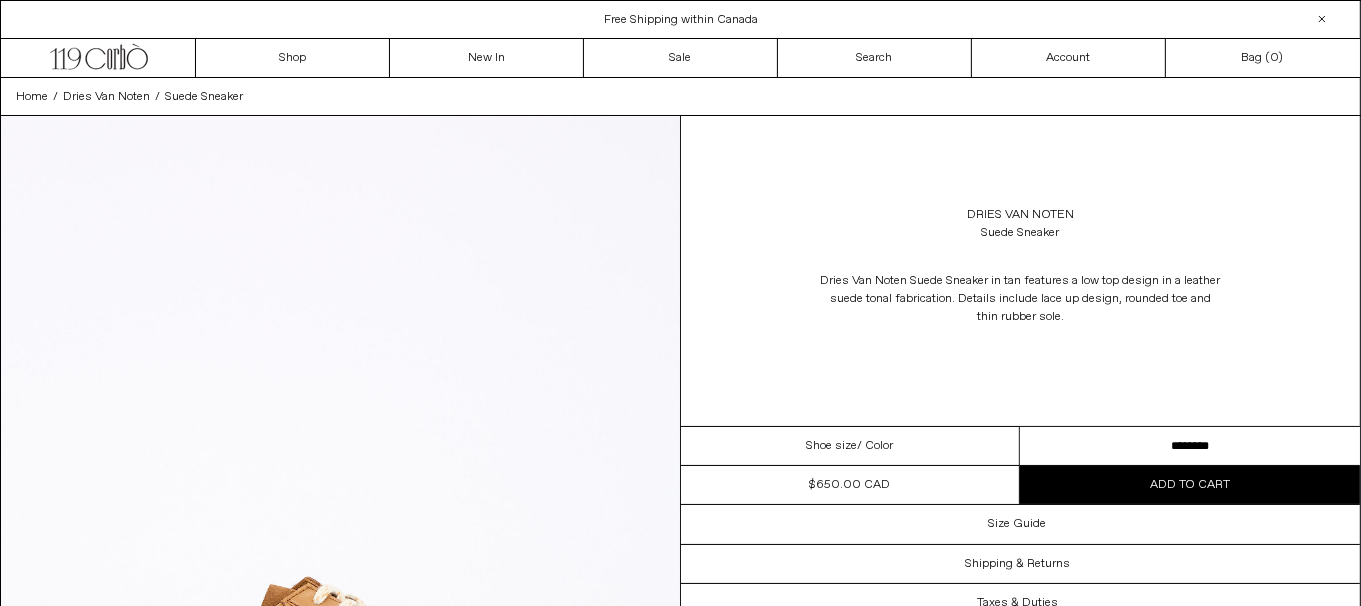 scroll, scrollTop: 0, scrollLeft: 0, axis: both 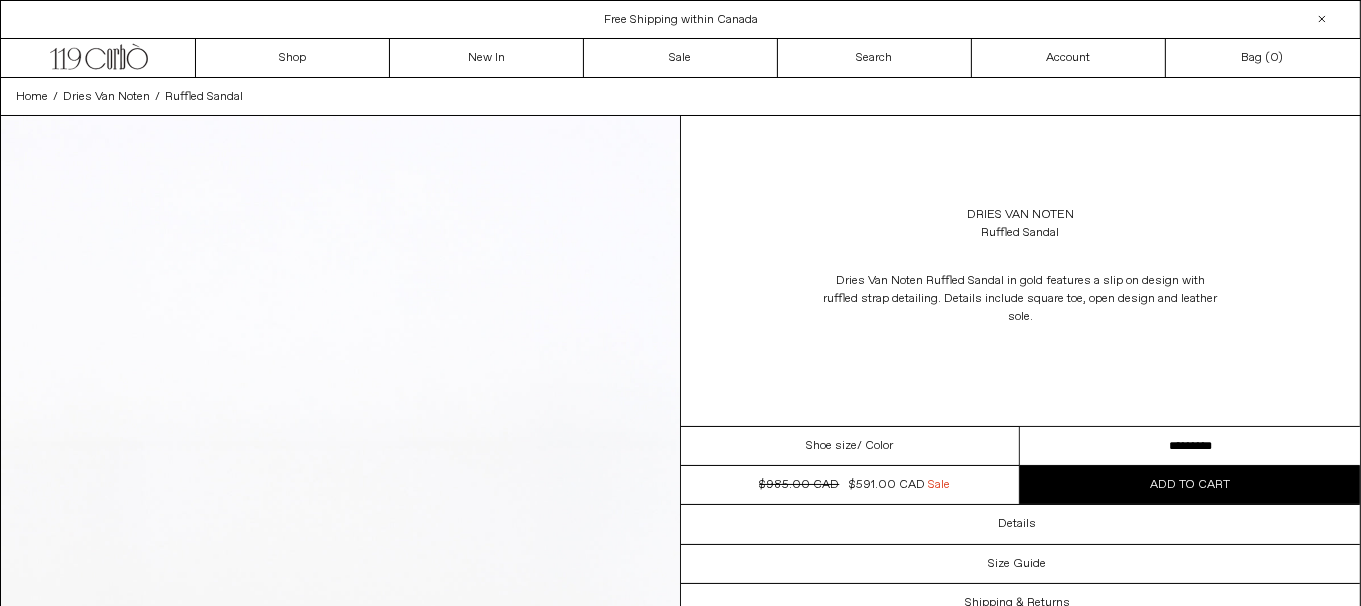 click on "**********" at bounding box center [1190, 446] 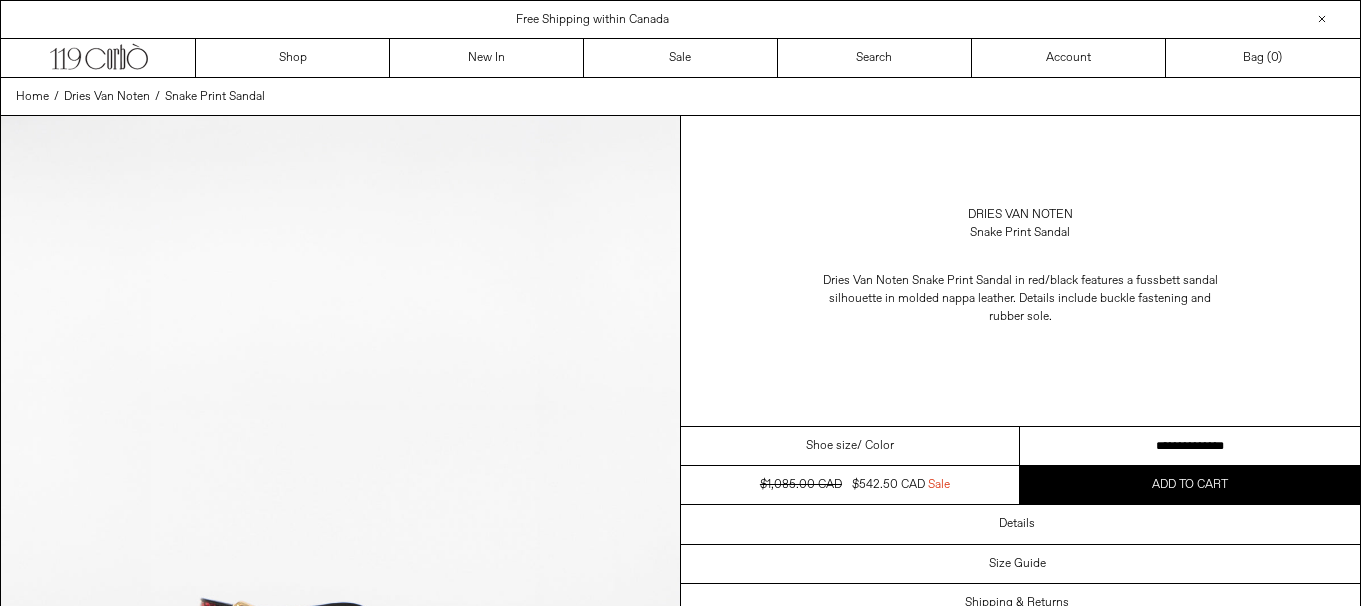 scroll, scrollTop: 0, scrollLeft: 0, axis: both 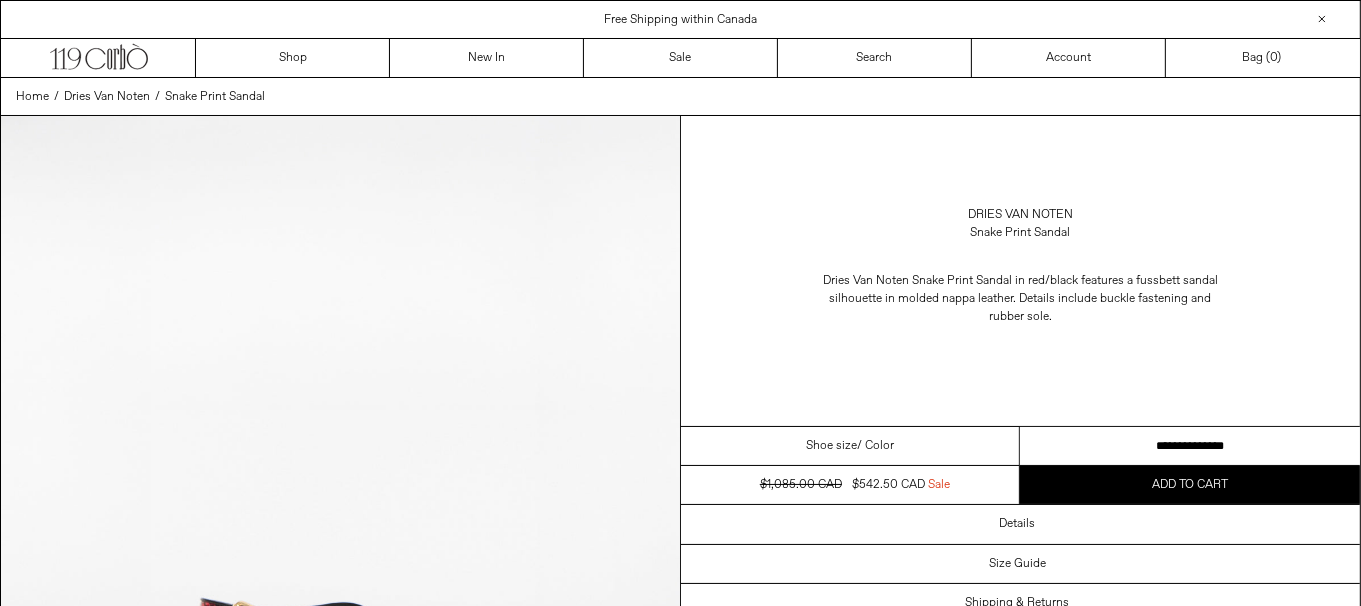click on "**********" at bounding box center (1190, 446) 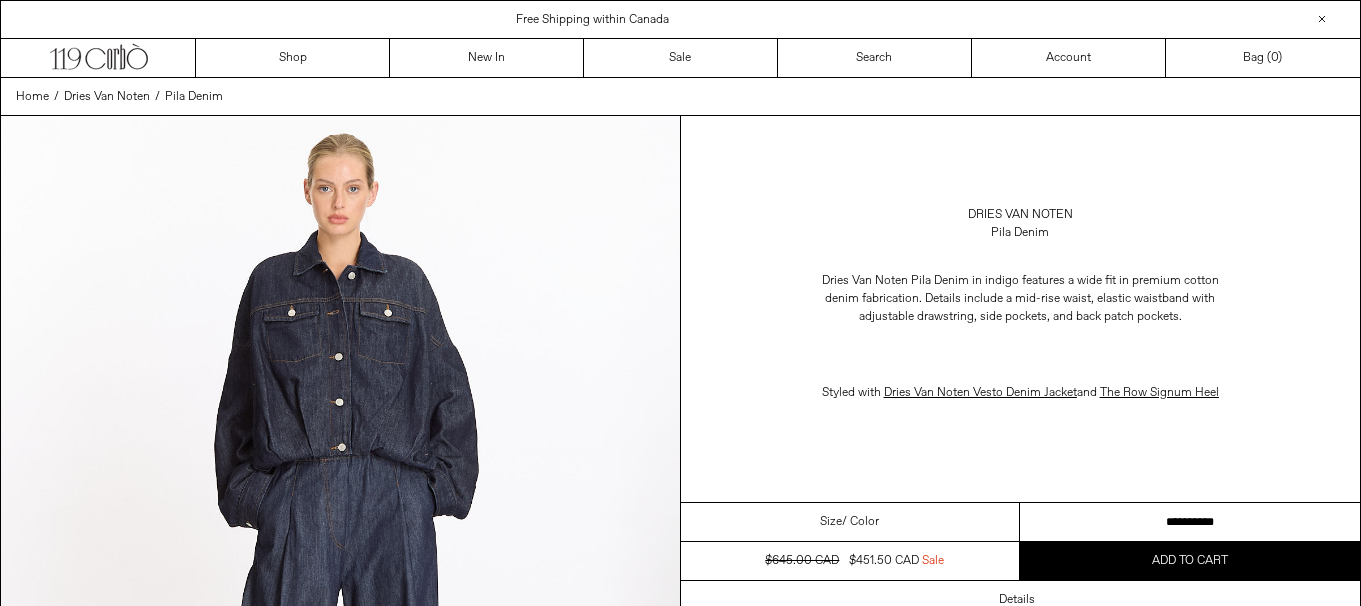 scroll, scrollTop: 0, scrollLeft: 0, axis: both 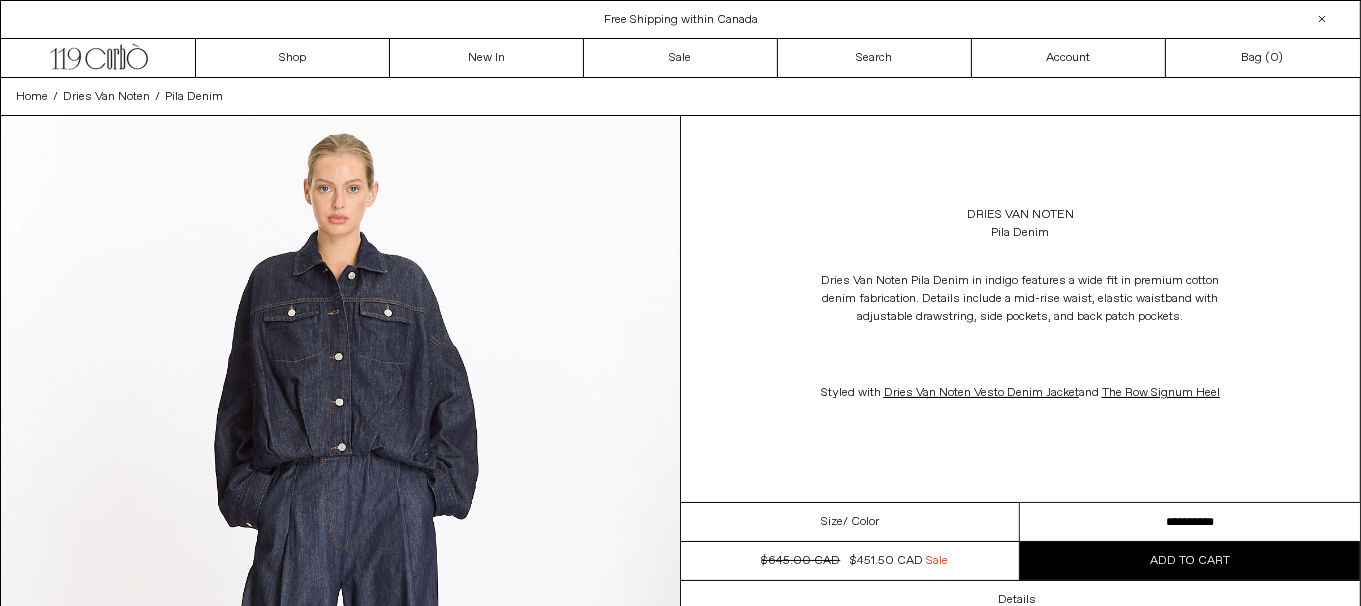 click on "**********" at bounding box center [1190, 522] 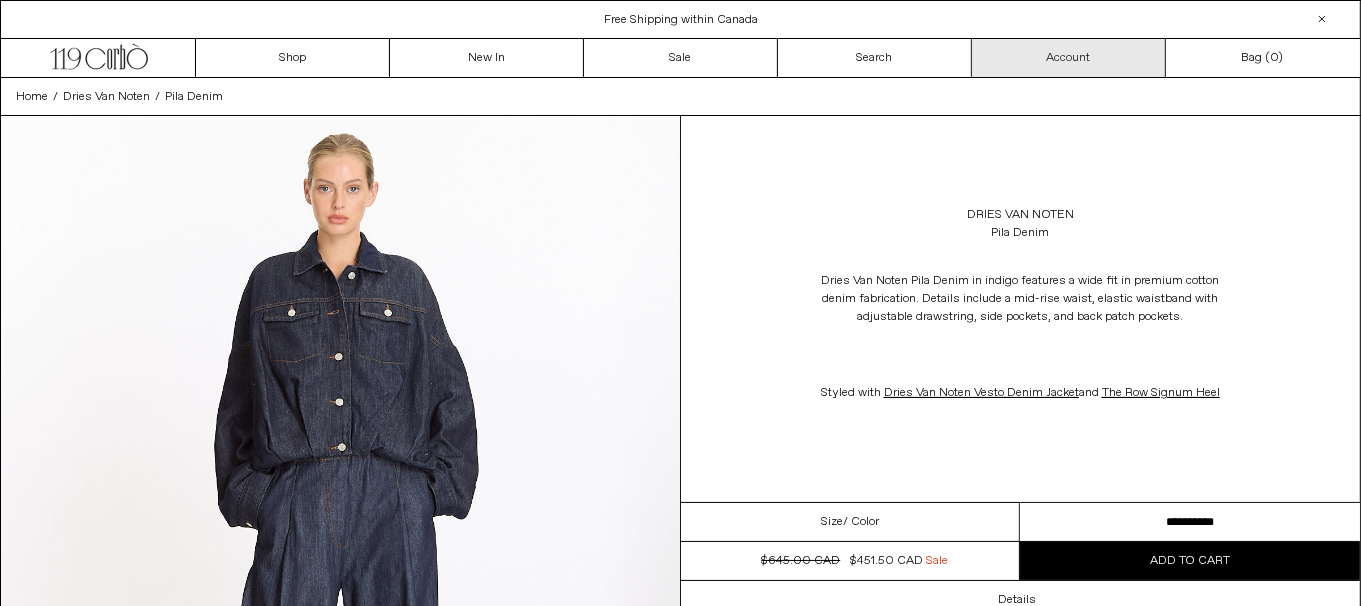 scroll, scrollTop: 0, scrollLeft: 0, axis: both 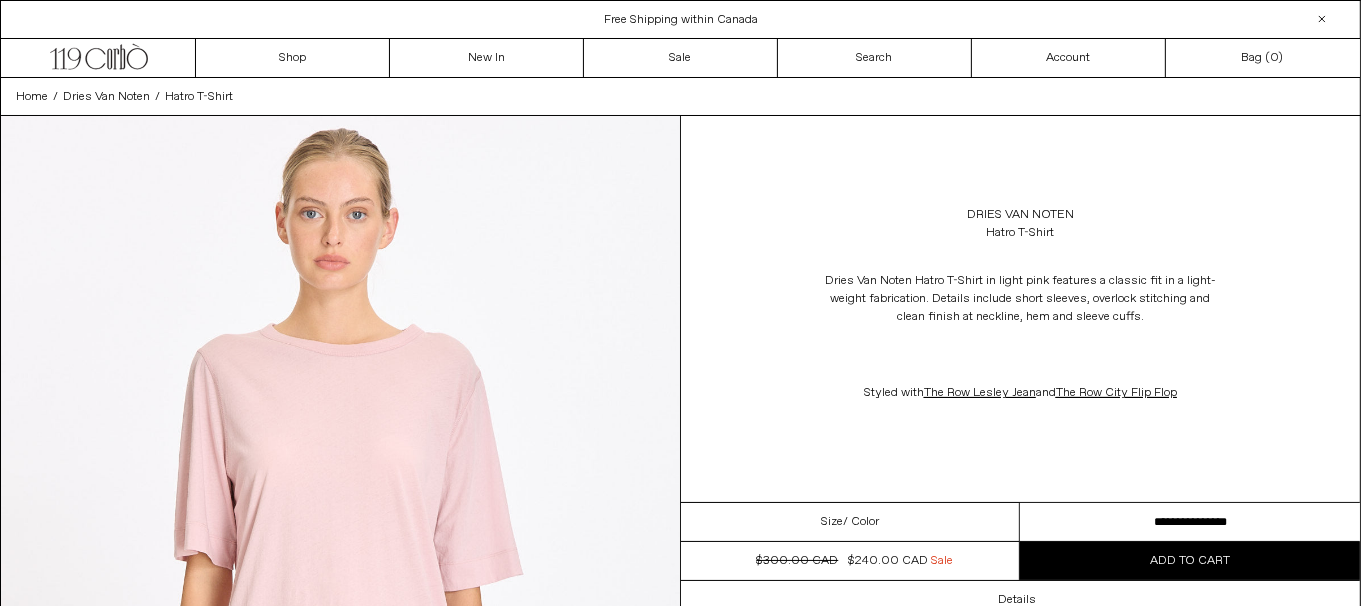 click on "**********" at bounding box center [1190, 522] 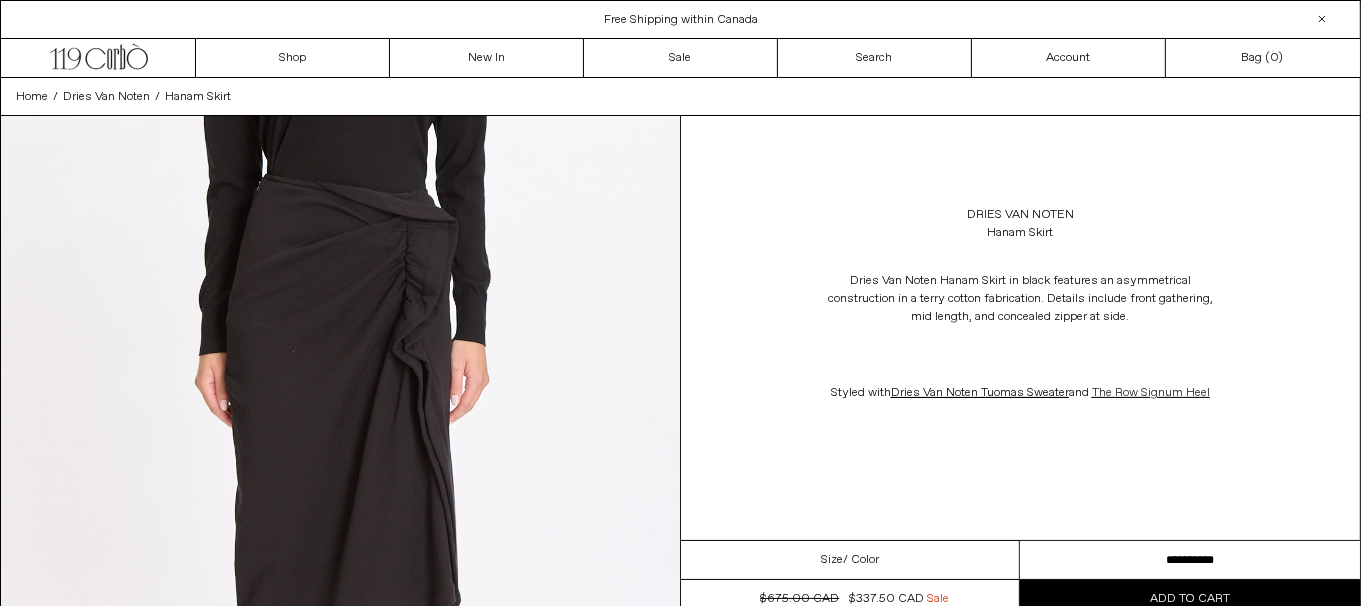 scroll, scrollTop: 0, scrollLeft: 0, axis: both 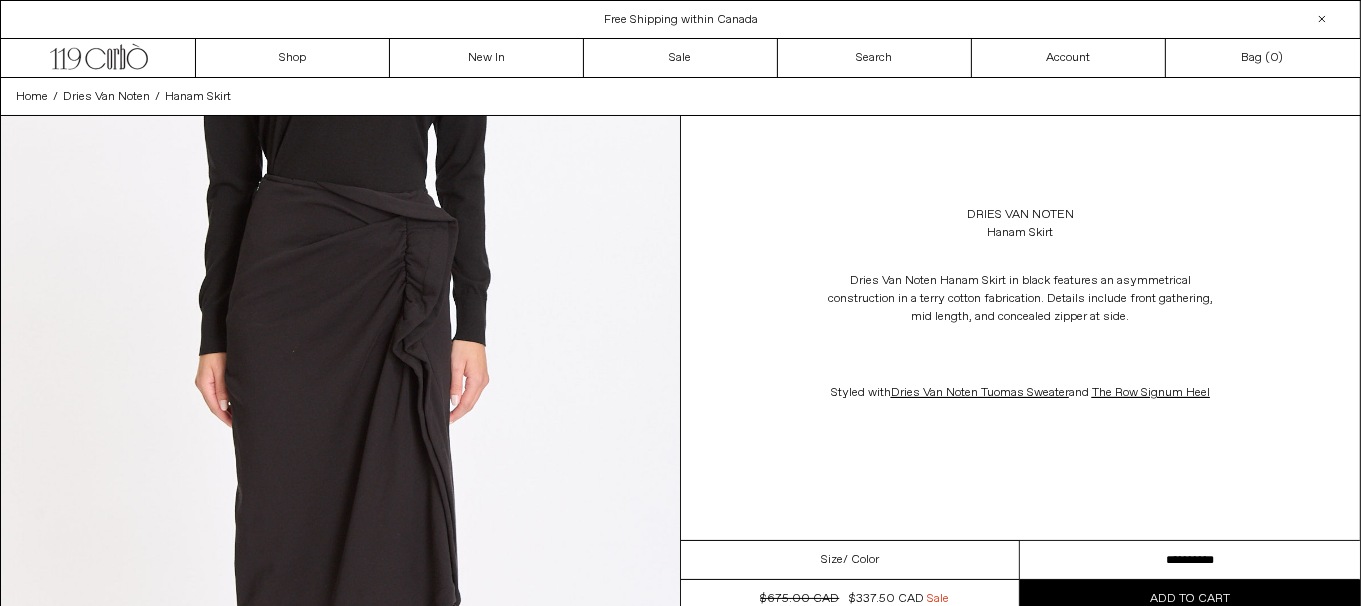 click on "**********" at bounding box center (1190, 560) 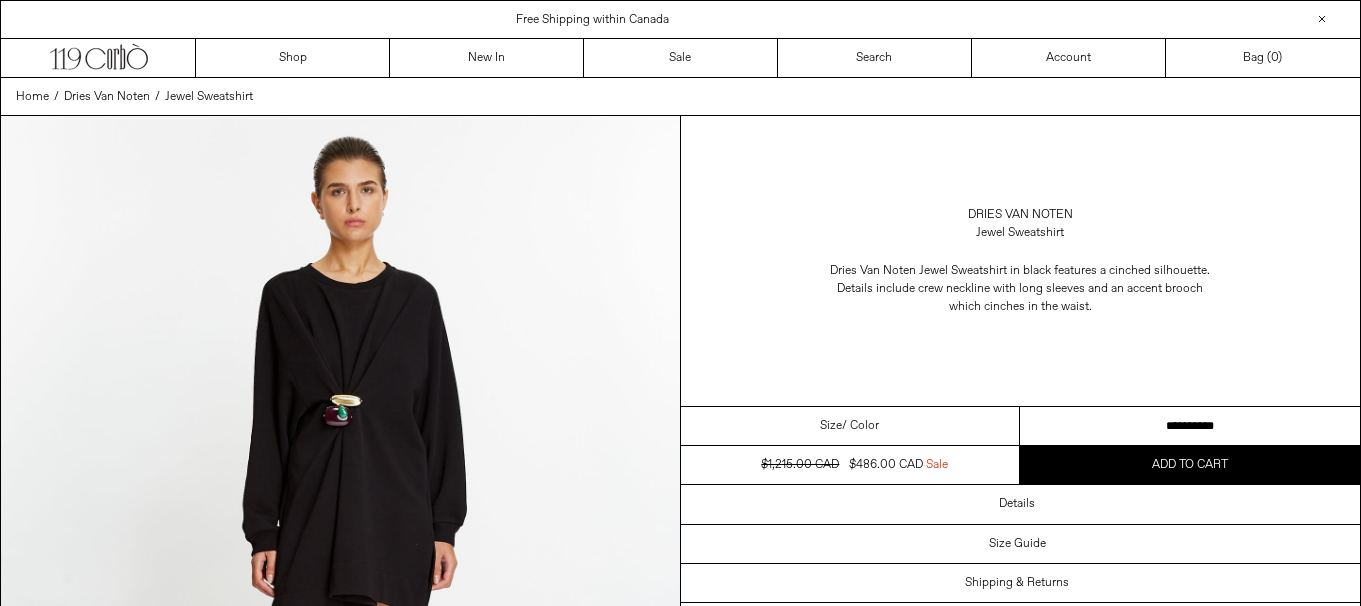 scroll, scrollTop: 0, scrollLeft: 0, axis: both 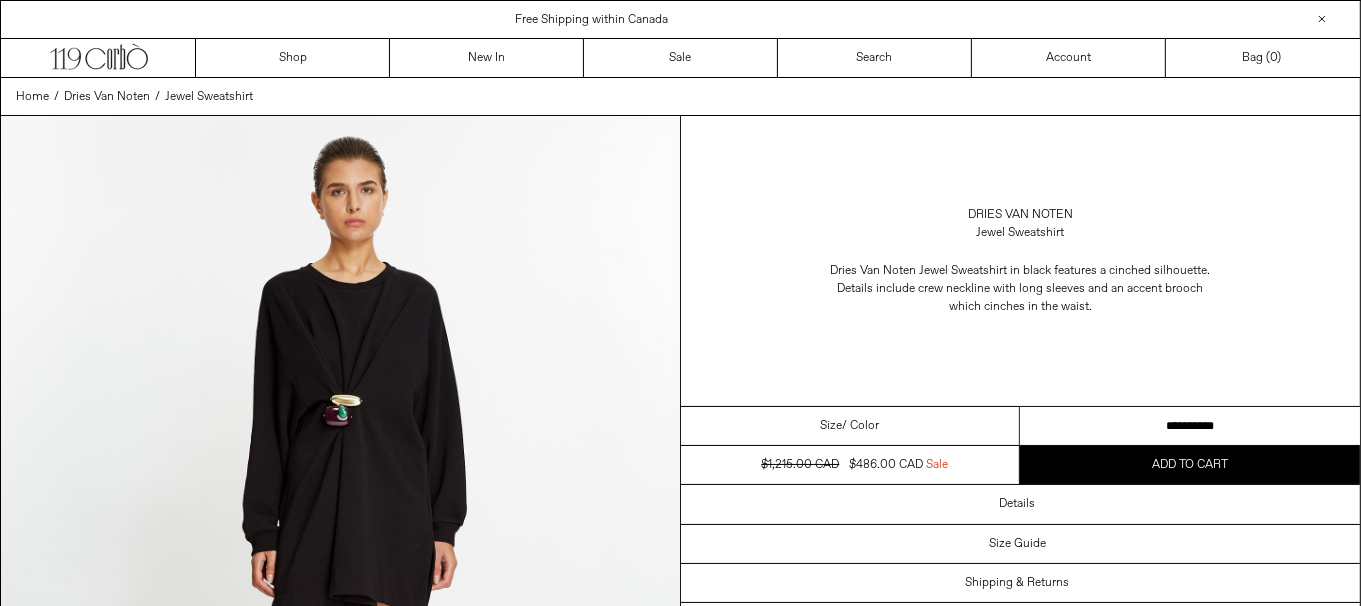 click on "**********" at bounding box center [1190, 426] 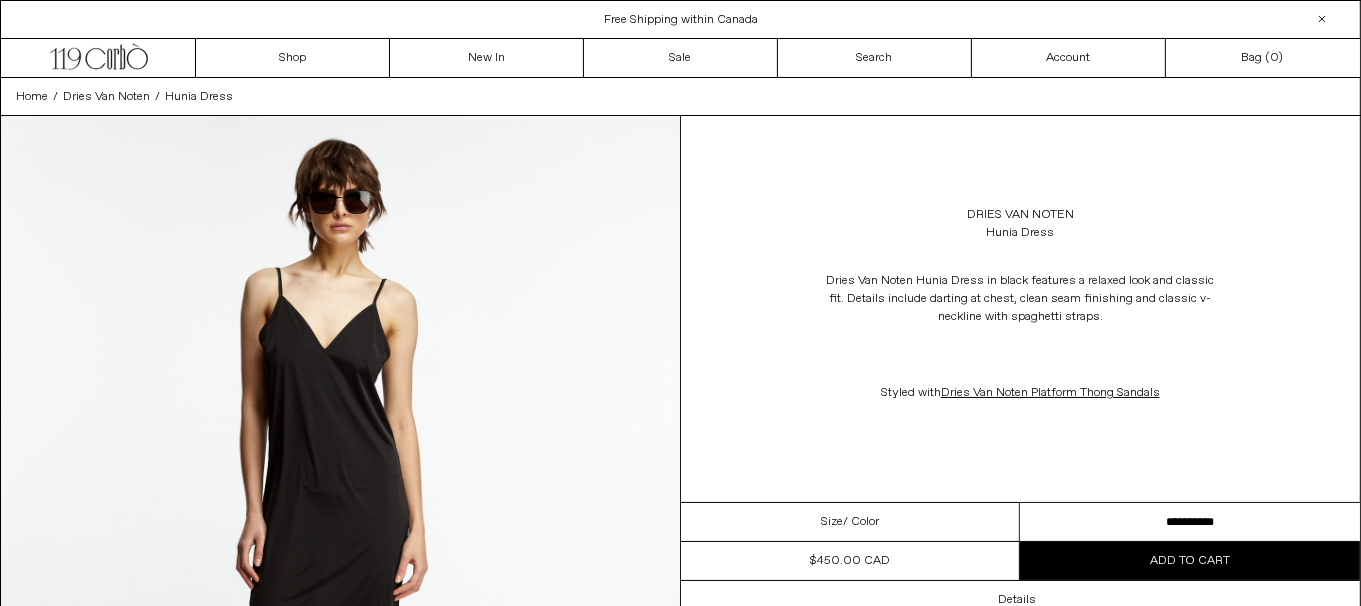 scroll, scrollTop: 0, scrollLeft: 0, axis: both 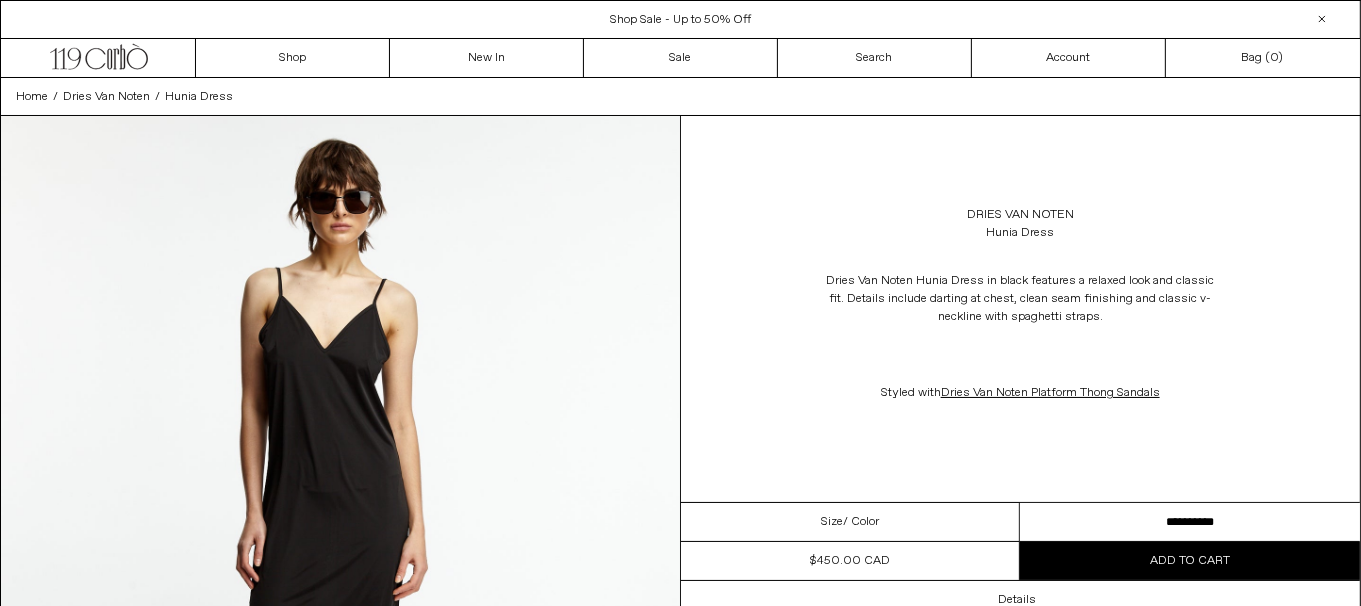click on "**********" at bounding box center (1190, 522) 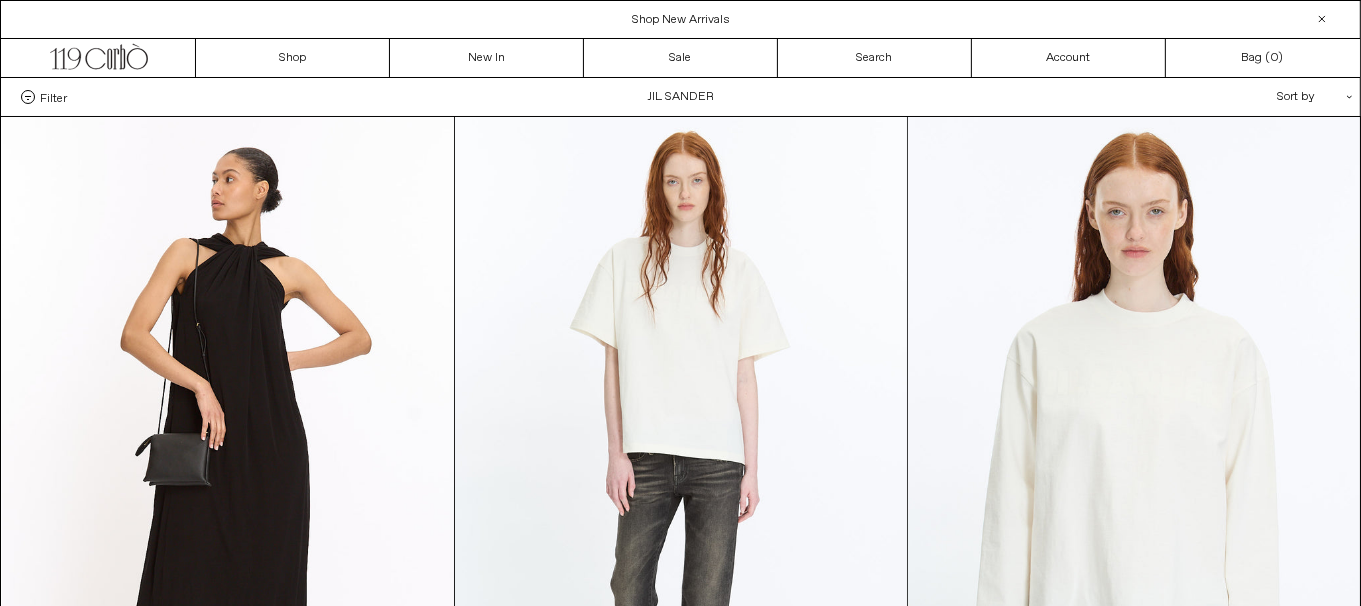 scroll, scrollTop: 0, scrollLeft: 0, axis: both 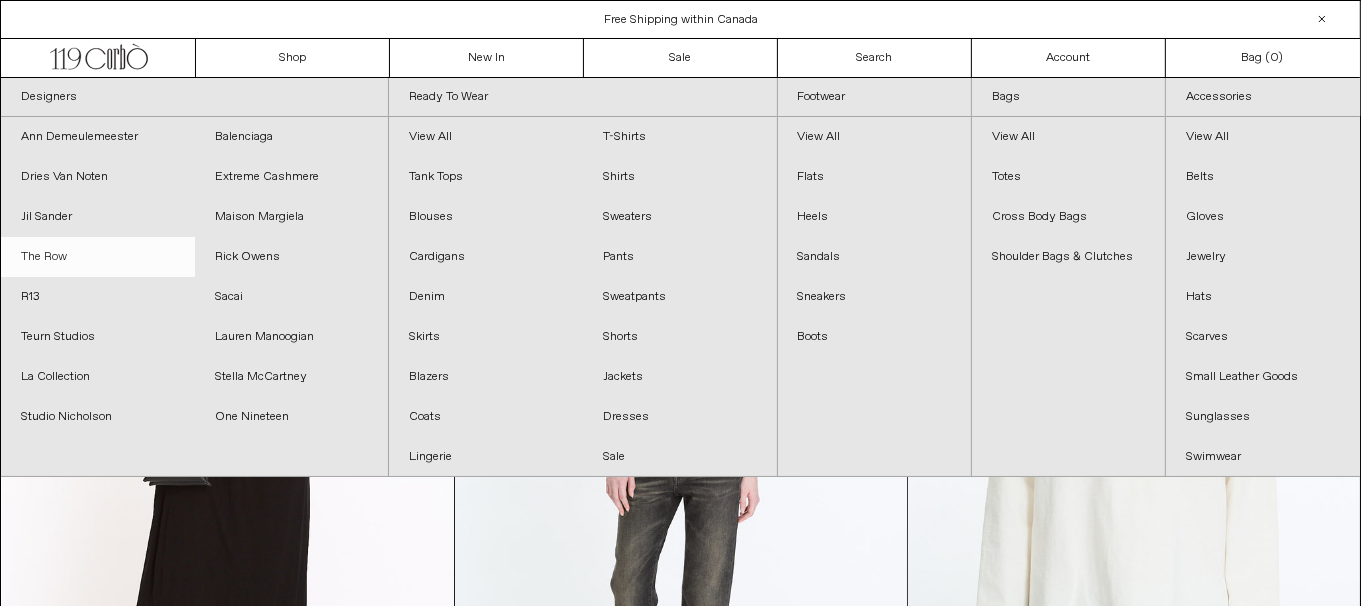 click on "The Row" at bounding box center (98, 257) 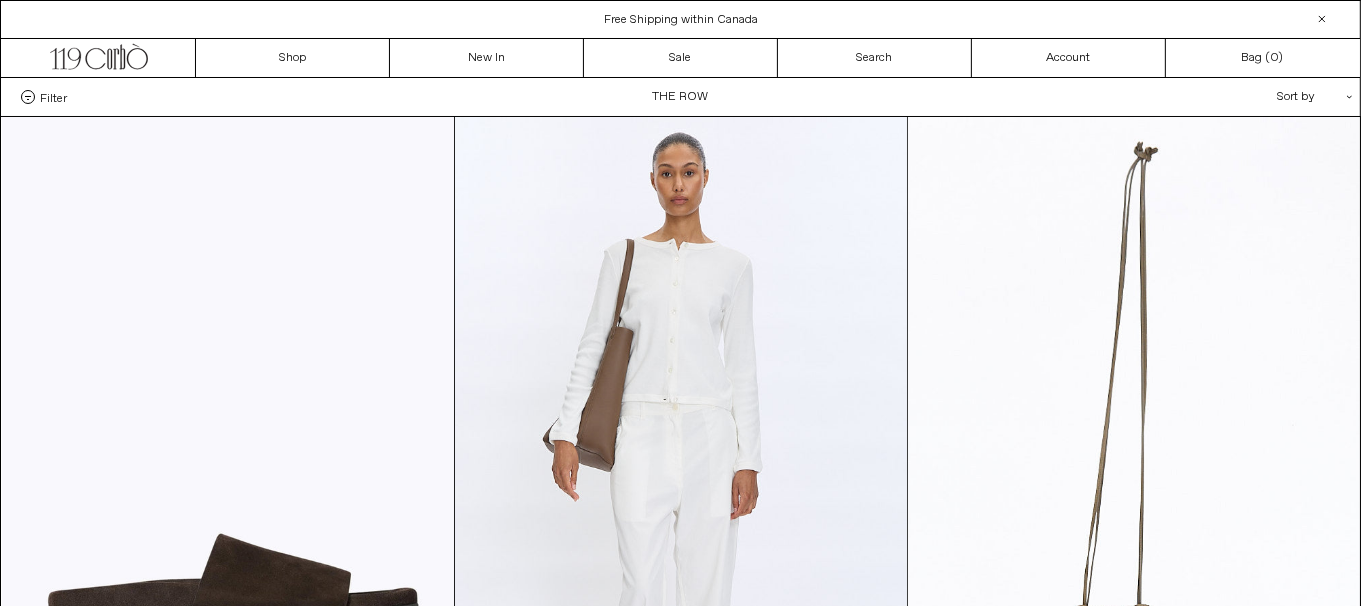 scroll, scrollTop: 0, scrollLeft: 0, axis: both 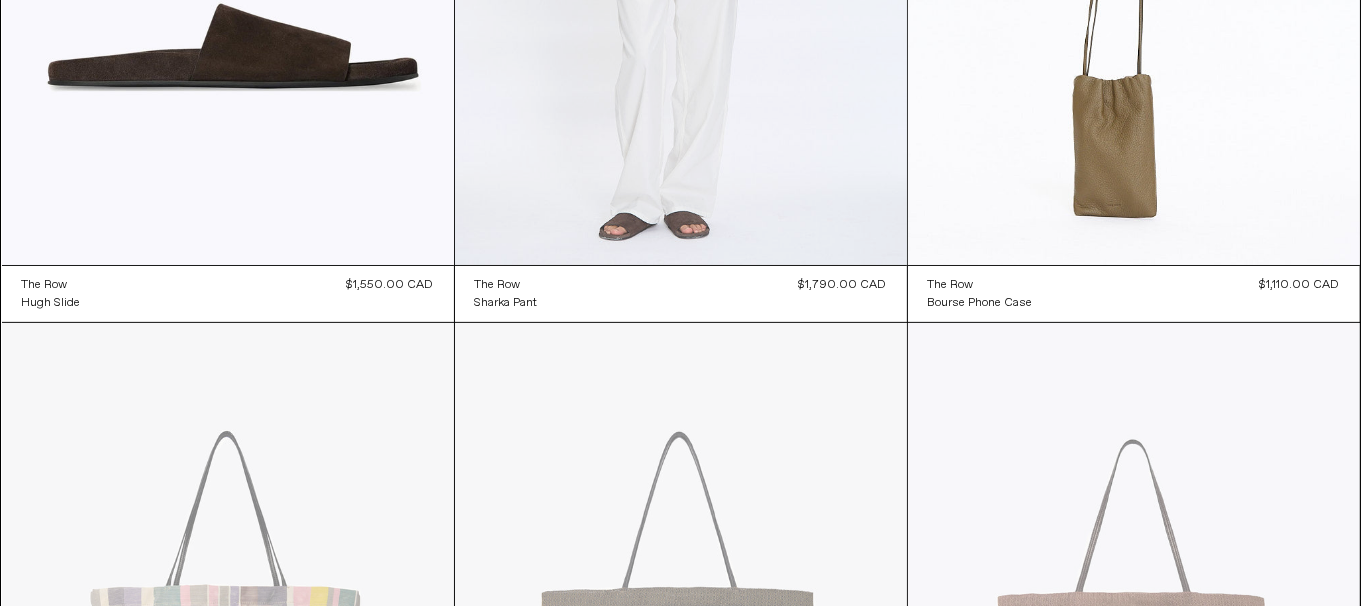 click at bounding box center (681, -74) 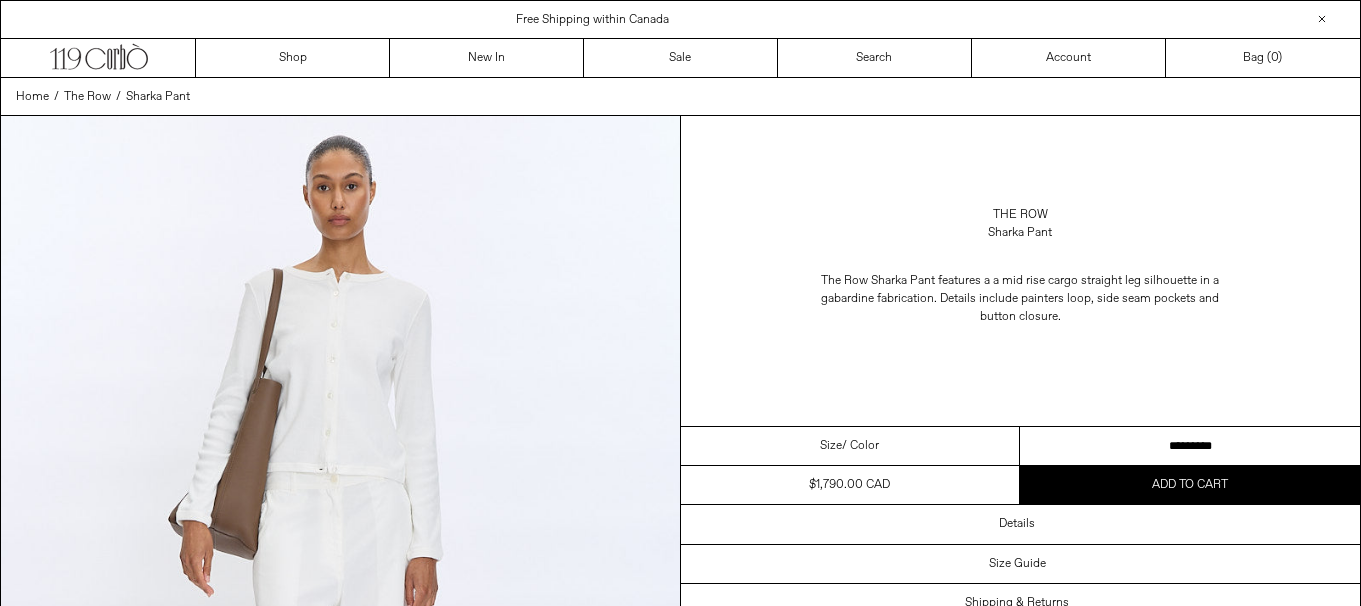 scroll, scrollTop: 0, scrollLeft: 0, axis: both 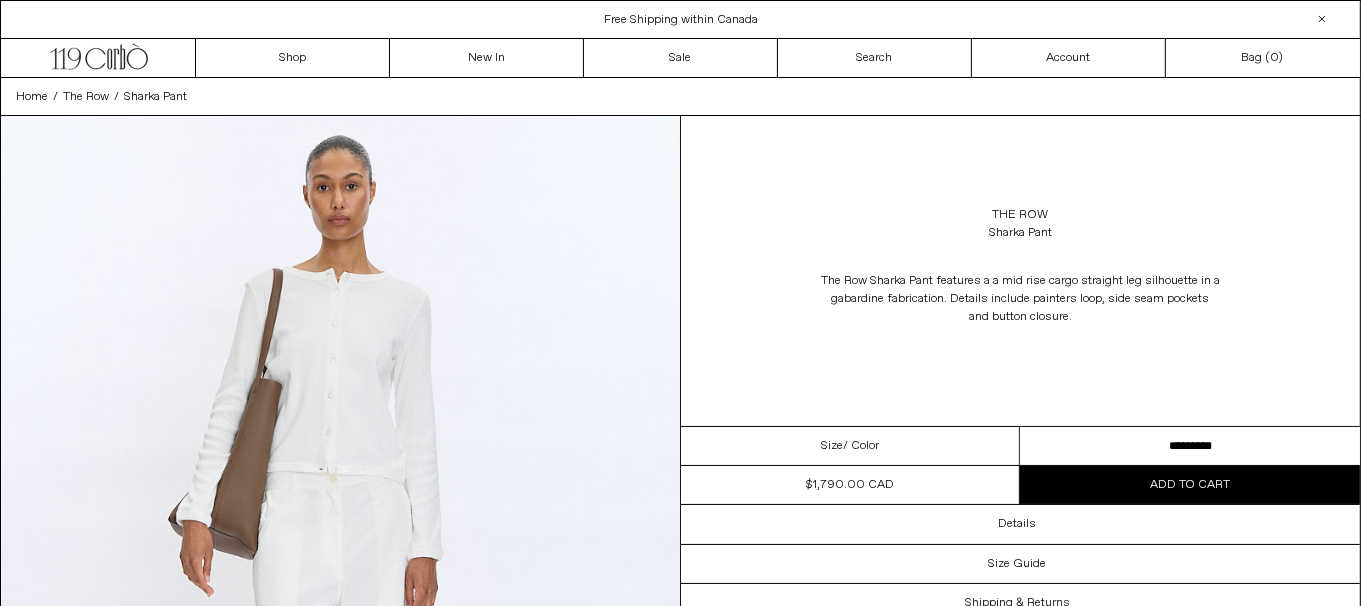 click on "**********" at bounding box center [1190, 446] 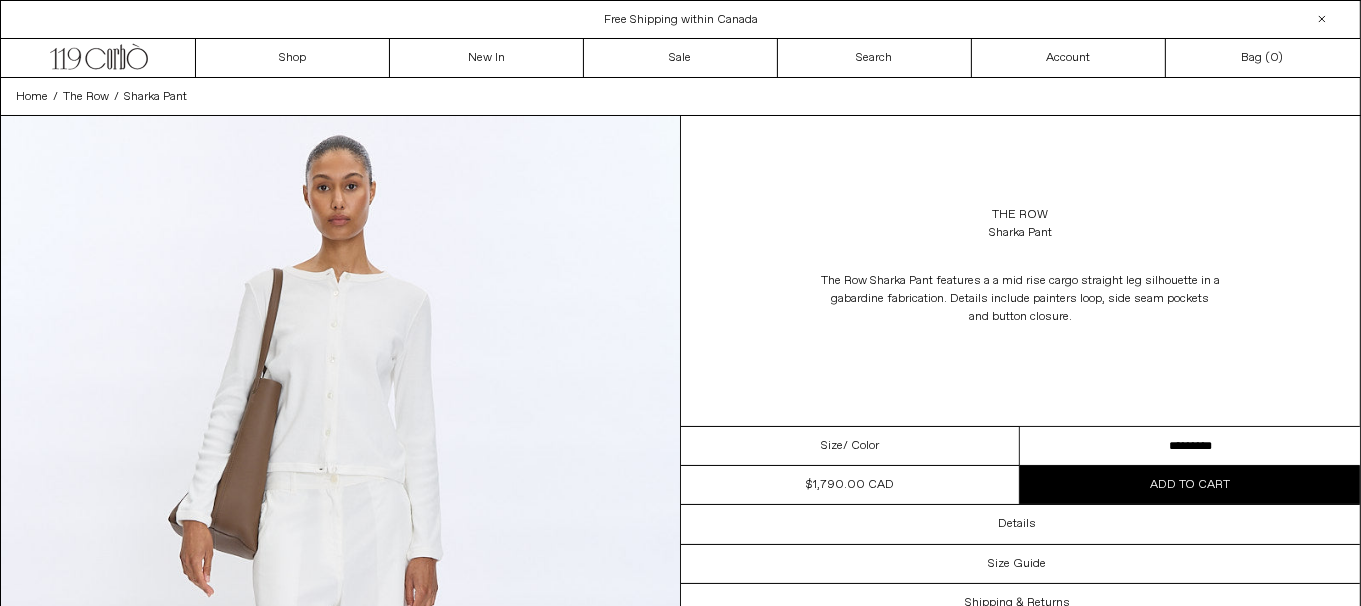 scroll, scrollTop: 0, scrollLeft: 0, axis: both 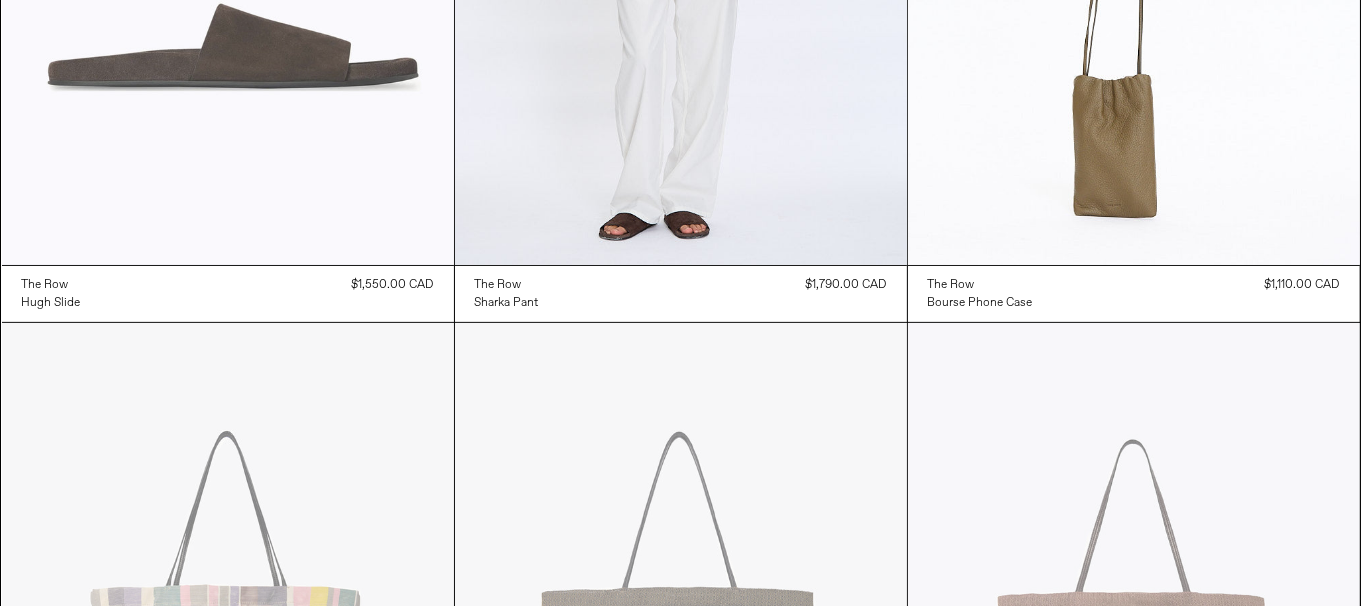 click at bounding box center (228, -74) 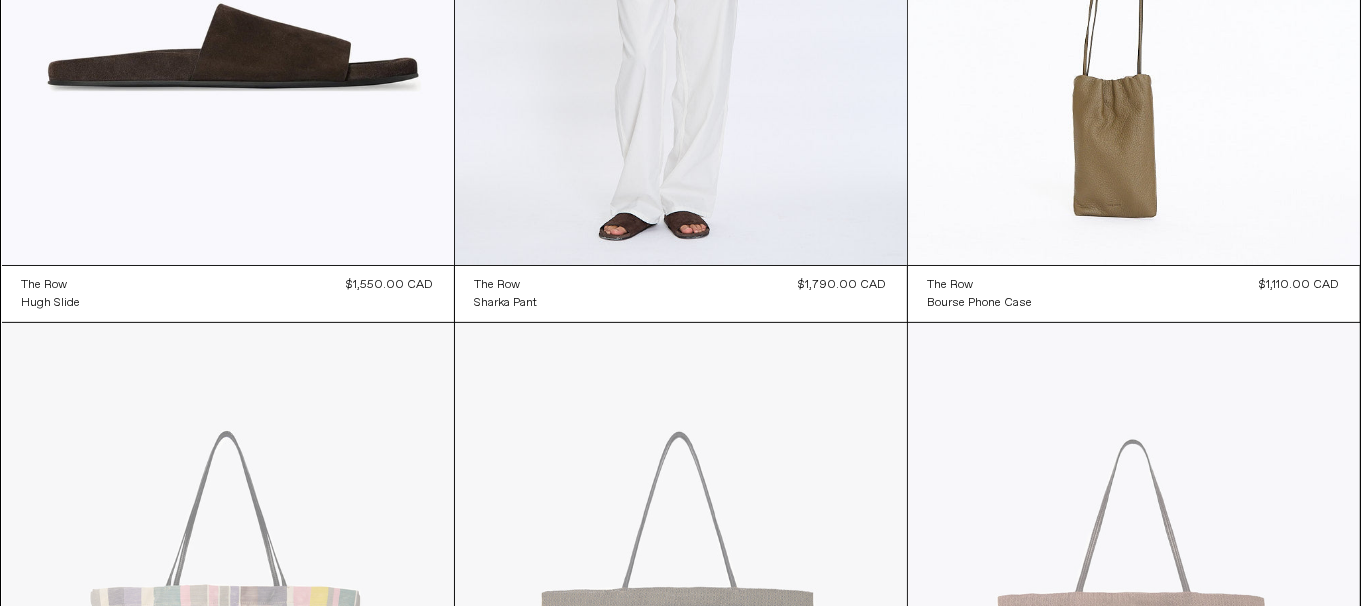 scroll, scrollTop: 0, scrollLeft: 0, axis: both 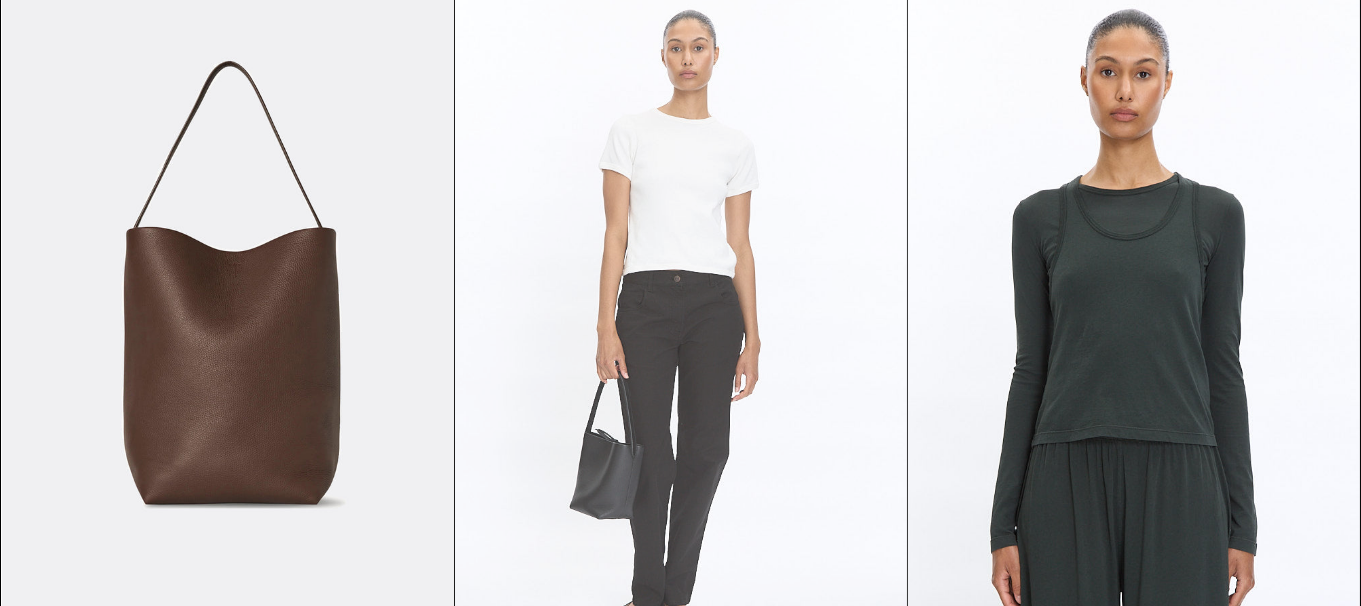 click at bounding box center (681, 338) 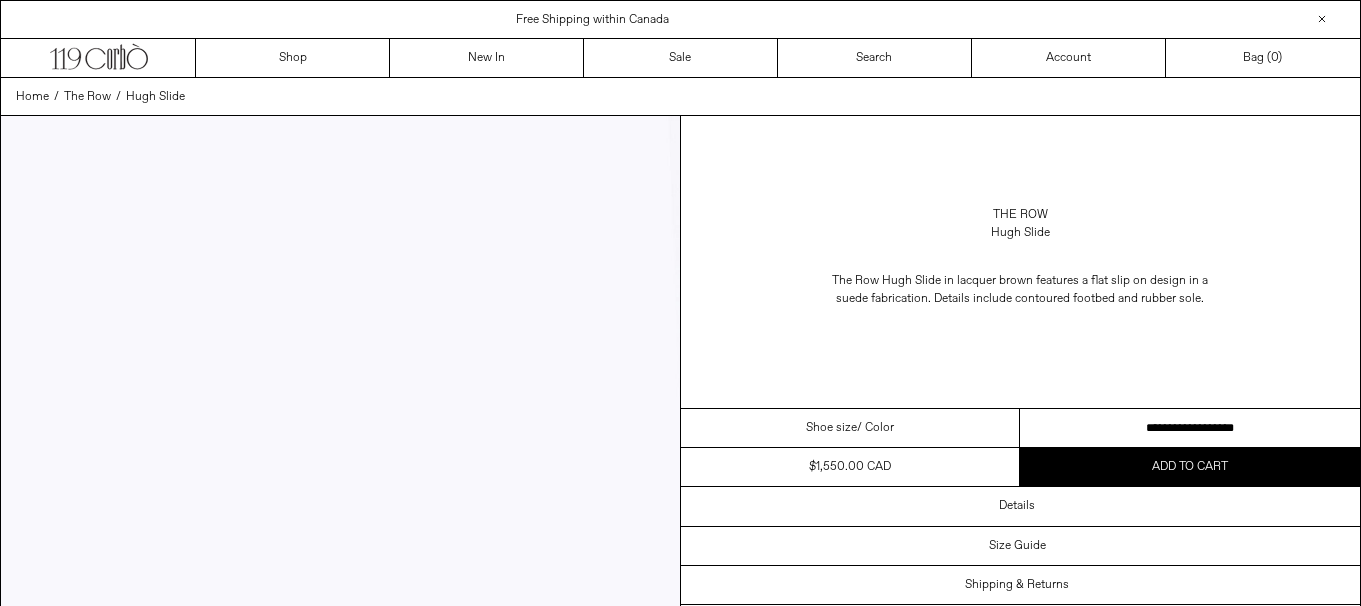 scroll, scrollTop: 0, scrollLeft: 0, axis: both 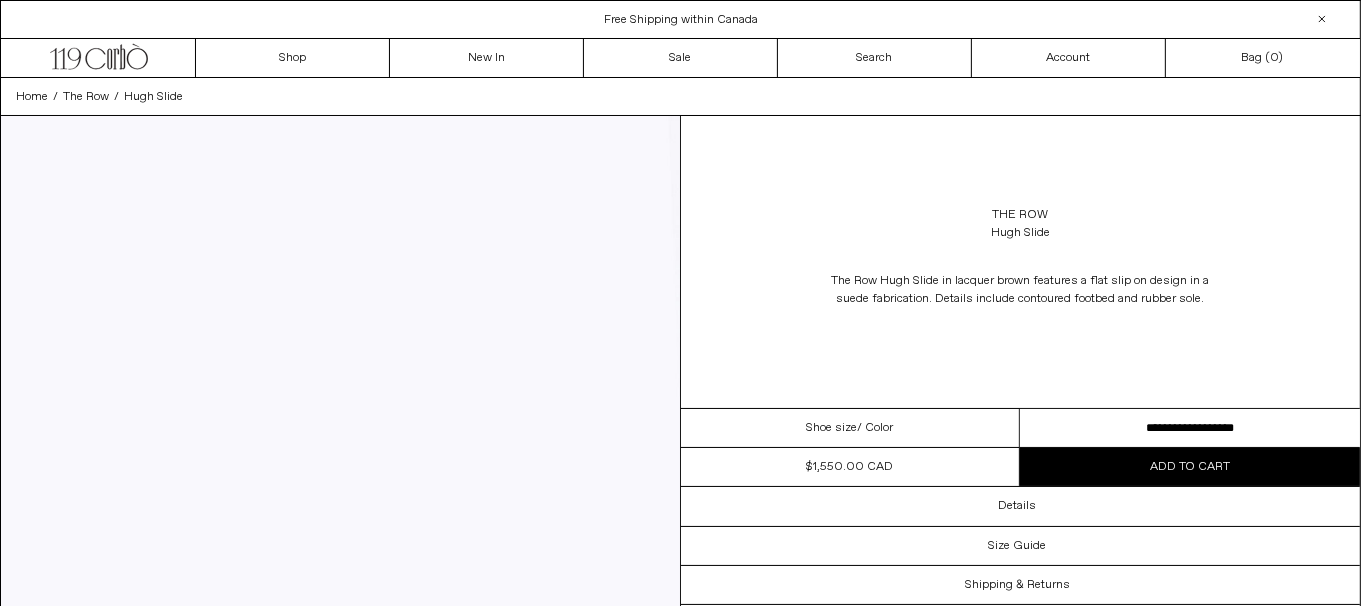click on "**********" at bounding box center [1190, 428] 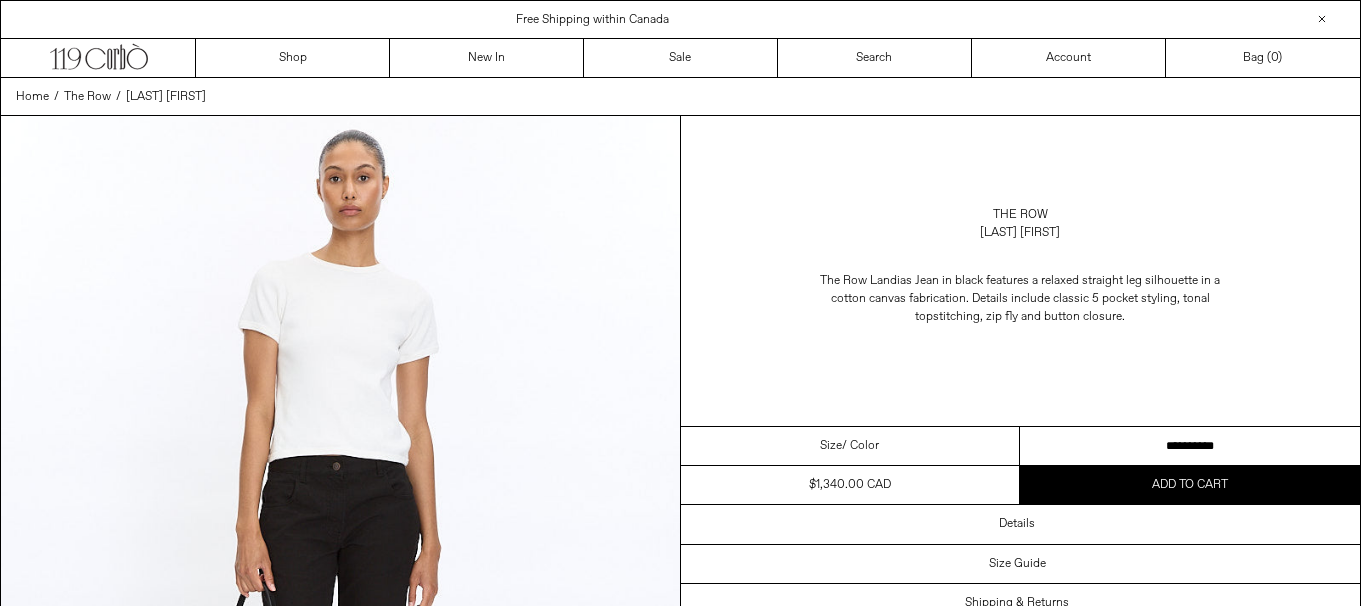 scroll, scrollTop: 0, scrollLeft: 0, axis: both 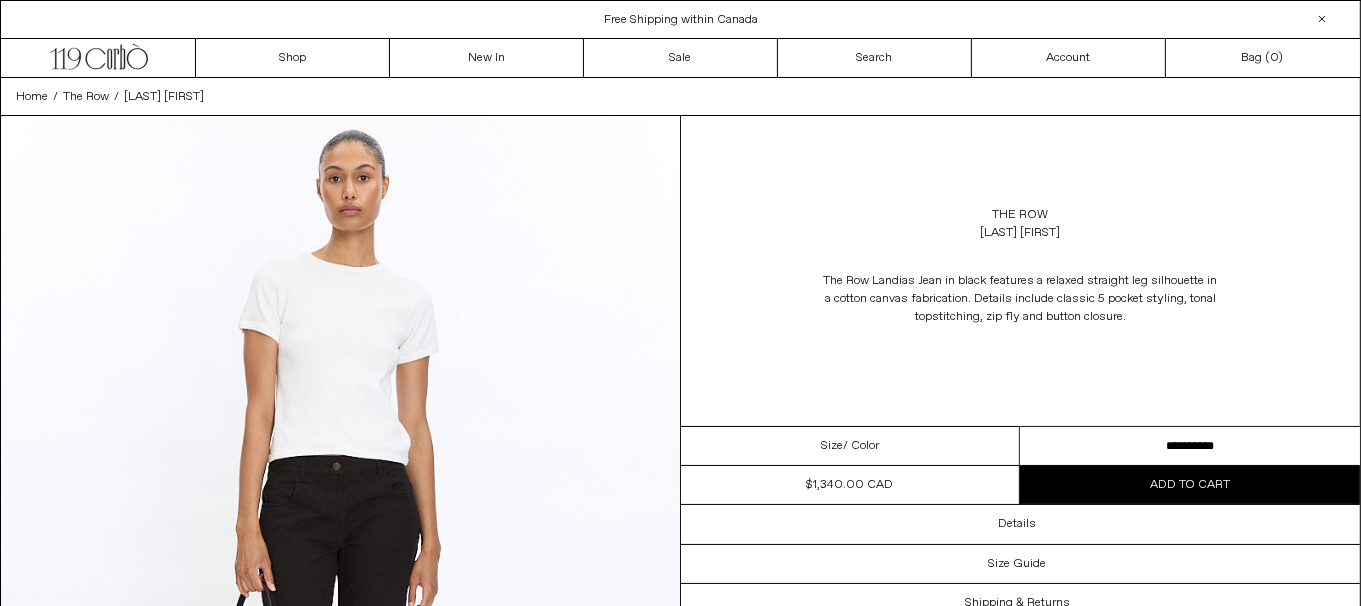 click on "**********" at bounding box center [1190, 446] 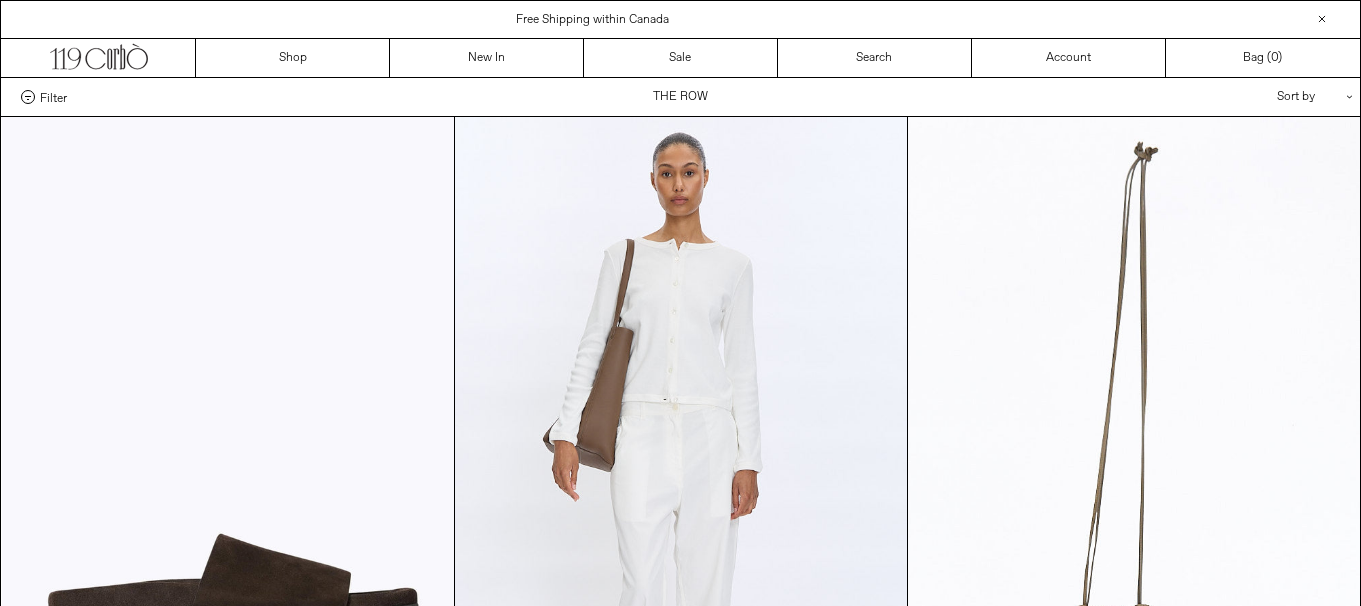 scroll, scrollTop: 1590, scrollLeft: 0, axis: vertical 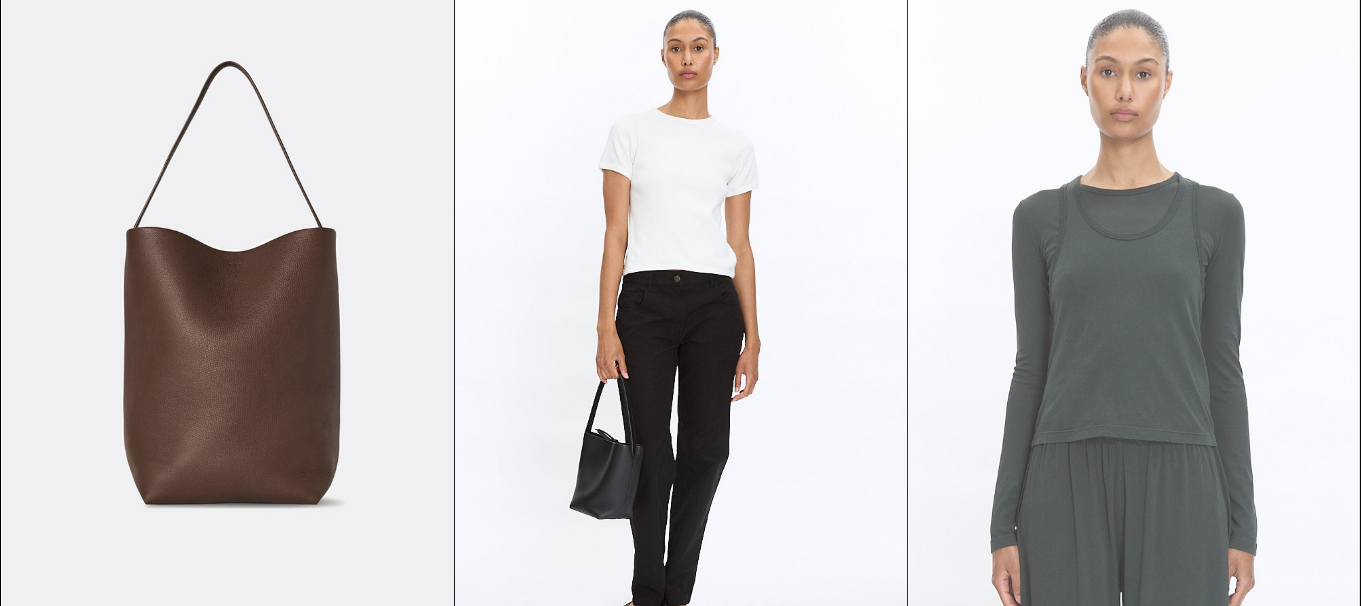 click at bounding box center [1134, 338] 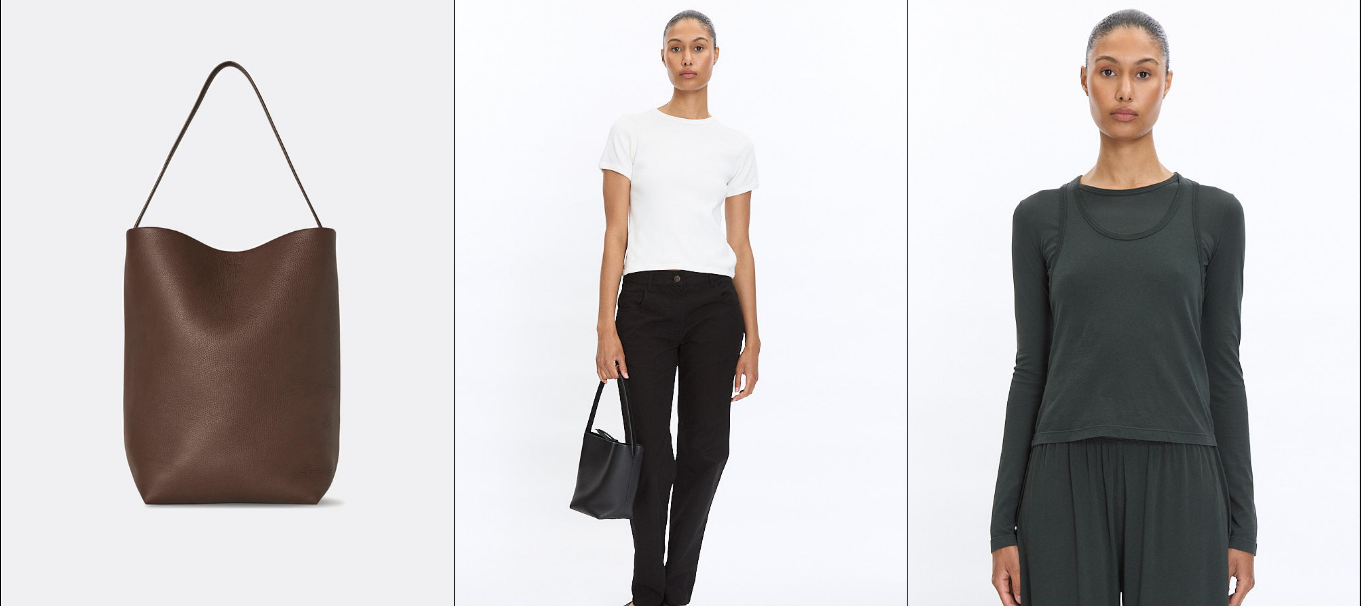 scroll, scrollTop: 2120, scrollLeft: 0, axis: vertical 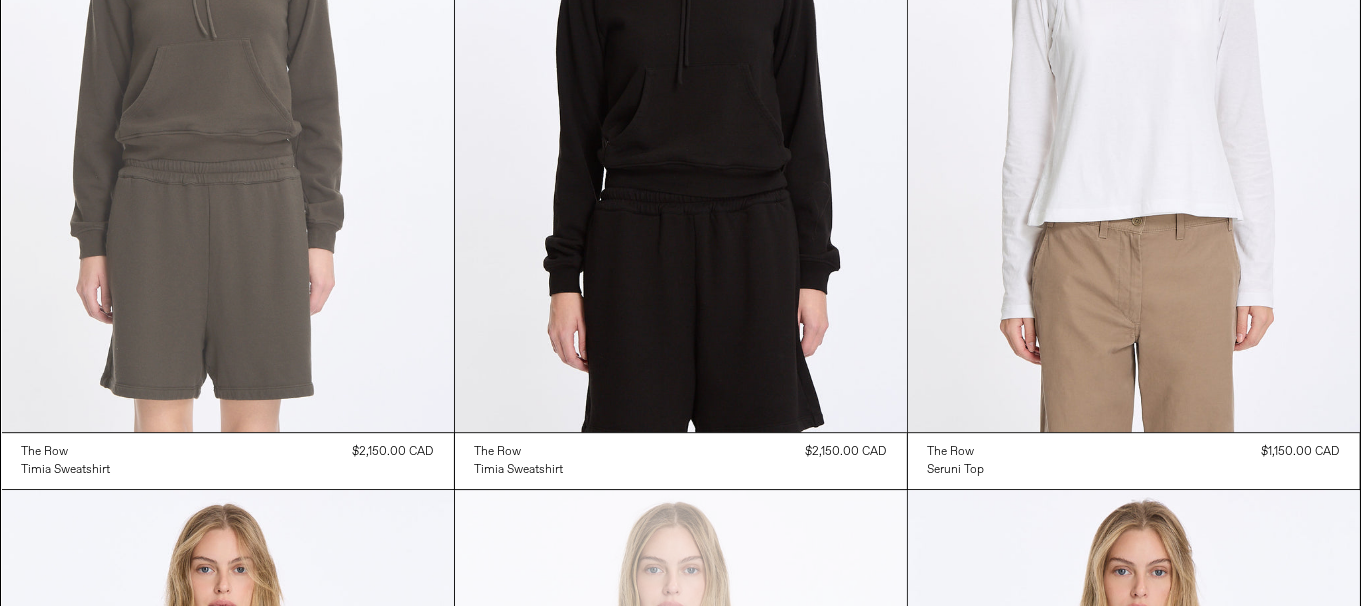 click at bounding box center [228, 93] 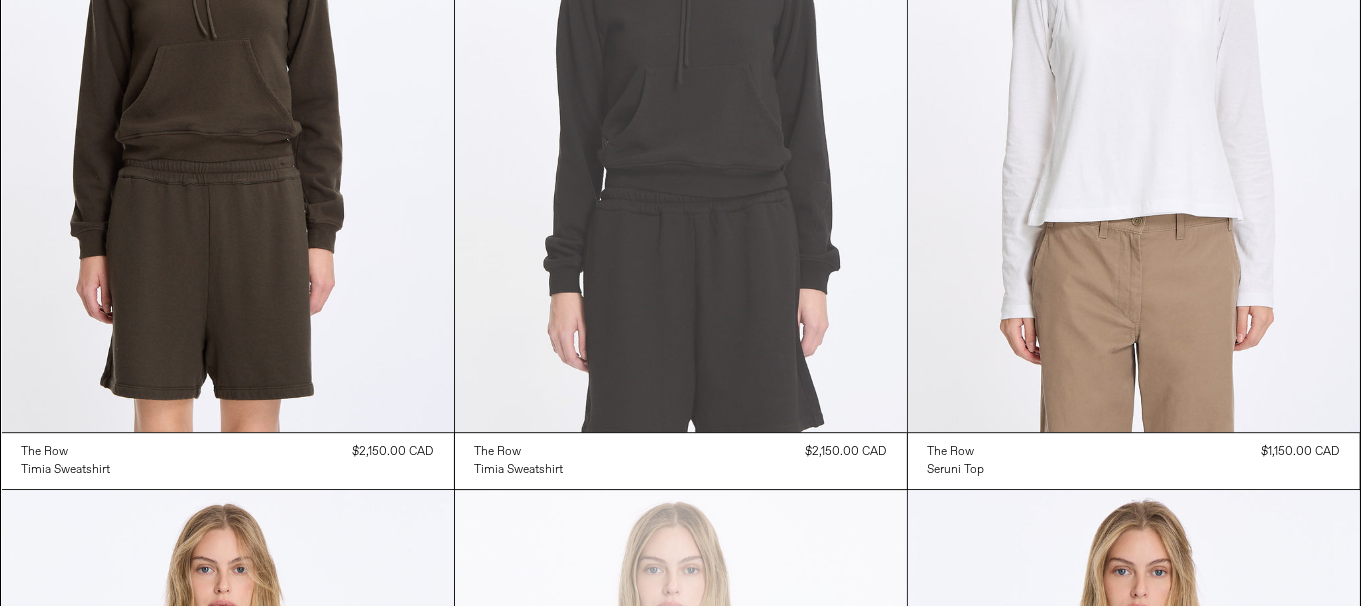 click at bounding box center (681, 93) 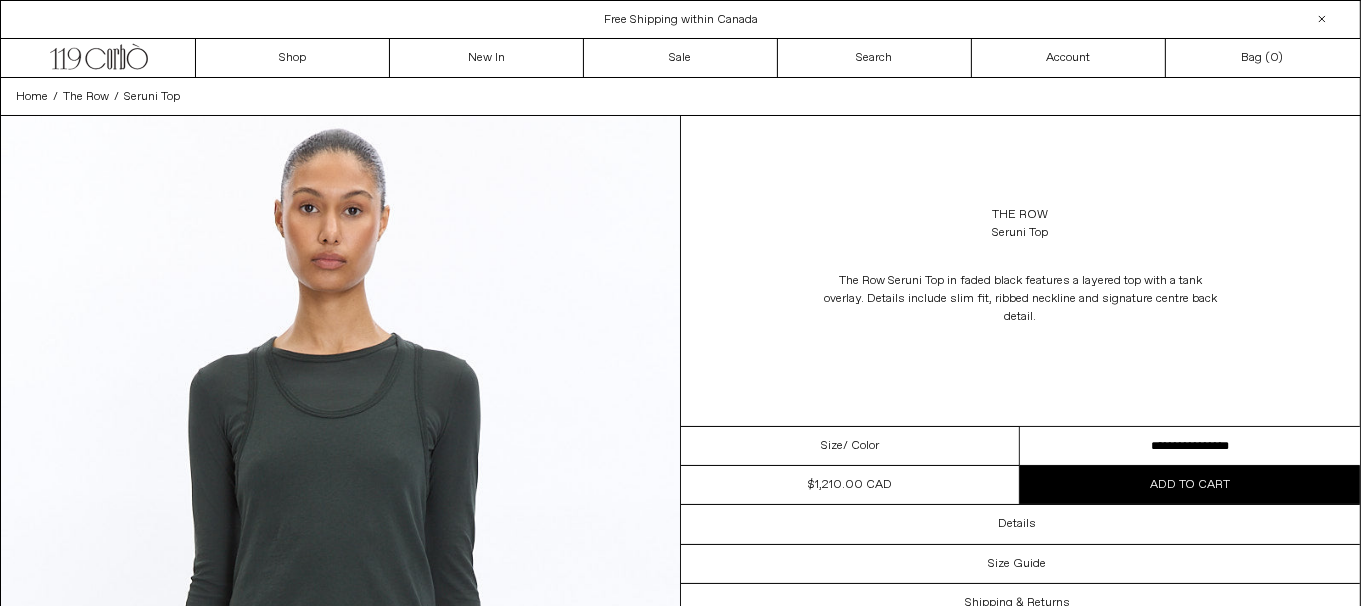 scroll, scrollTop: 0, scrollLeft: 0, axis: both 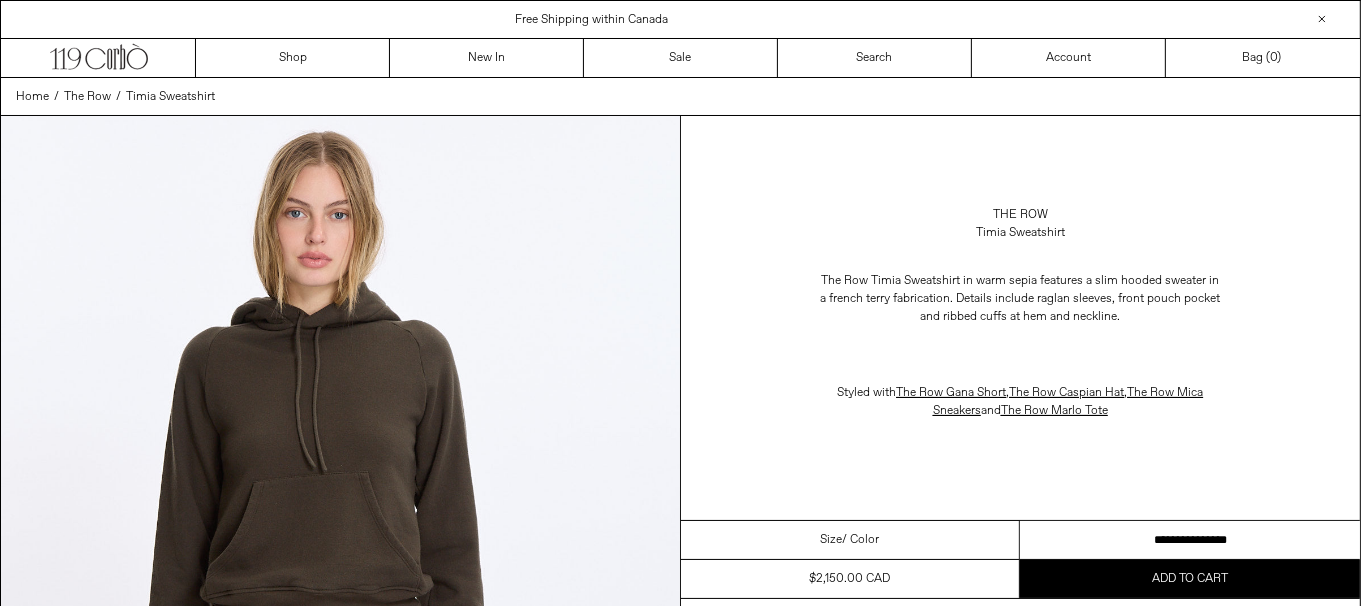 click on "**********" at bounding box center [1190, 540] 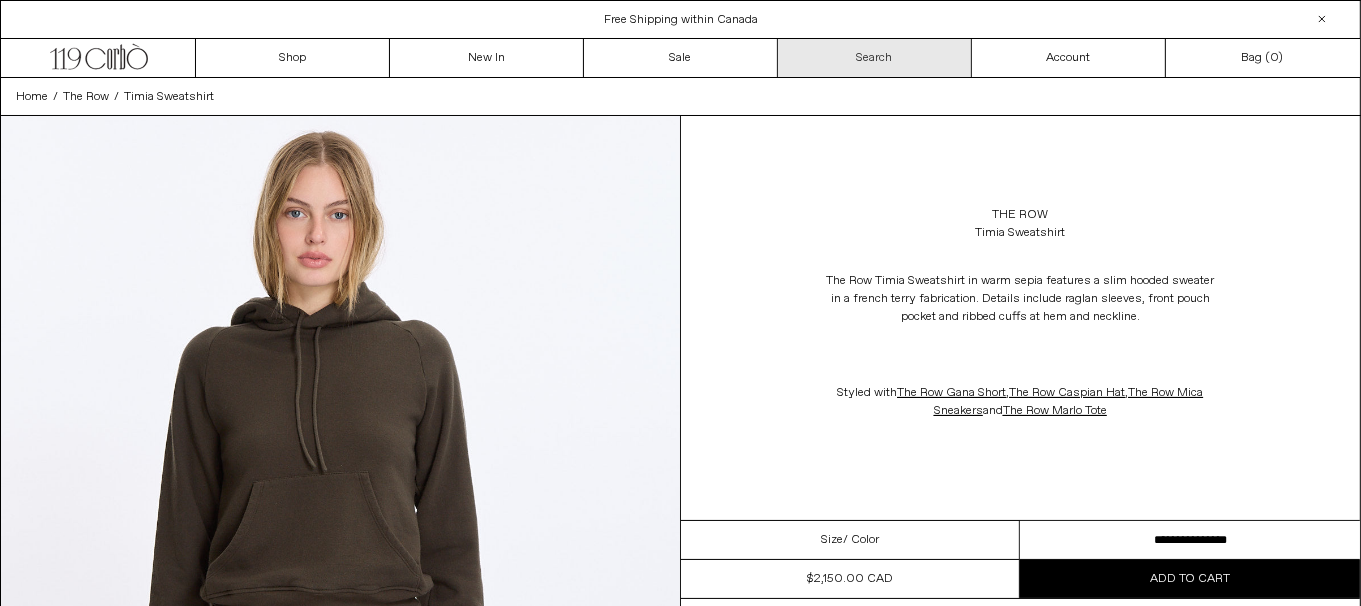 scroll, scrollTop: 0, scrollLeft: 0, axis: both 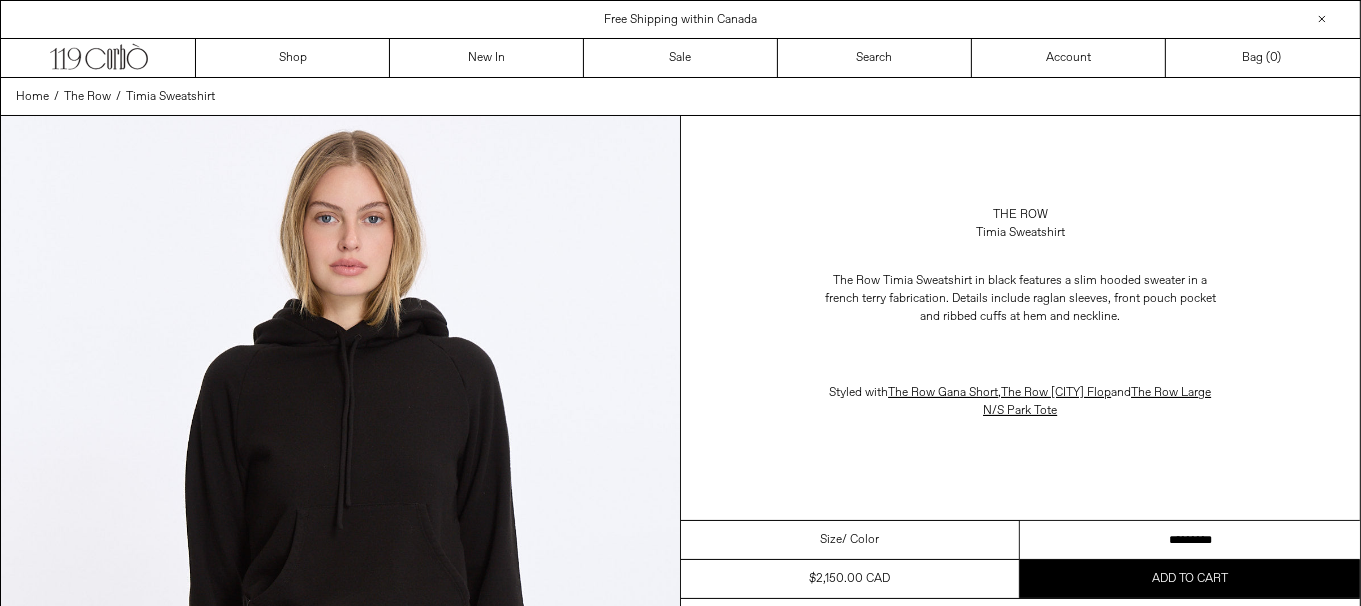 click on "**********" at bounding box center [1190, 540] 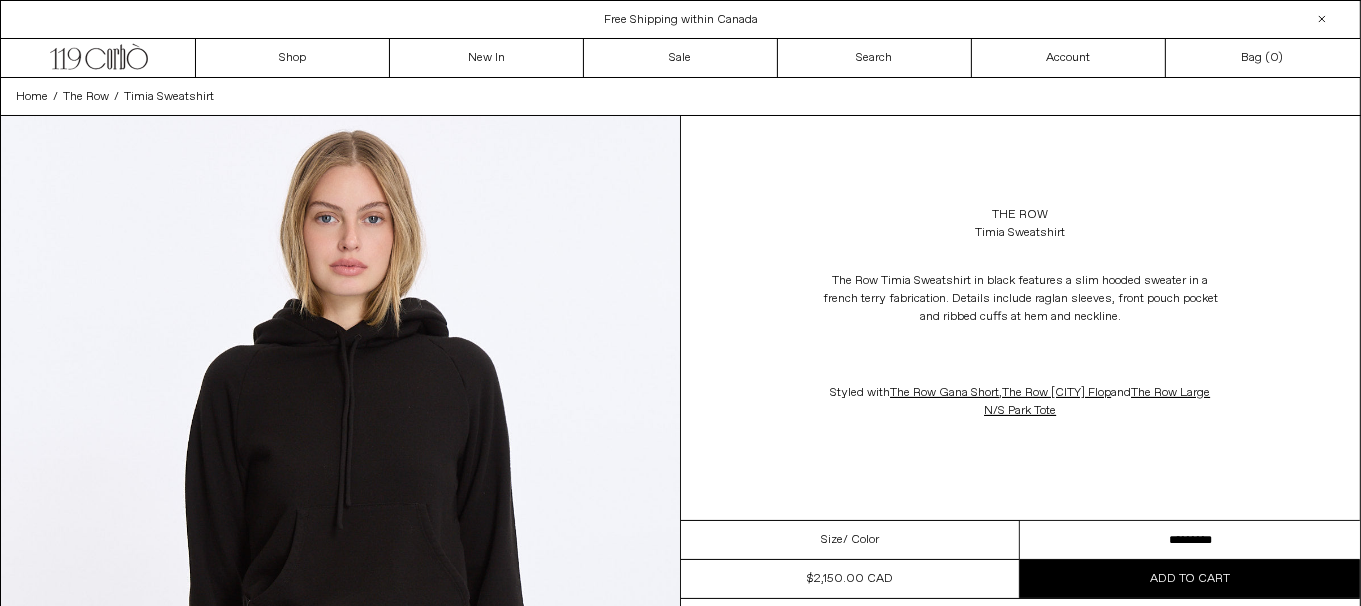 scroll, scrollTop: 0, scrollLeft: 0, axis: both 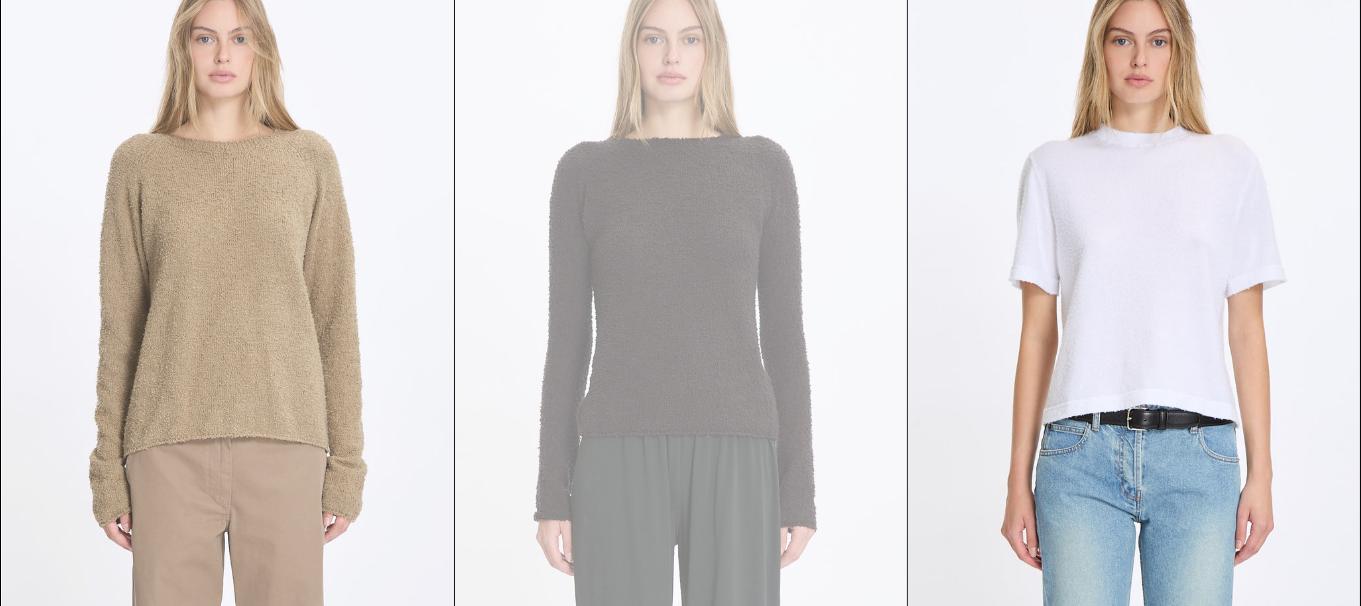 click at bounding box center [228, 299] 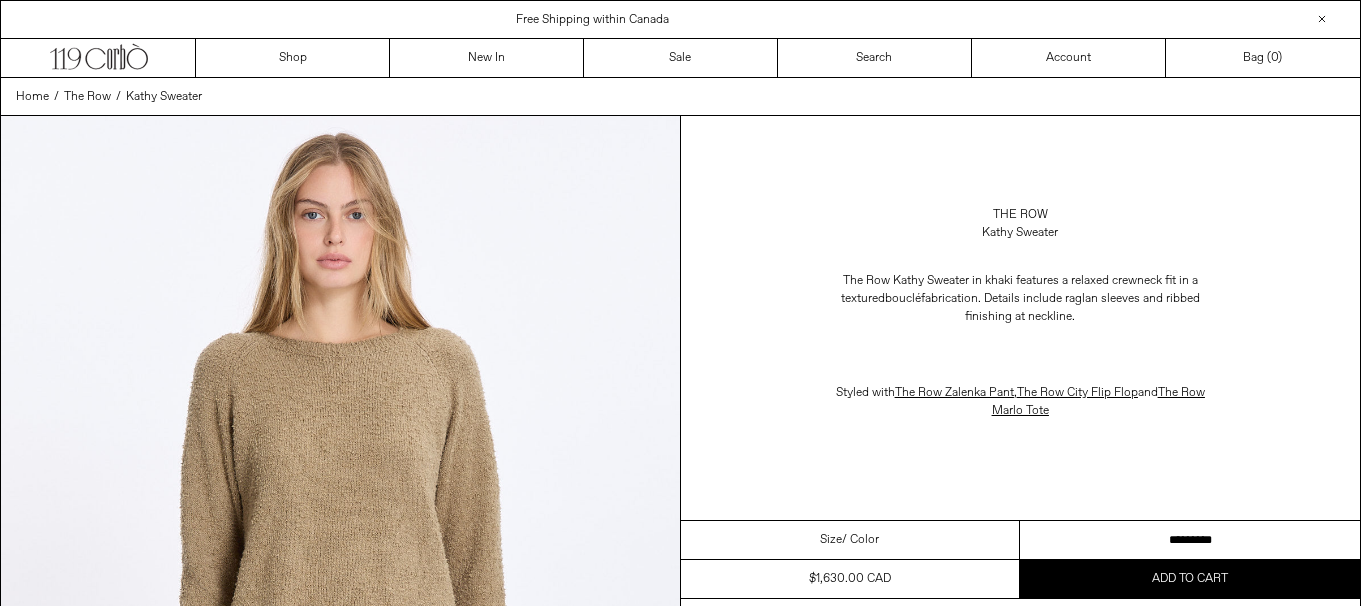 scroll, scrollTop: 0, scrollLeft: 0, axis: both 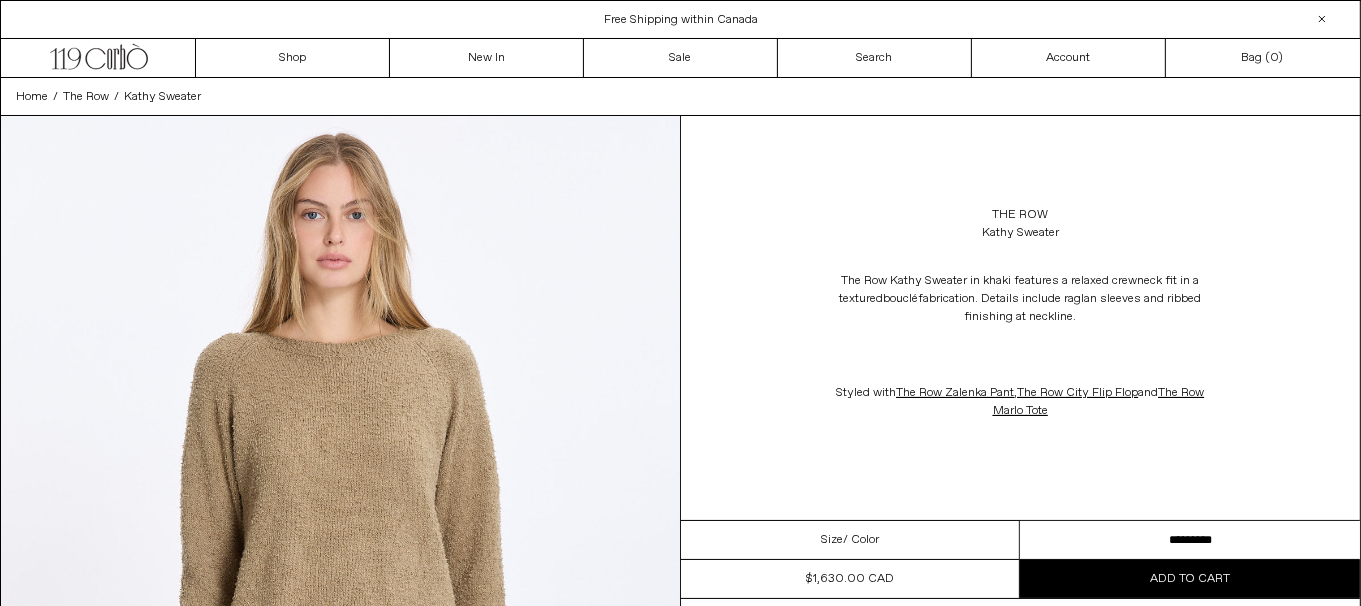 drag, startPoint x: 1123, startPoint y: 528, endPoint x: 1036, endPoint y: 353, distance: 195.43285 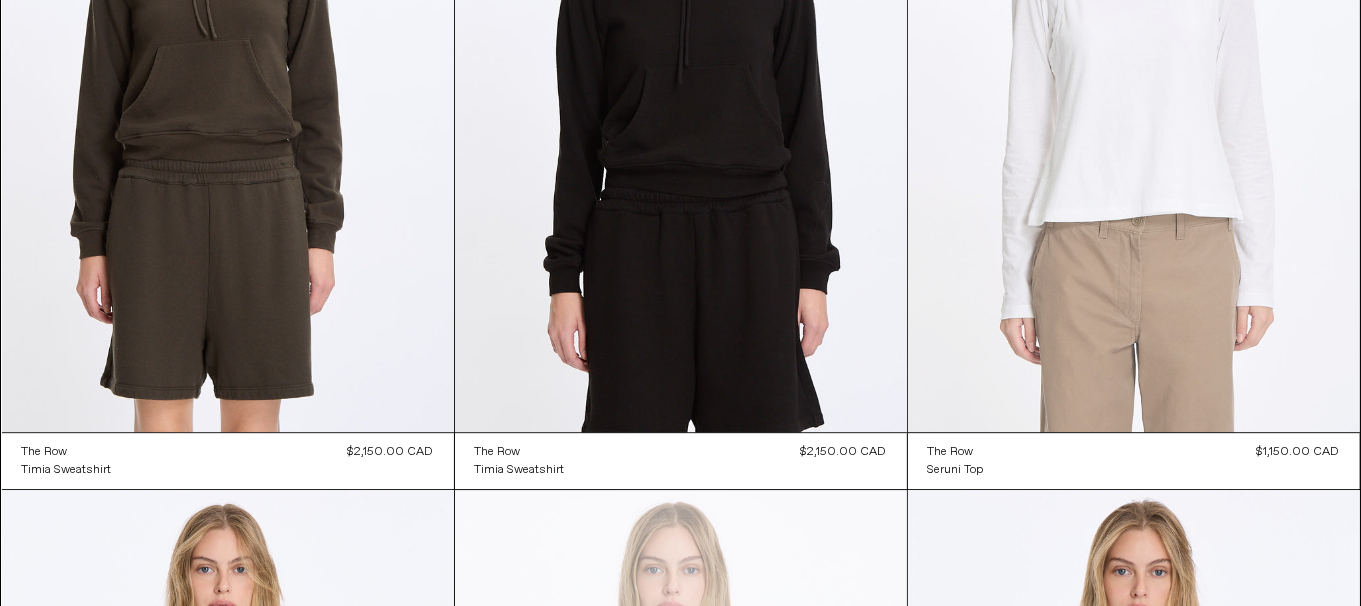 scroll, scrollTop: 0, scrollLeft: 0, axis: both 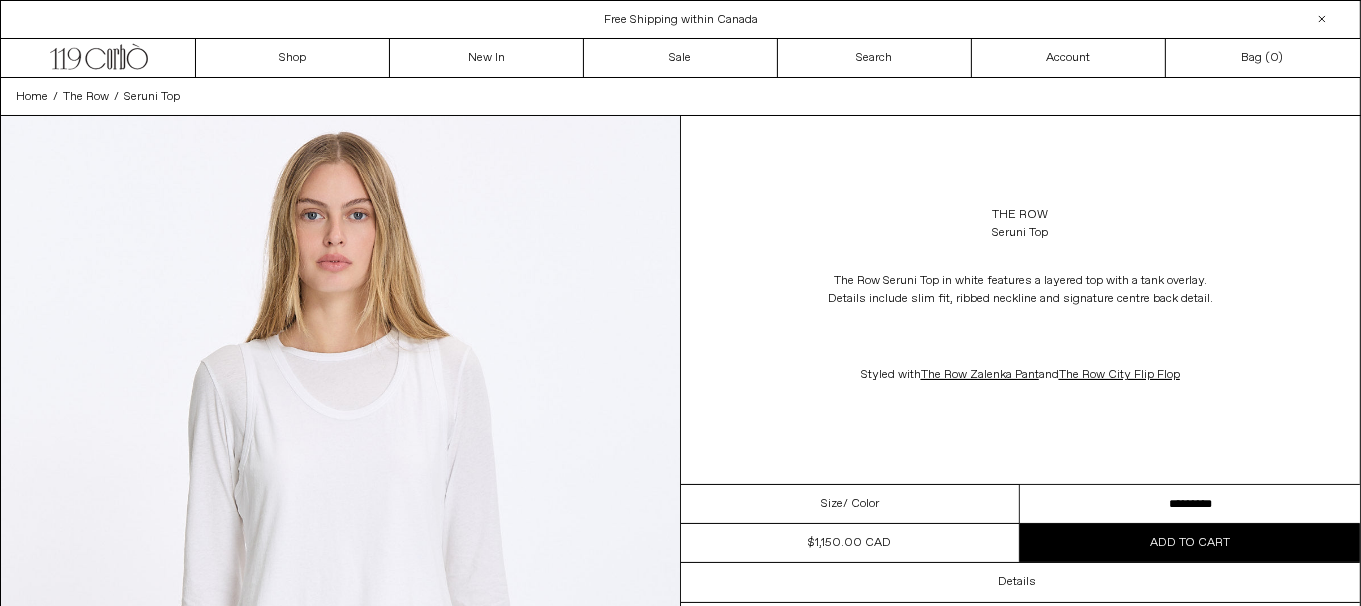 click on "**********" at bounding box center [1190, 504] 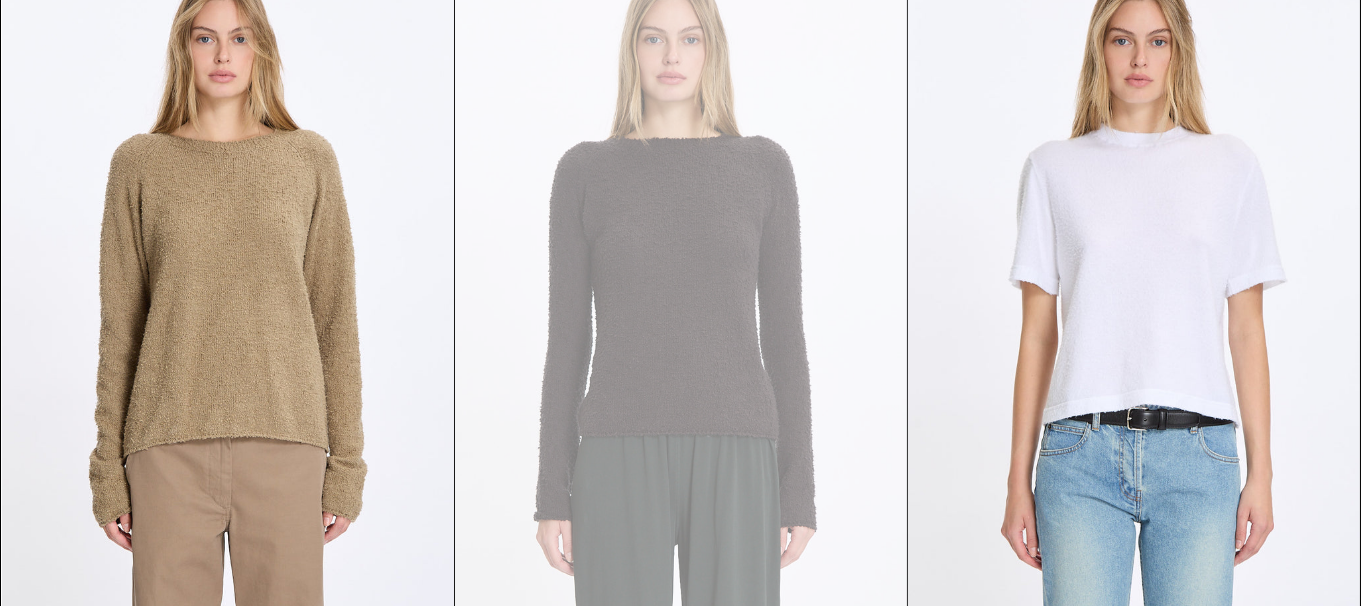 scroll, scrollTop: 0, scrollLeft: 0, axis: both 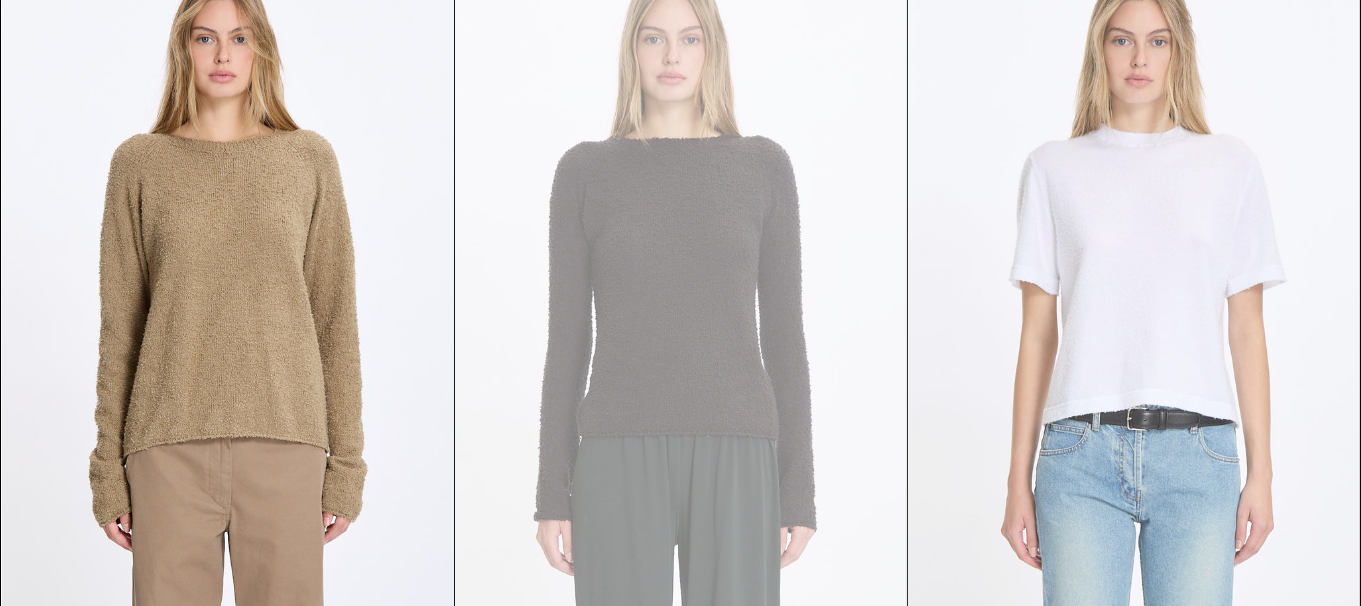 click at bounding box center [1134, 299] 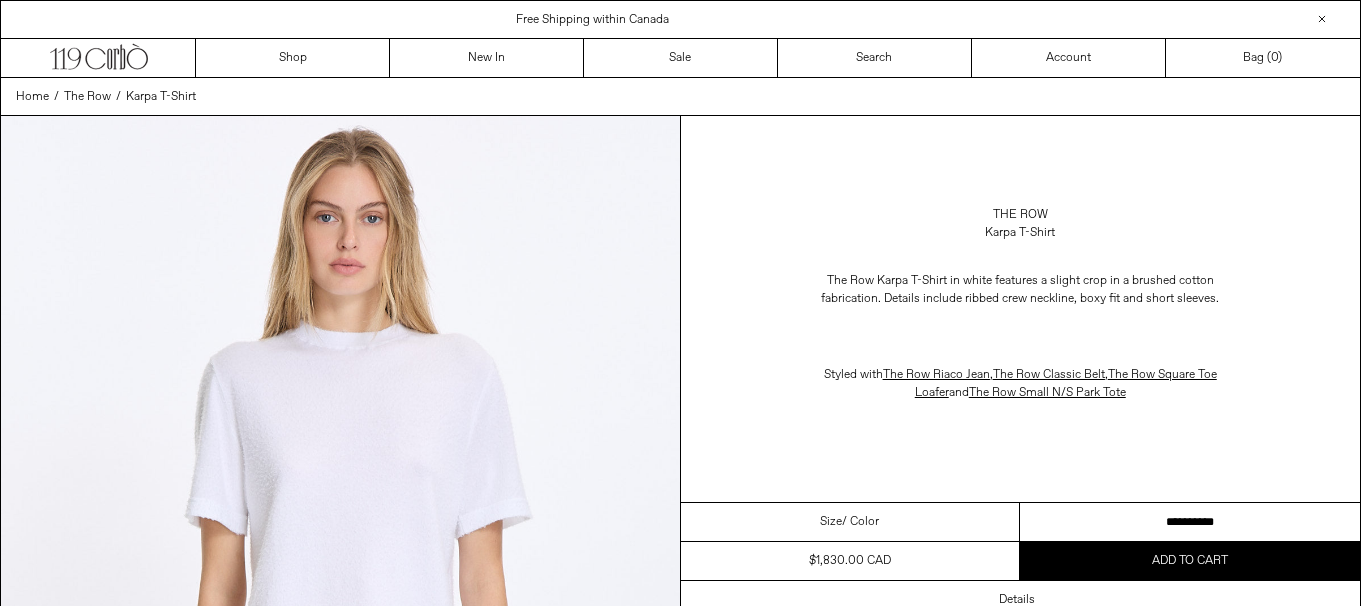 scroll, scrollTop: 0, scrollLeft: 0, axis: both 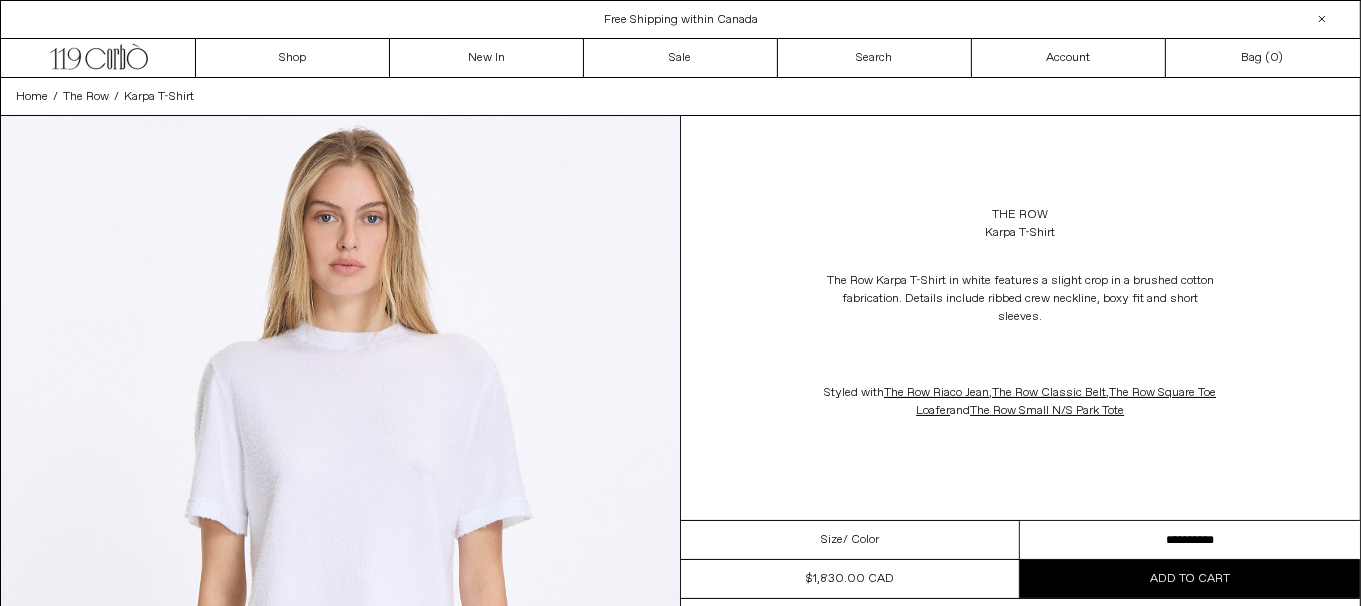 click on "**********" at bounding box center [1190, 540] 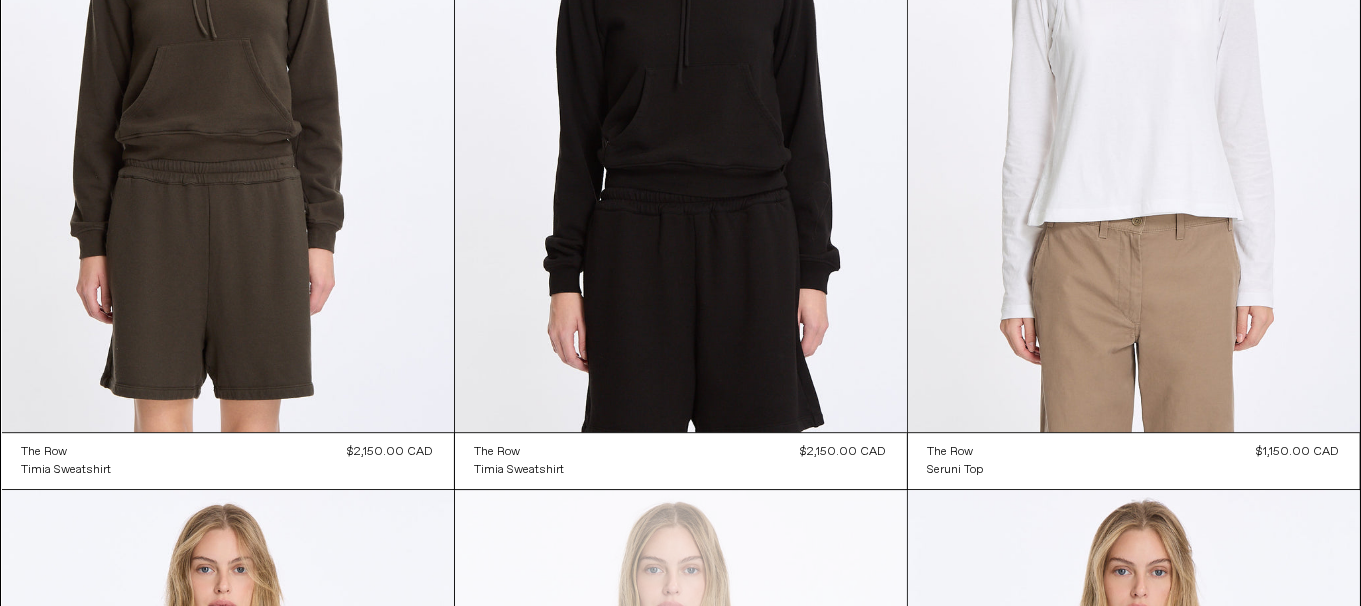 scroll, scrollTop: 0, scrollLeft: 0, axis: both 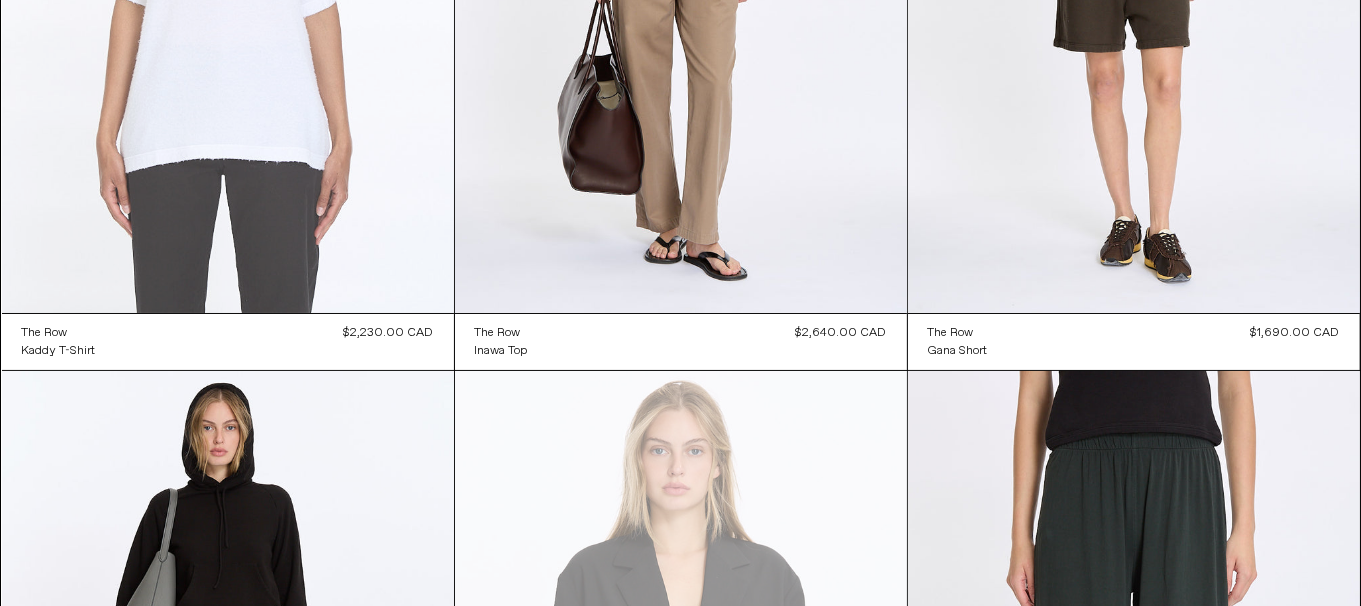 click at bounding box center [228, -26] 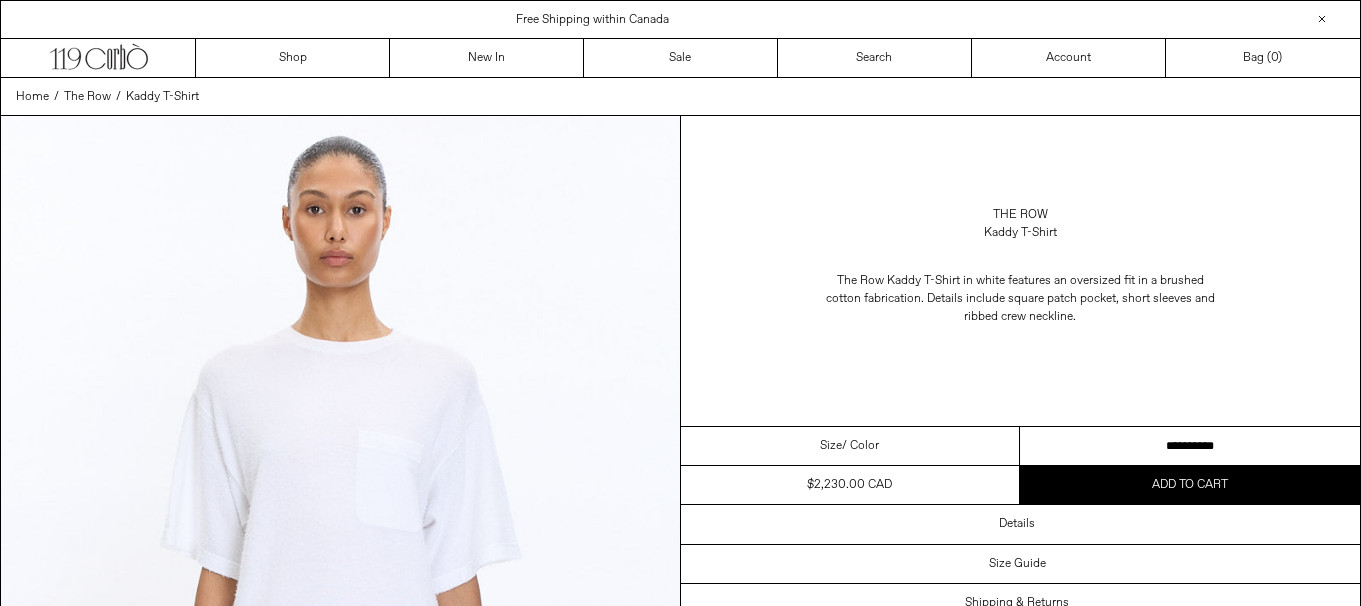scroll, scrollTop: 0, scrollLeft: 0, axis: both 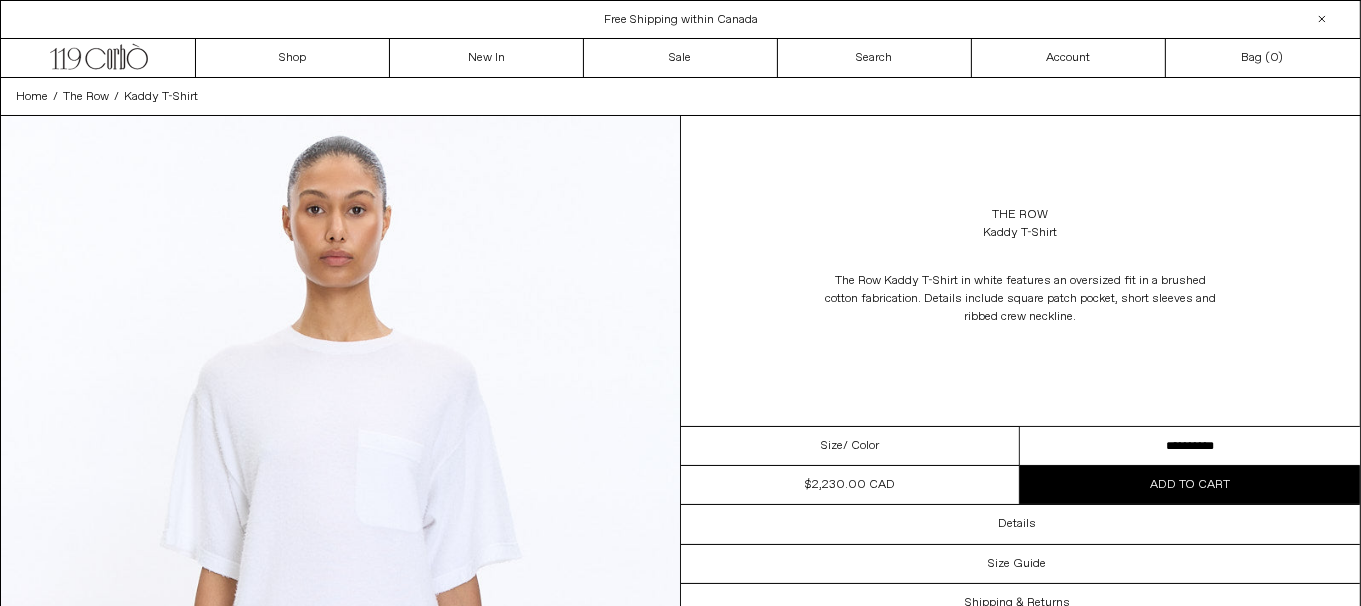 click on "[ADDRESS]
[ADDRESS]
[ADDRESS]
[ADDRESS]" at bounding box center (1190, 446) 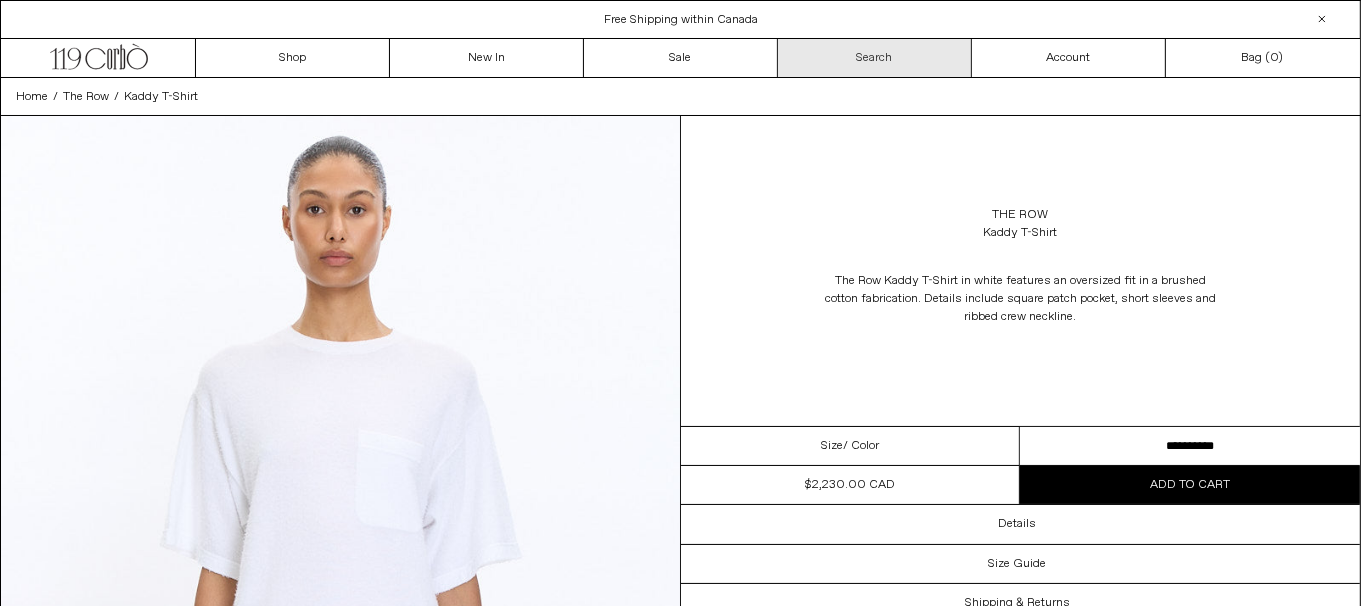 scroll, scrollTop: 0, scrollLeft: 0, axis: both 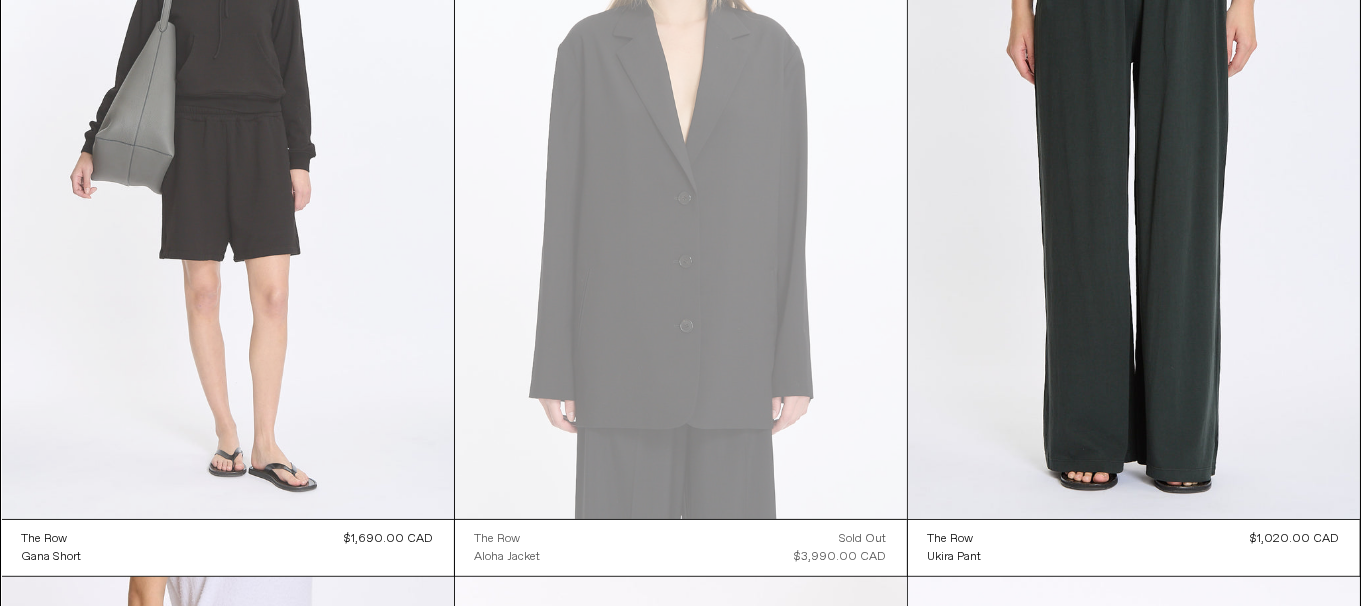 click at bounding box center (228, 180) 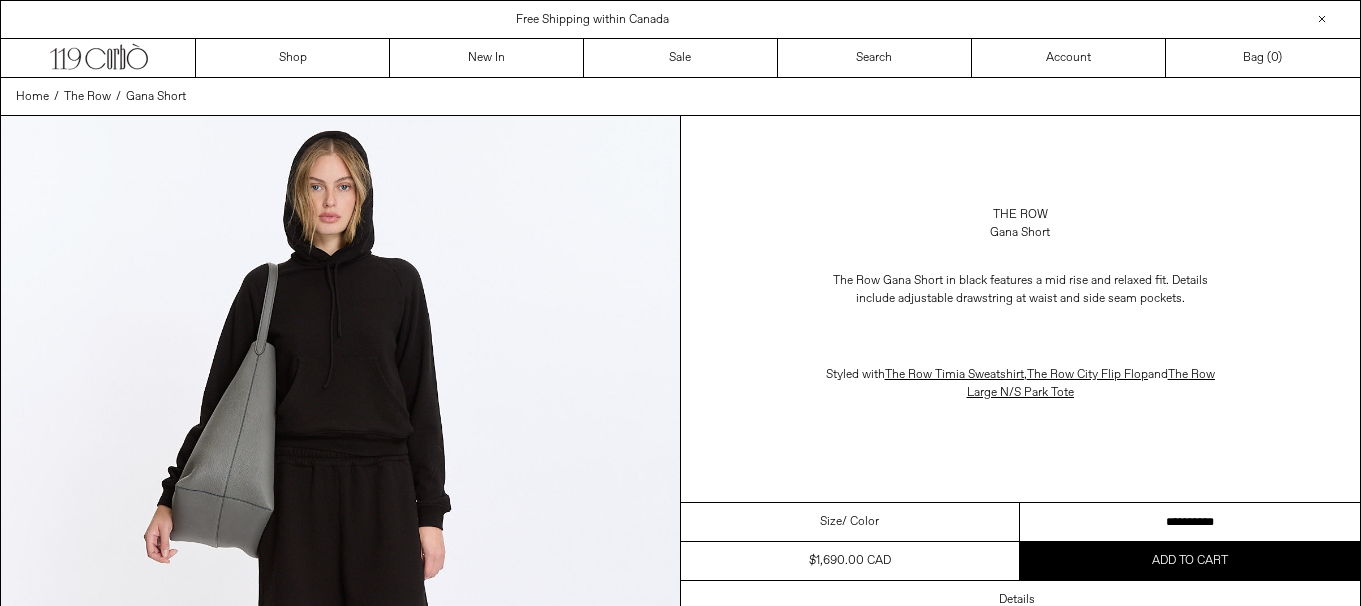 scroll, scrollTop: 0, scrollLeft: 0, axis: both 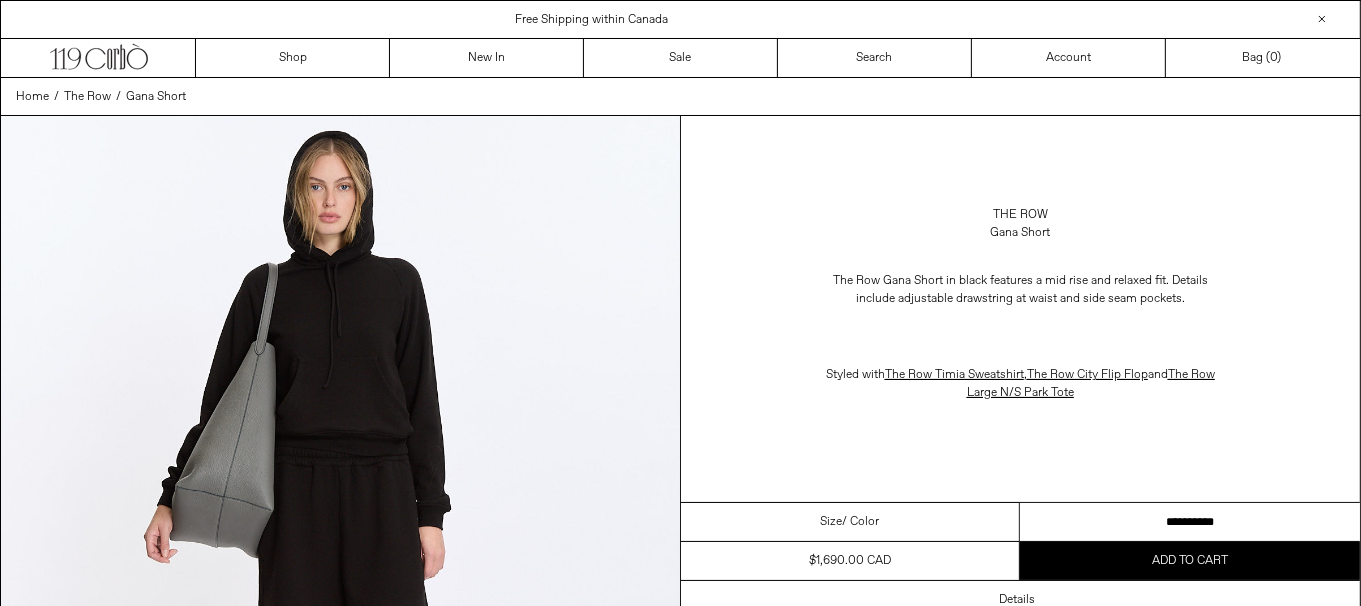 click on "**********" at bounding box center (1190, 522) 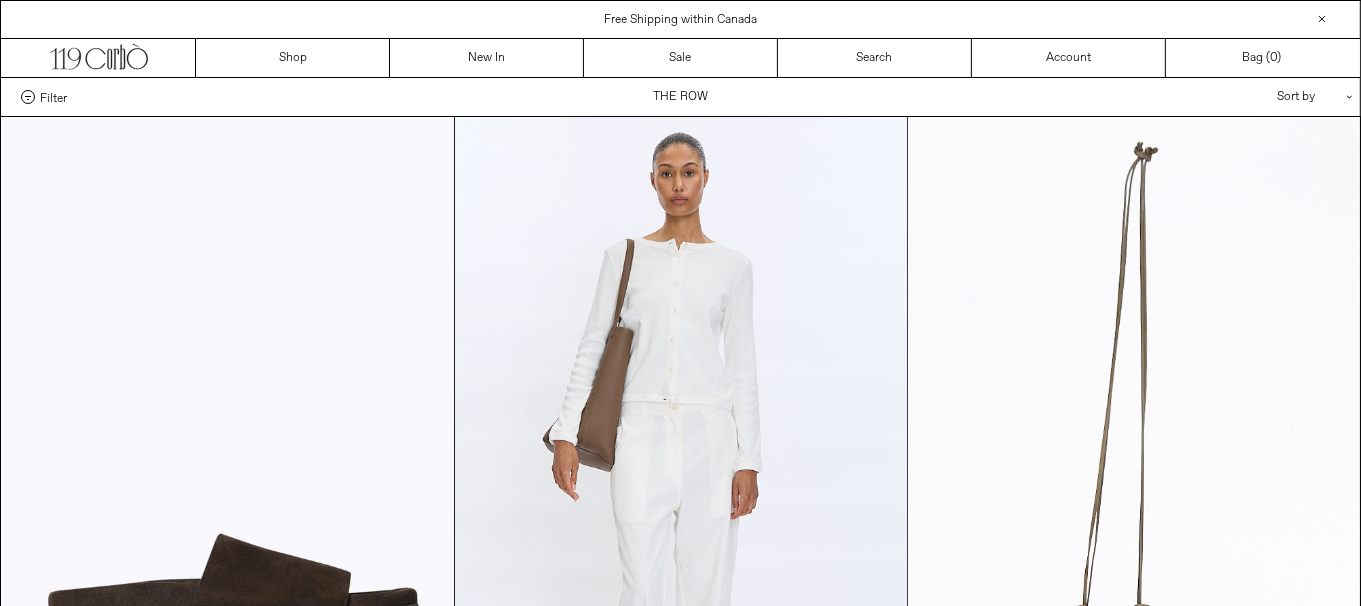 scroll, scrollTop: 5515, scrollLeft: 0, axis: vertical 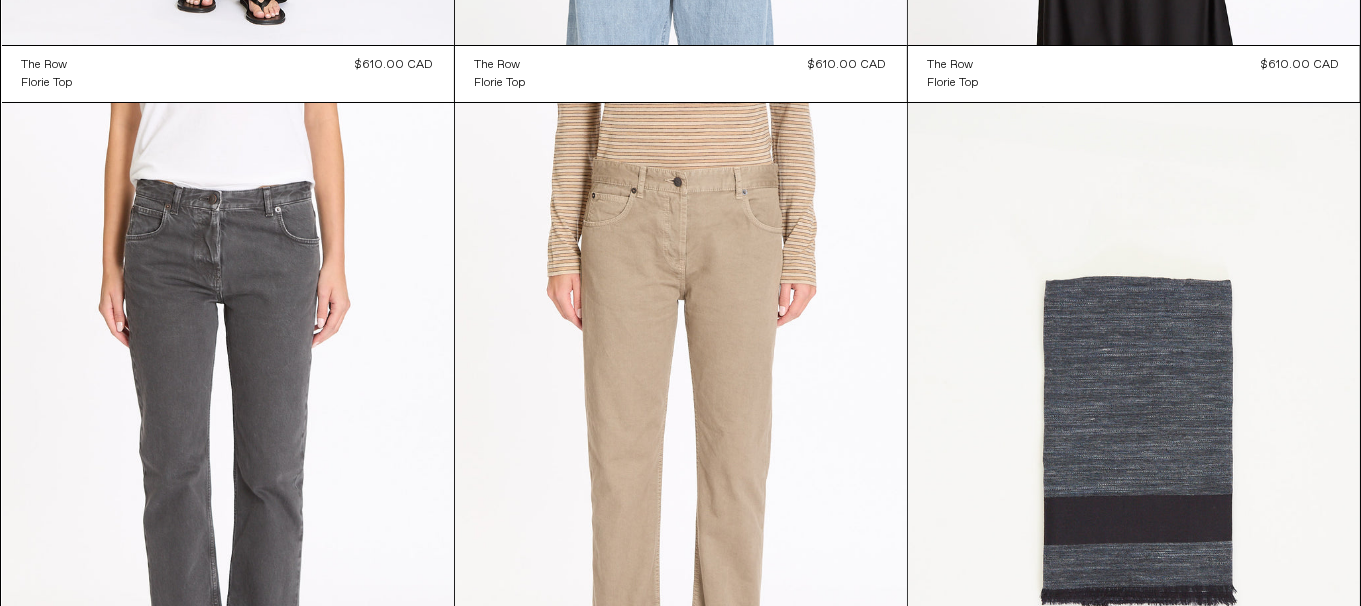 click at bounding box center (681, -294) 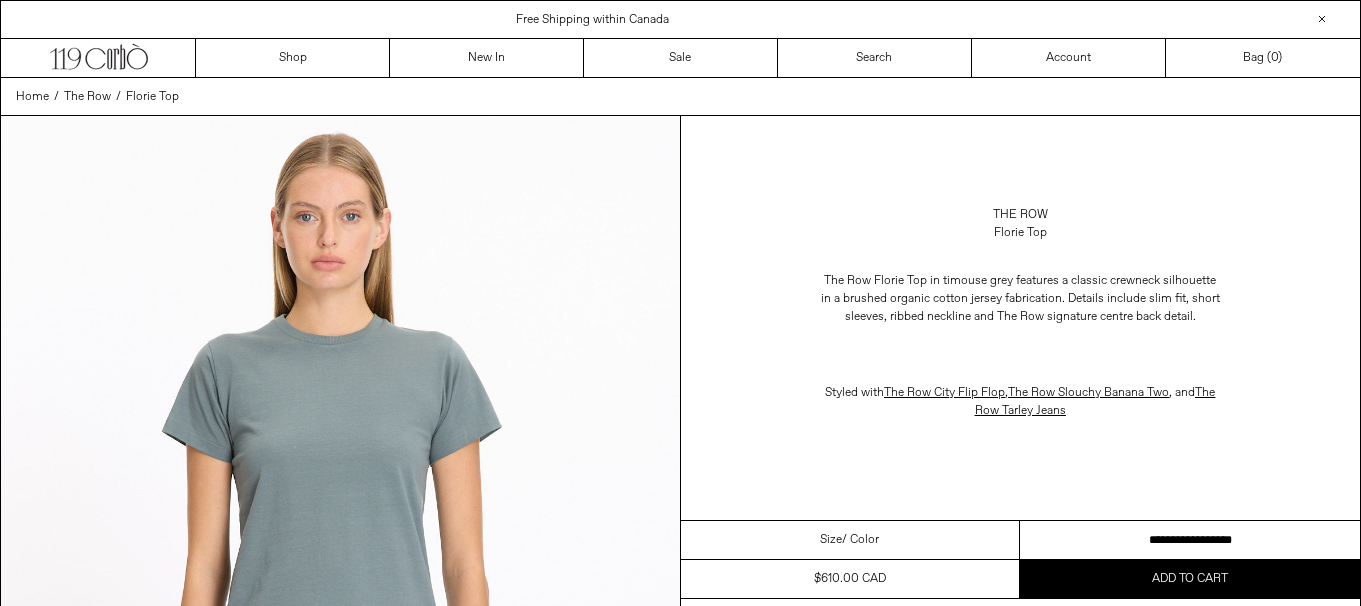 scroll, scrollTop: 0, scrollLeft: 0, axis: both 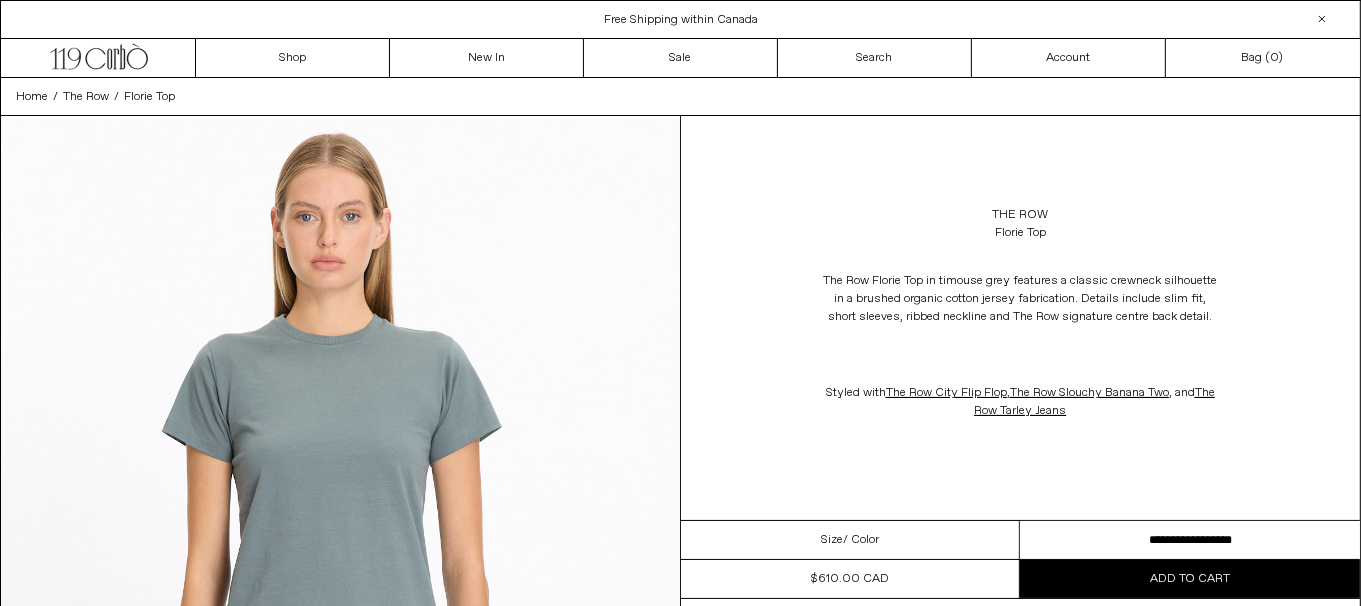 click on "**********" at bounding box center (1190, 540) 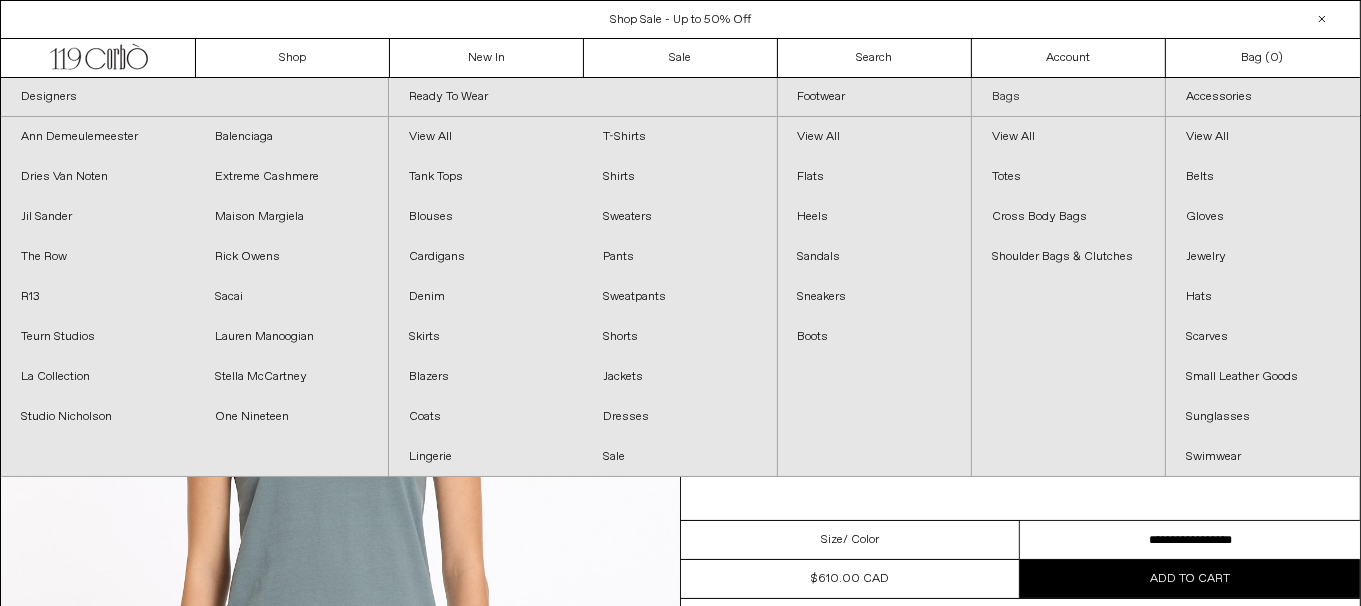 click on "Bags" at bounding box center [1068, 97] 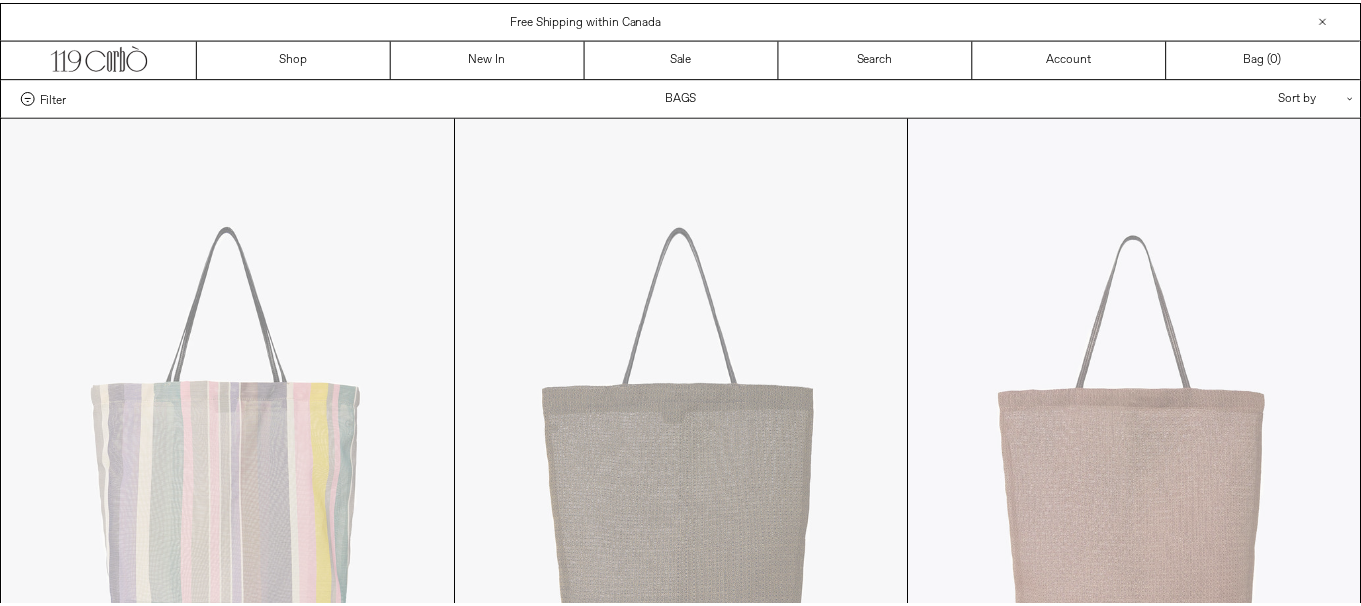 scroll, scrollTop: 0, scrollLeft: 0, axis: both 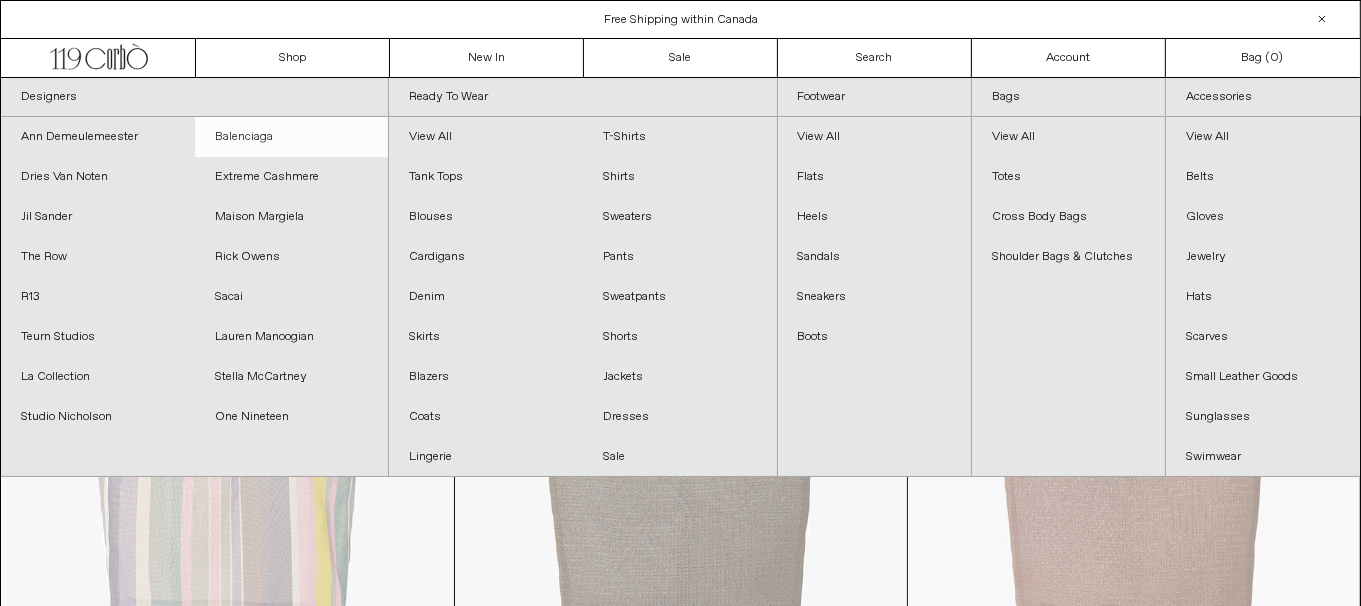 click on "Balenciaga" at bounding box center (292, 137) 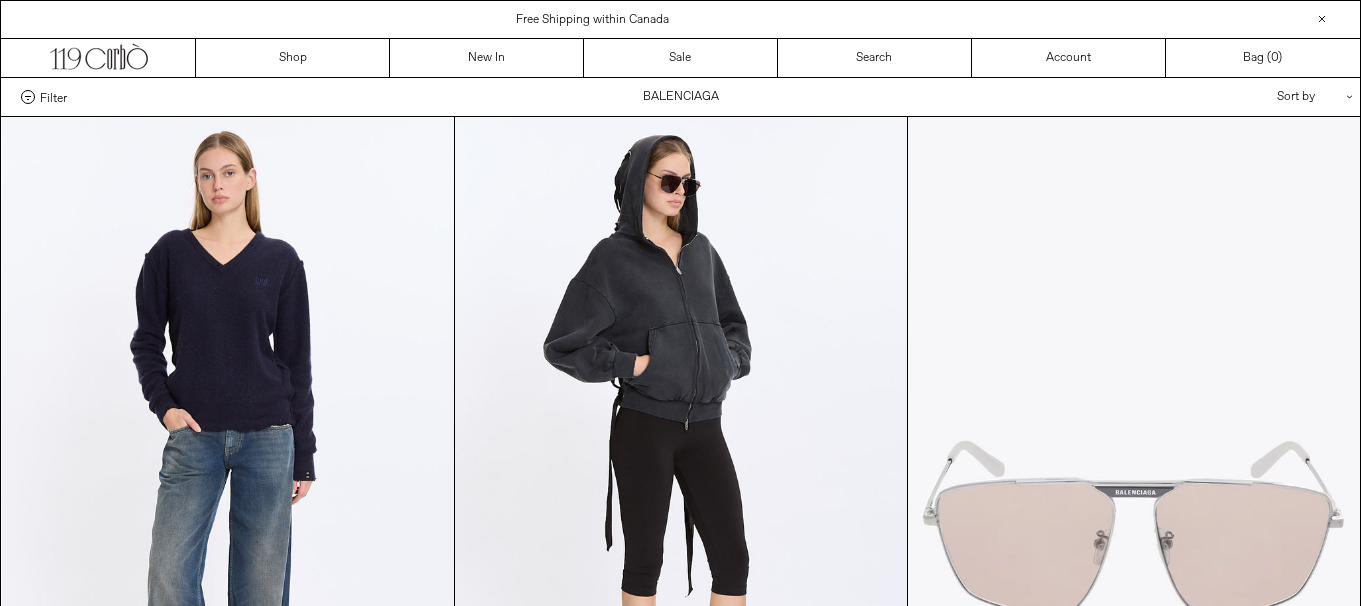 scroll, scrollTop: 0, scrollLeft: 0, axis: both 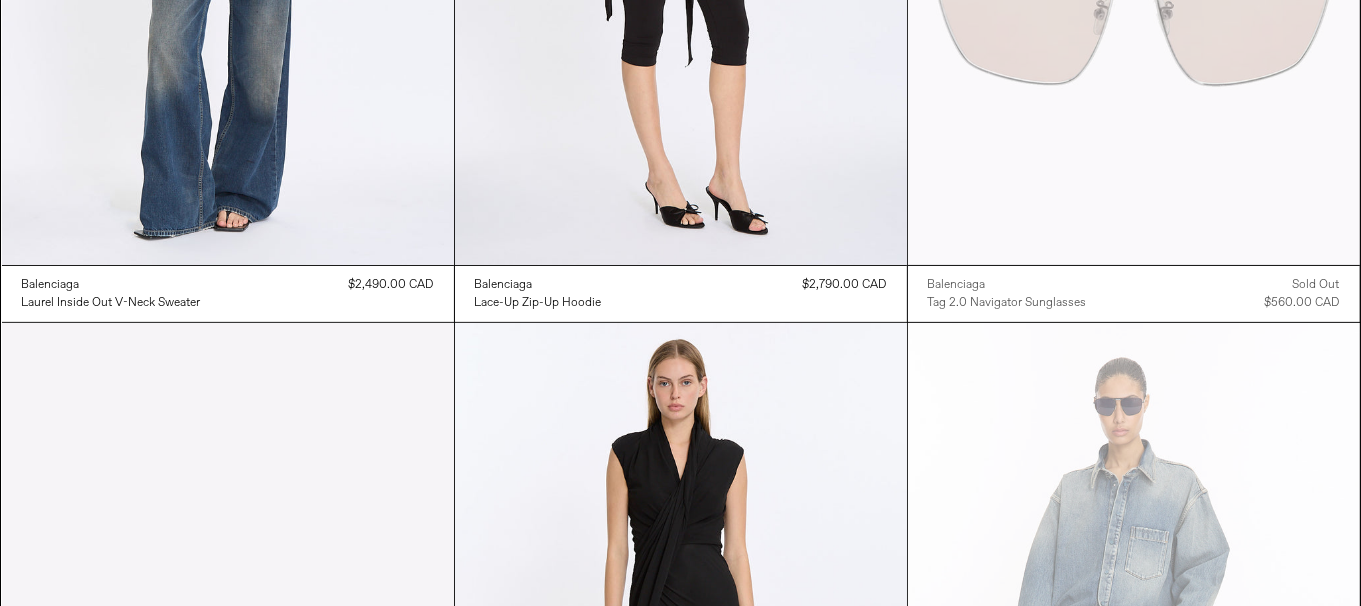 click on "x
by Timesact" at bounding box center (680, 2591) 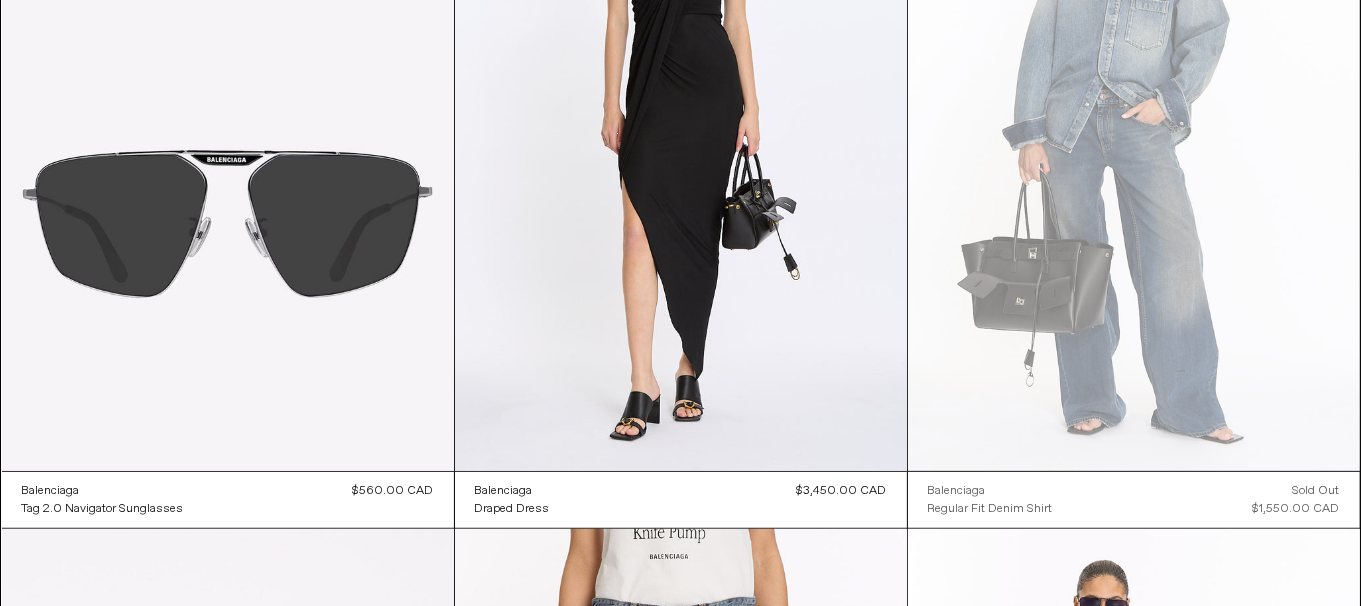 scroll, scrollTop: 0, scrollLeft: 0, axis: both 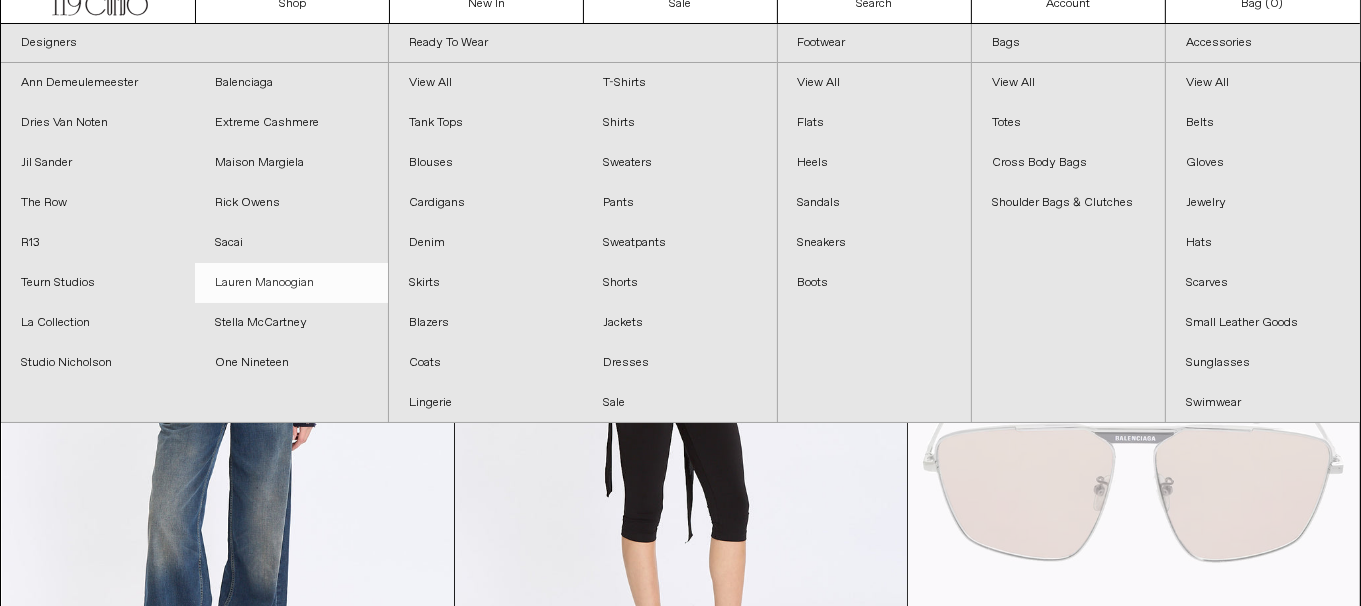click on "Lauren Manoogian" at bounding box center [292, 283] 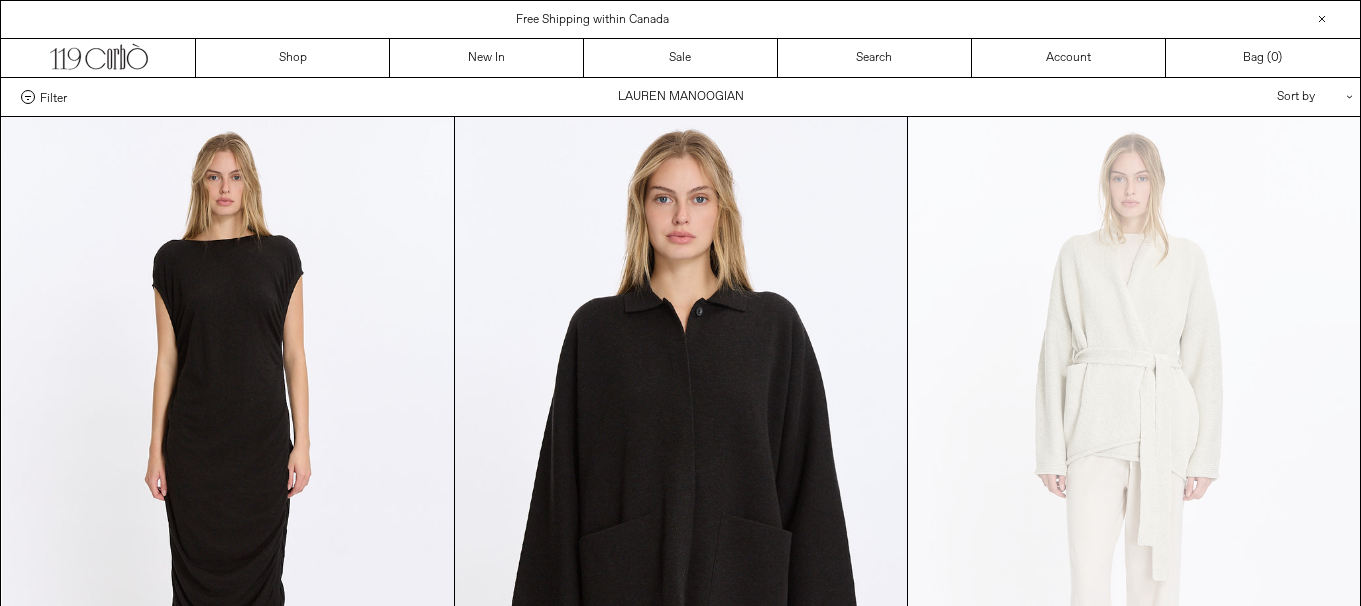 scroll, scrollTop: 0, scrollLeft: 0, axis: both 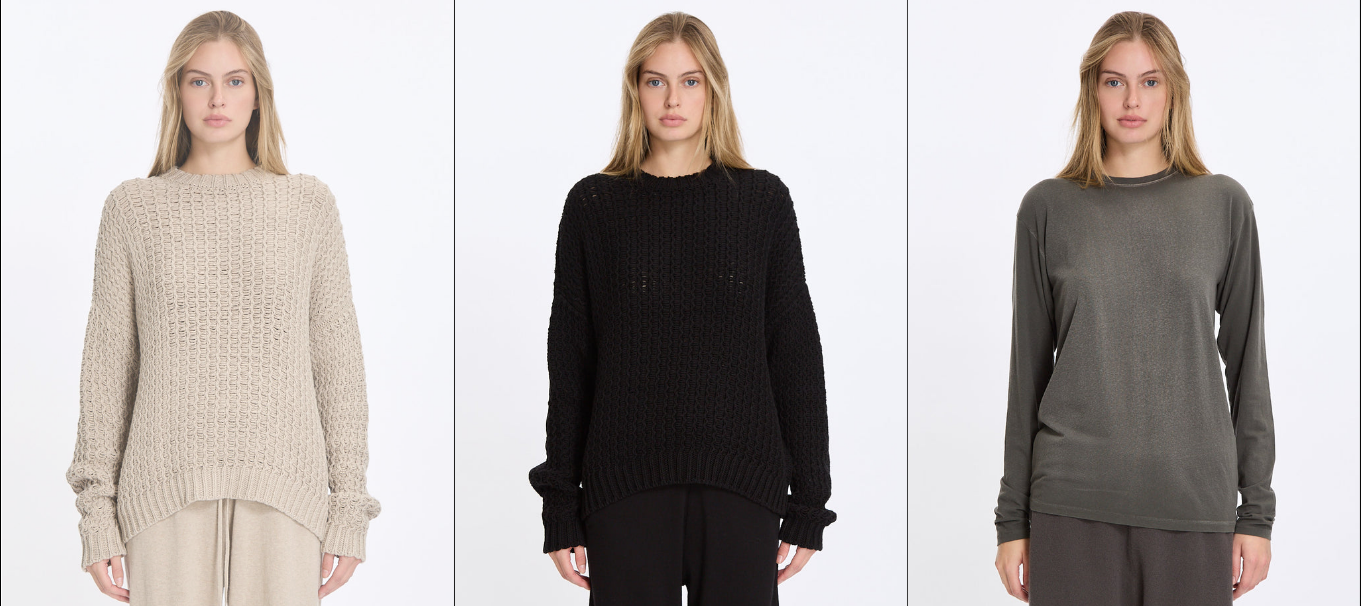 click at bounding box center [228, 338] 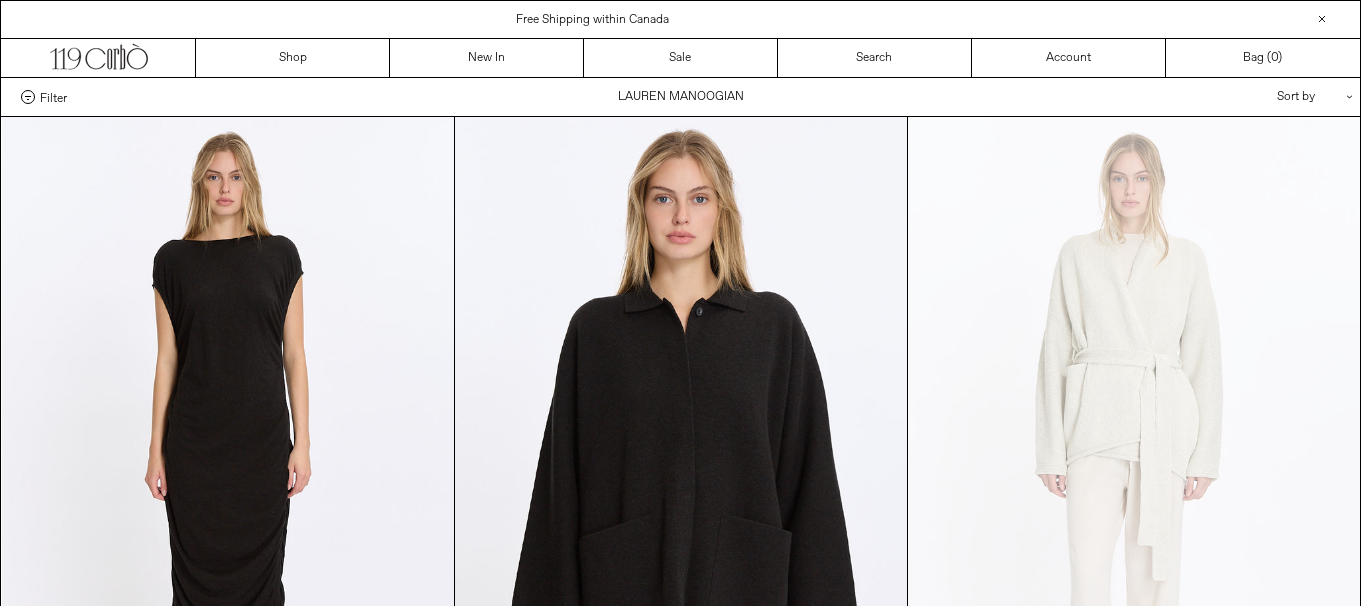 scroll, scrollTop: 1590, scrollLeft: 0, axis: vertical 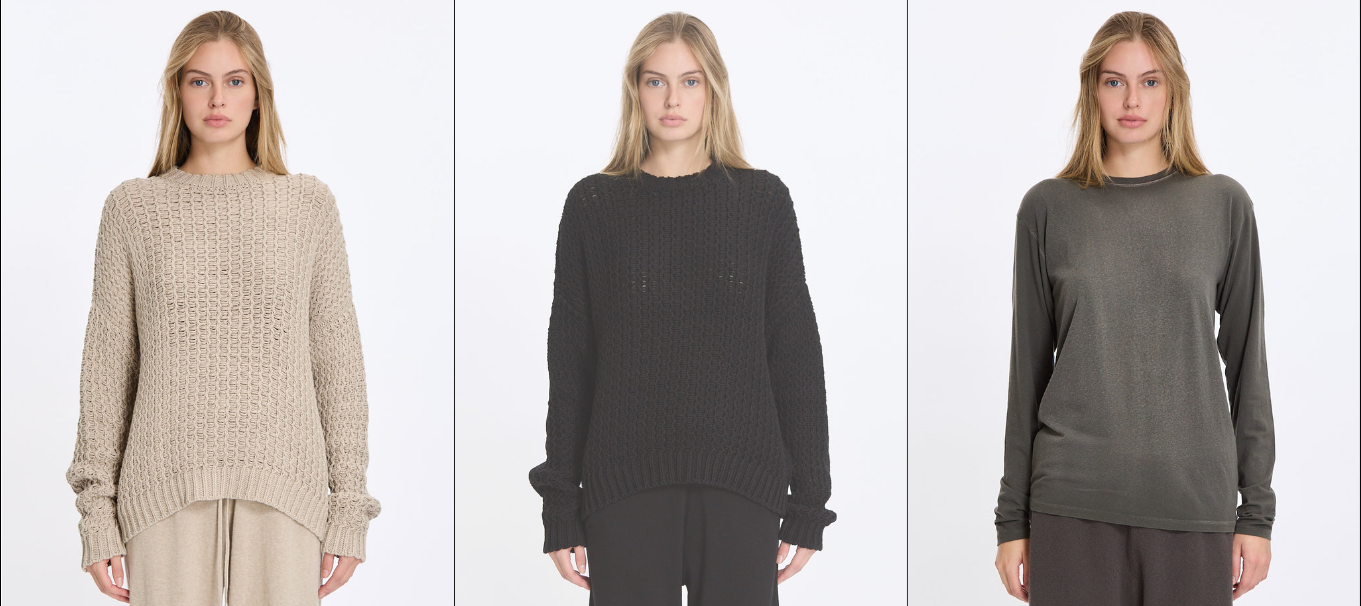 click at bounding box center [681, 338] 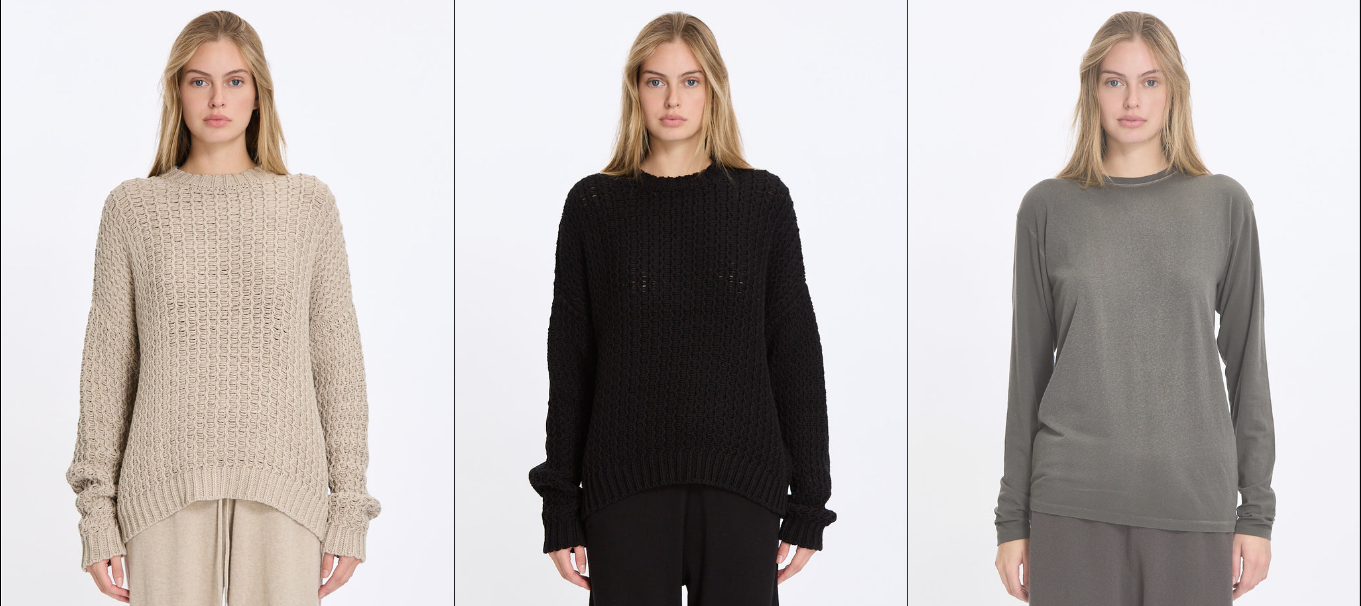 scroll, scrollTop: 0, scrollLeft: 0, axis: both 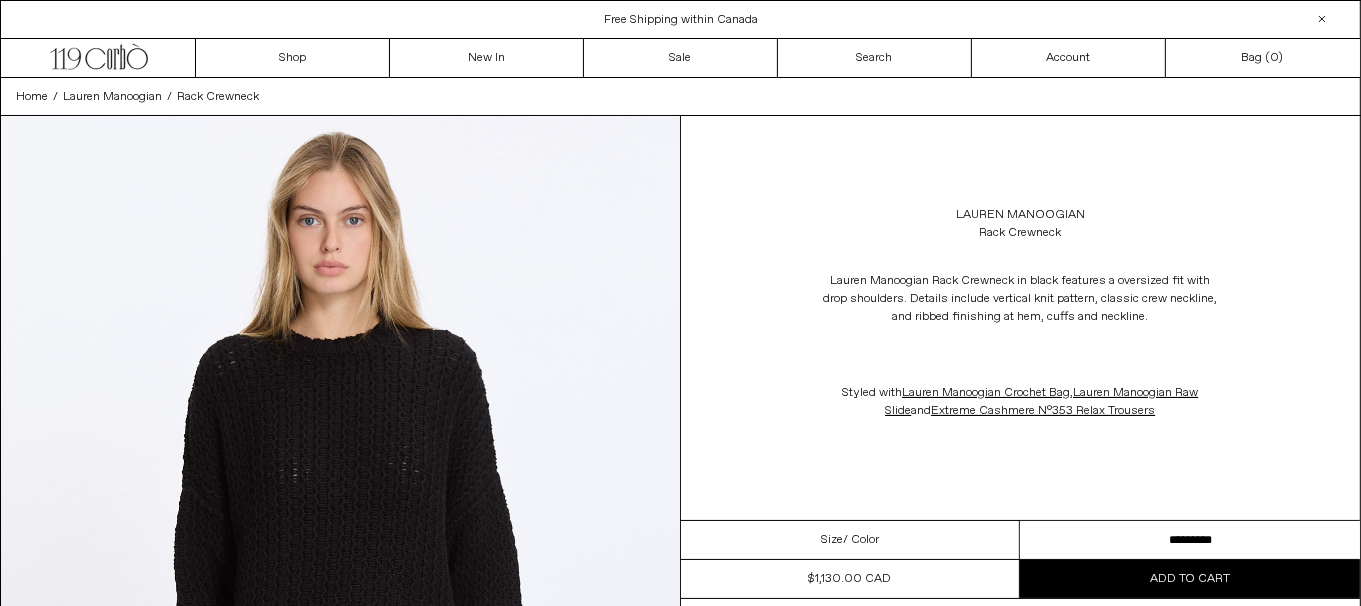 click on "*********
*********" at bounding box center (1190, 540) 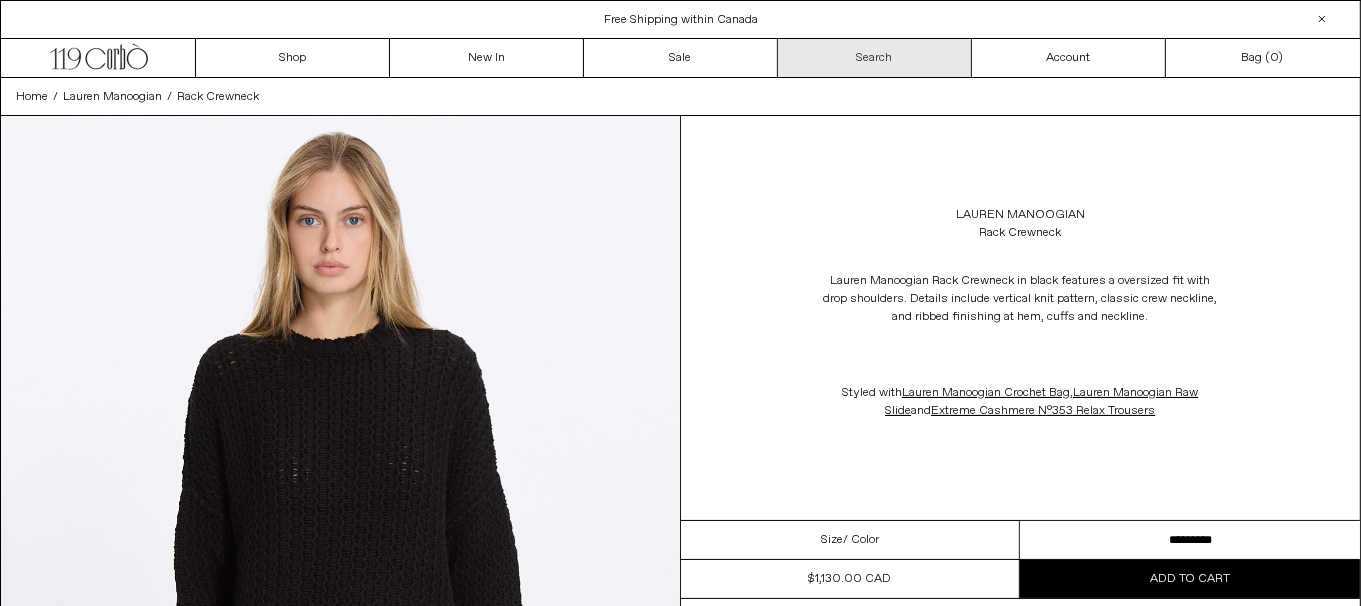 scroll, scrollTop: 0, scrollLeft: 0, axis: both 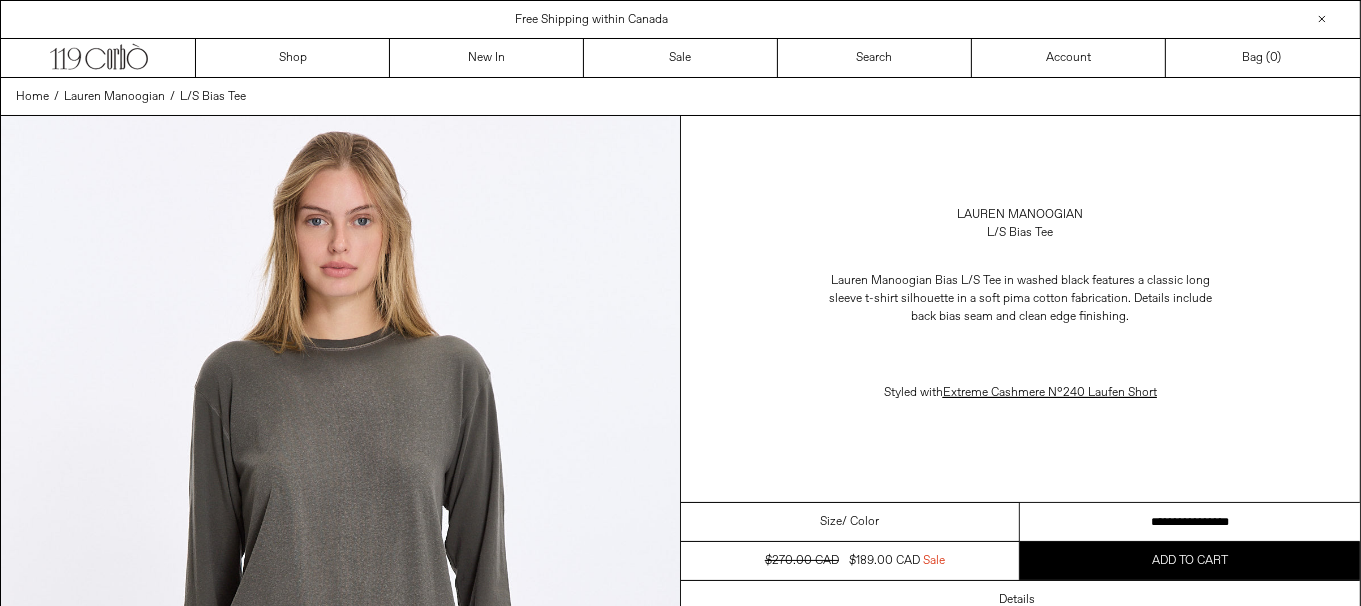 click on "**********" at bounding box center [1190, 522] 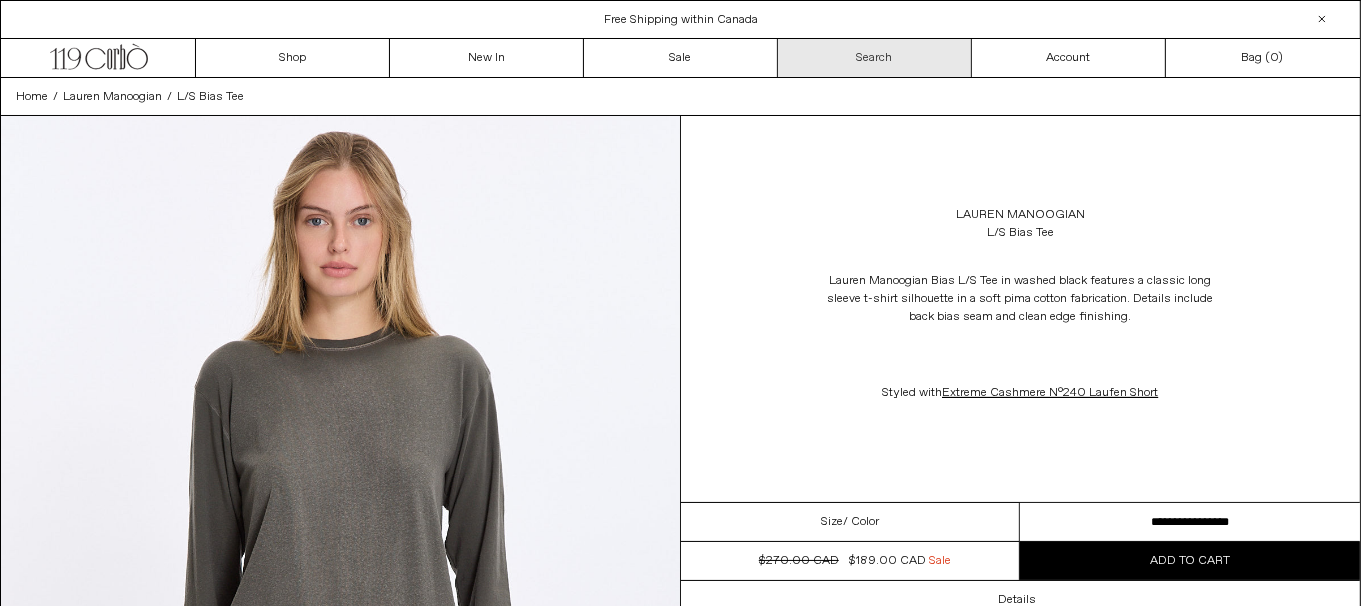 scroll, scrollTop: 0, scrollLeft: 0, axis: both 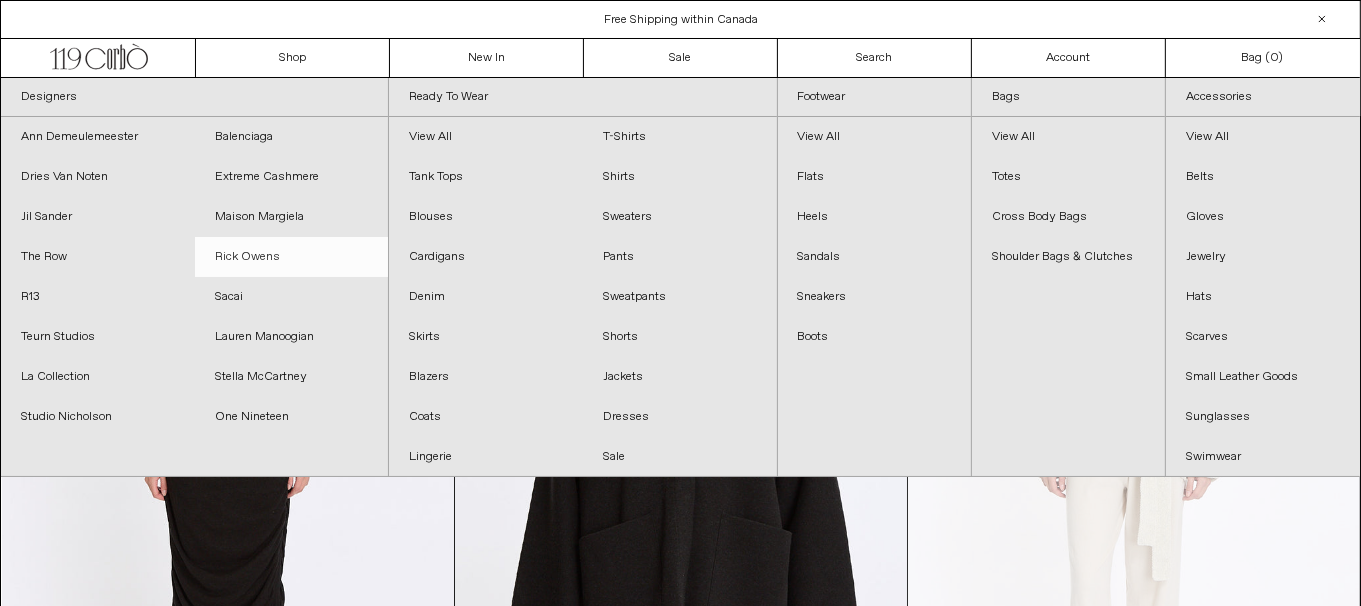 click on "Rick Owens" at bounding box center (292, 257) 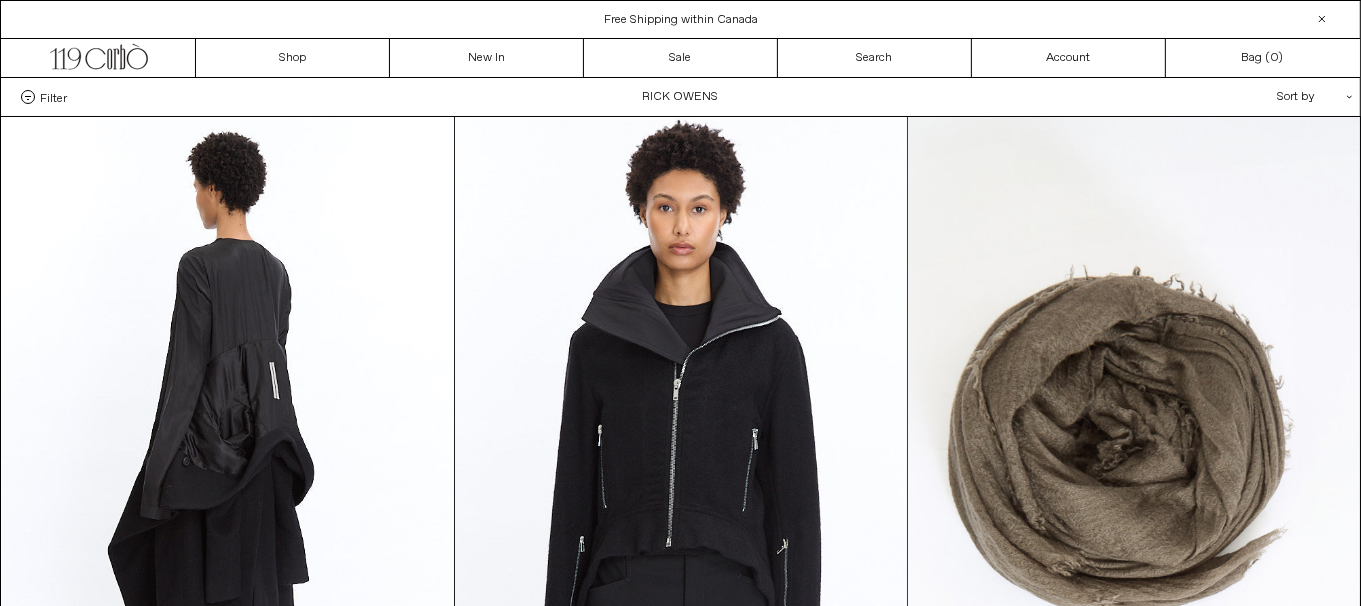 scroll, scrollTop: 0, scrollLeft: 0, axis: both 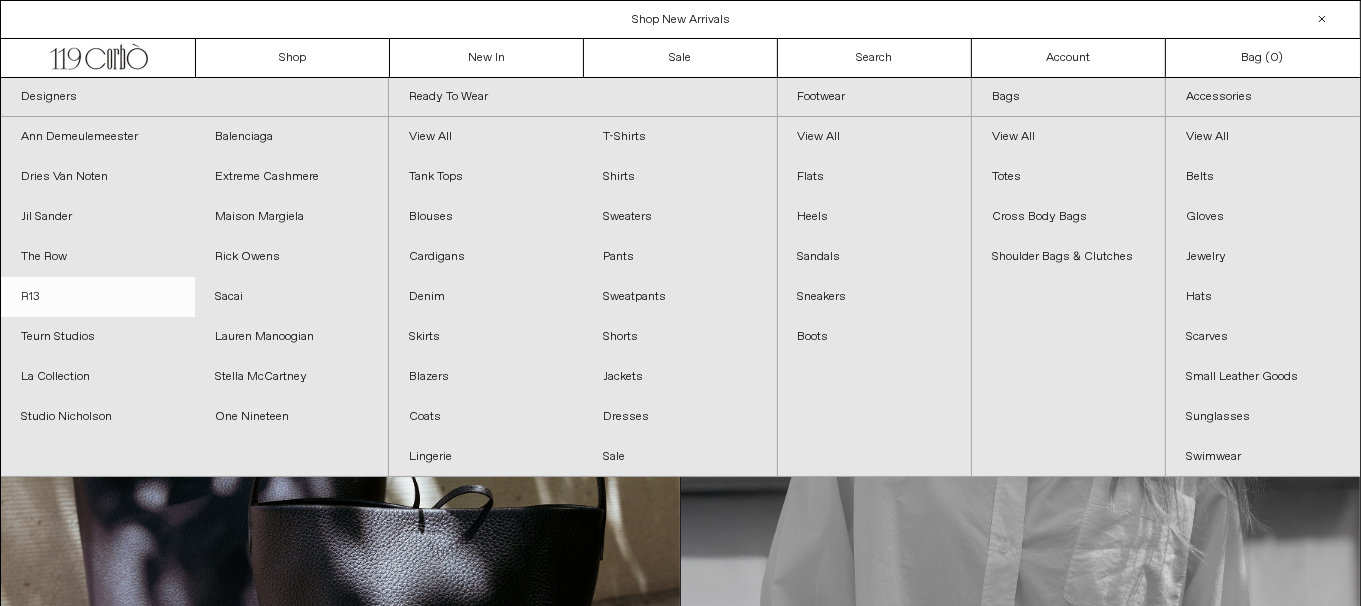 click on "R13" at bounding box center [98, 297] 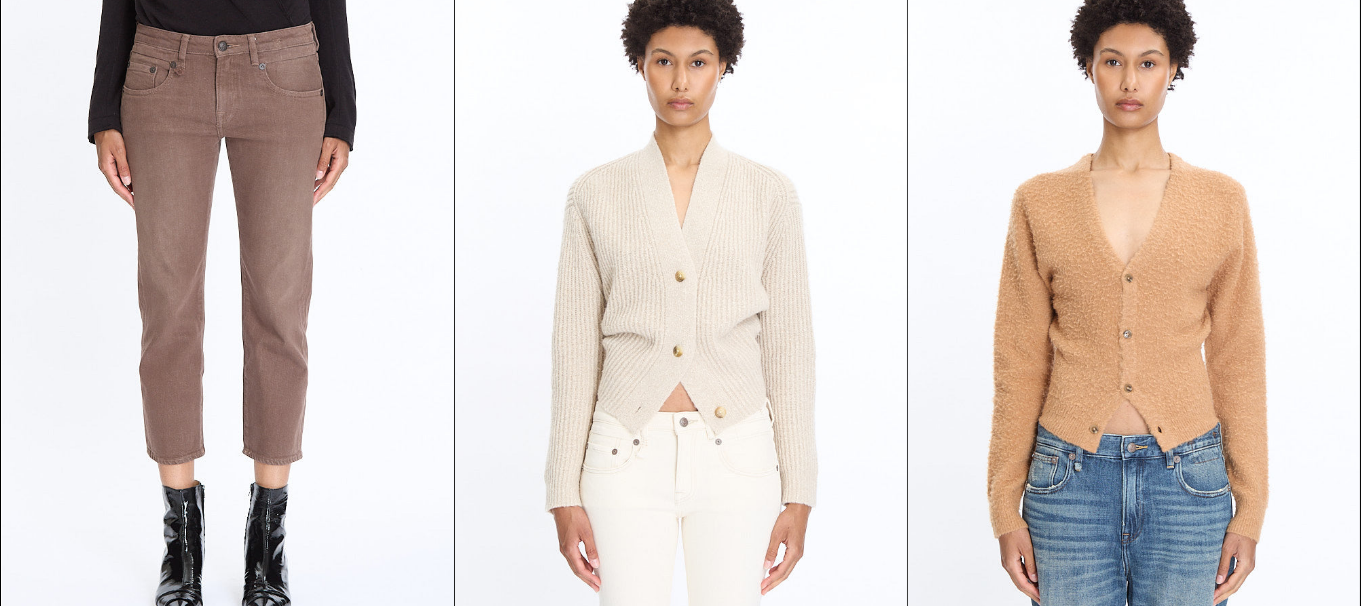 scroll, scrollTop: 300, scrollLeft: 0, axis: vertical 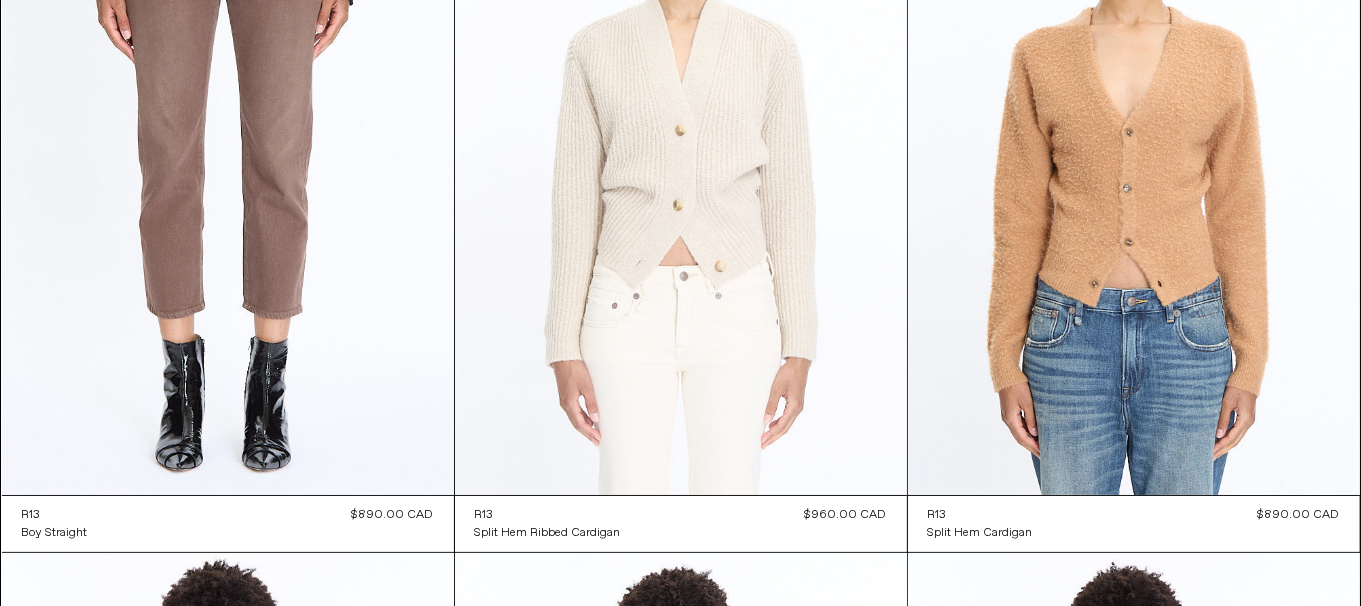 click at bounding box center [681, 156] 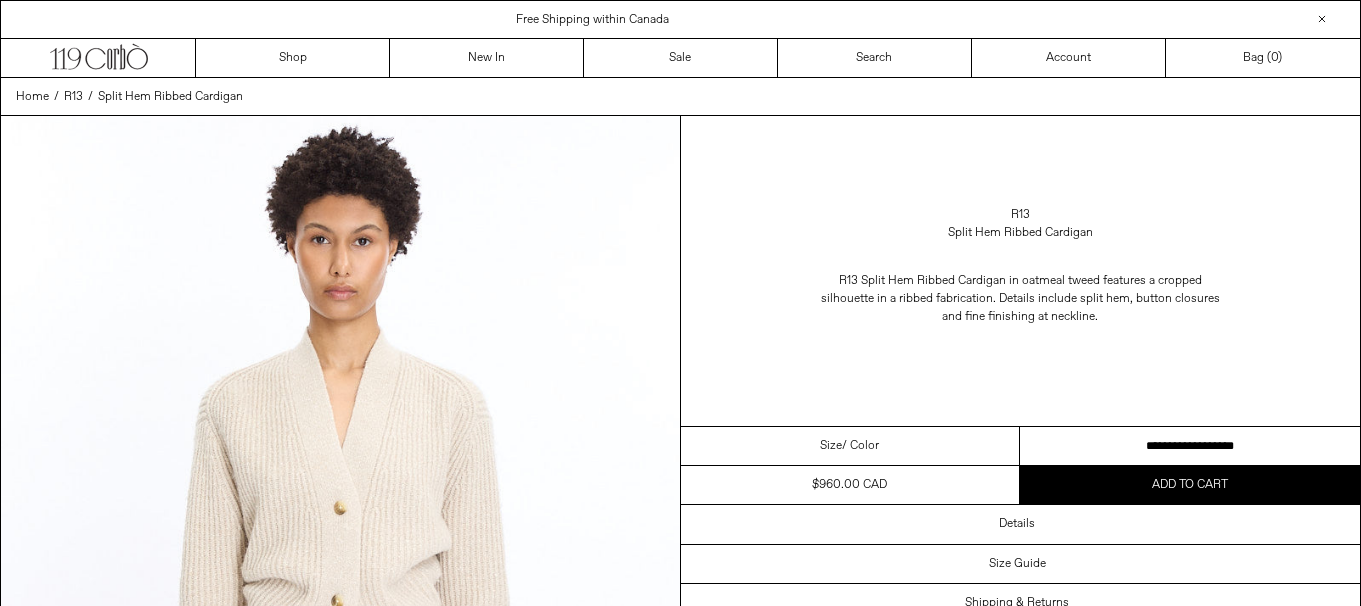scroll, scrollTop: 0, scrollLeft: 0, axis: both 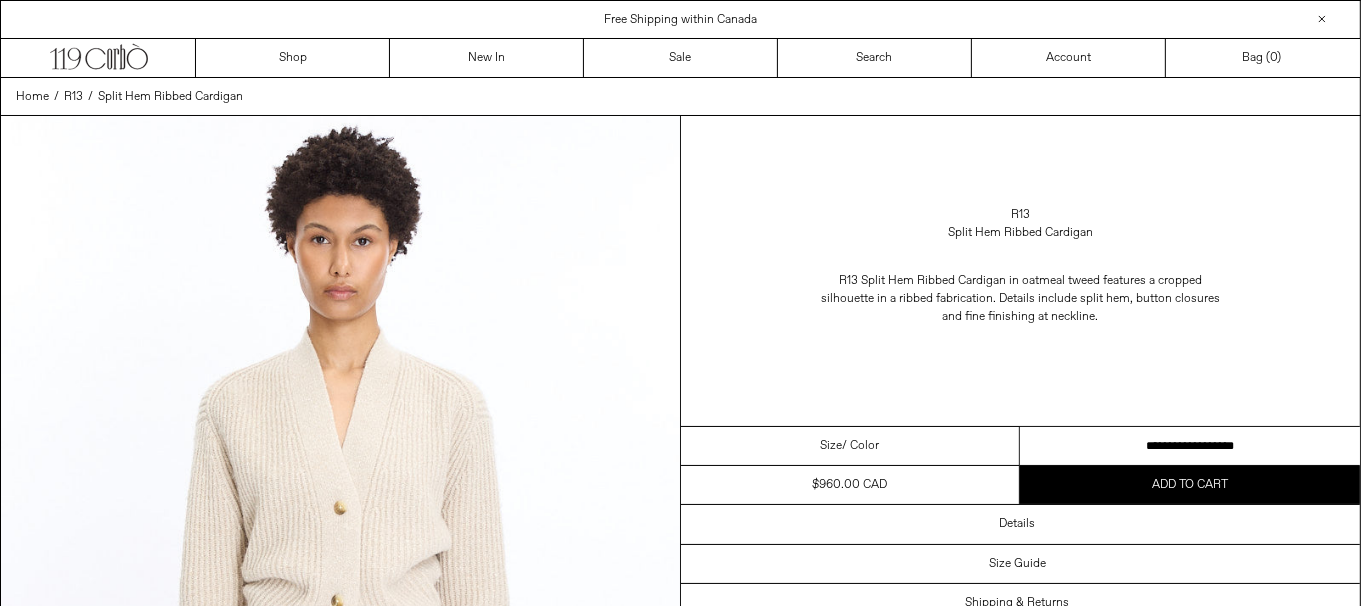 drag, startPoint x: 1227, startPoint y: 443, endPoint x: 1374, endPoint y: 441, distance: 147.01361 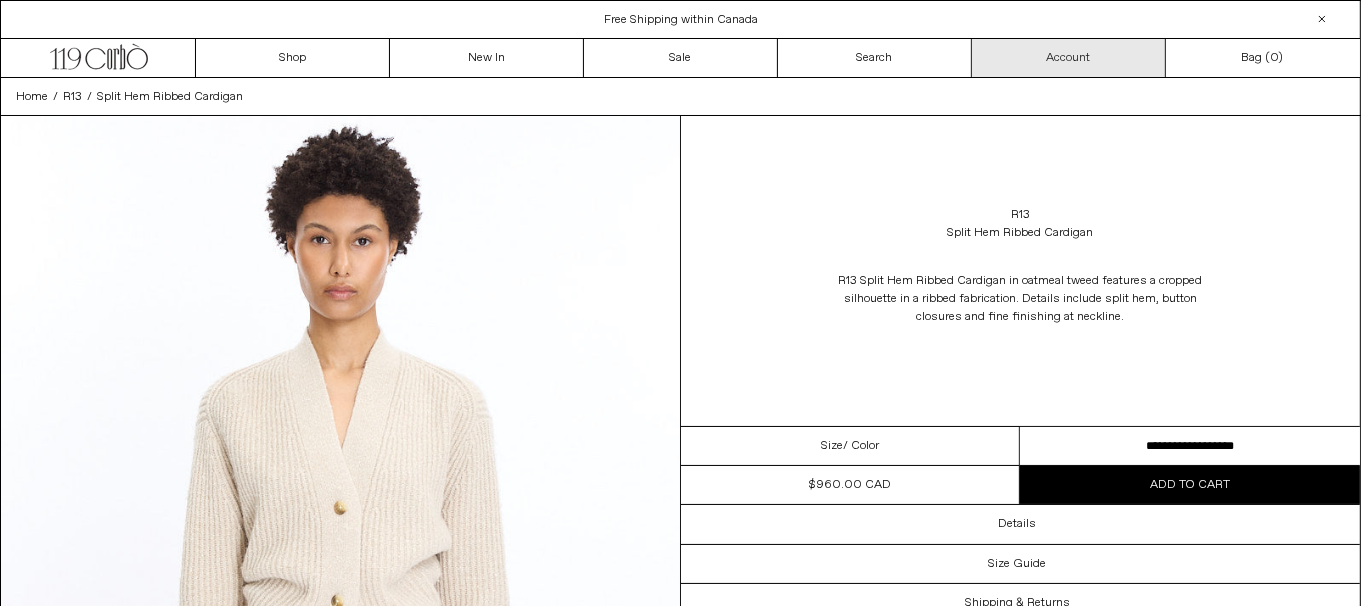 scroll, scrollTop: 0, scrollLeft: 0, axis: both 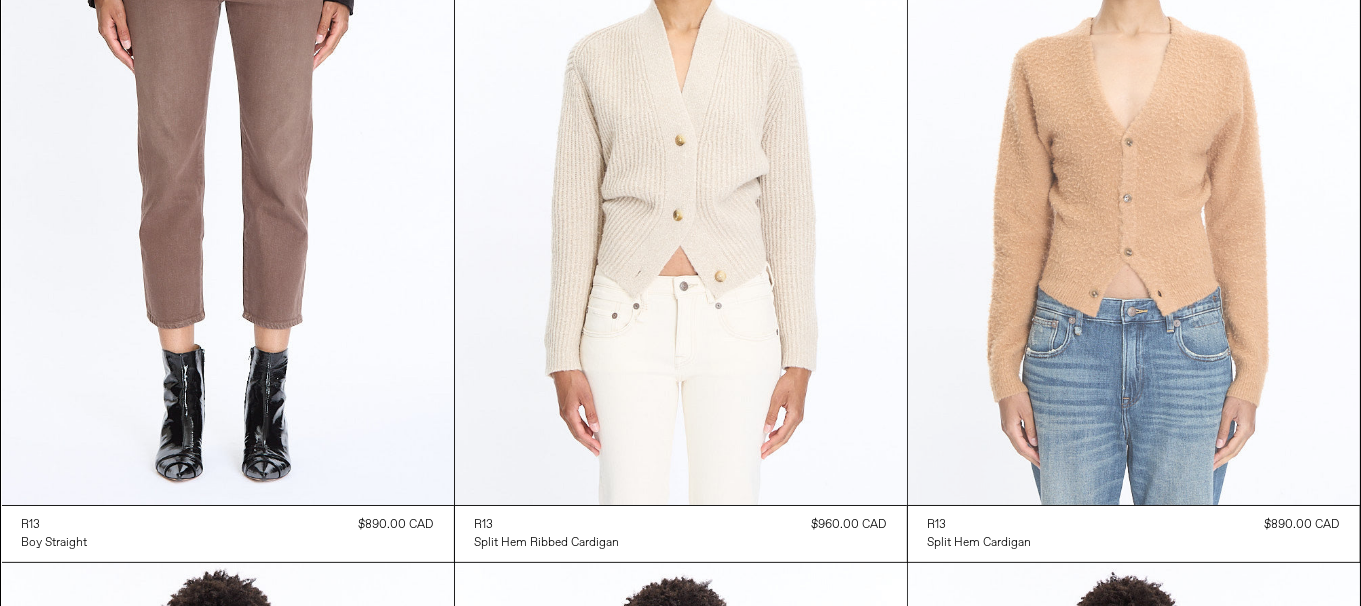 click at bounding box center [1134, 166] 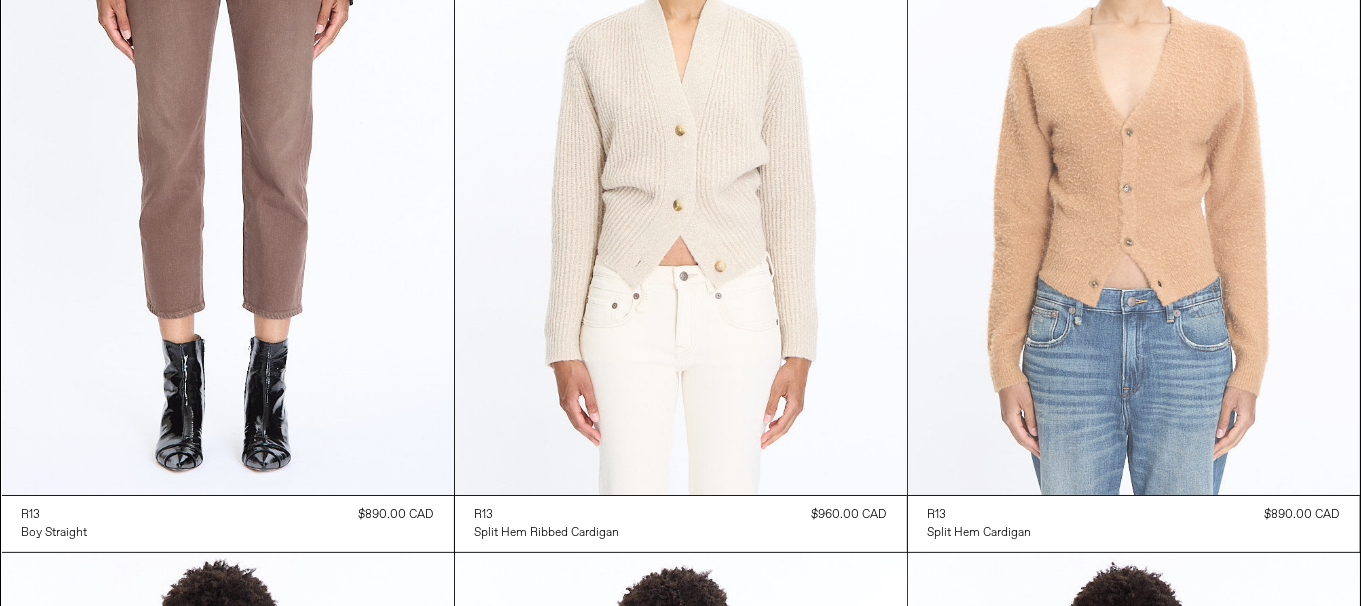 scroll, scrollTop: 900, scrollLeft: 0, axis: vertical 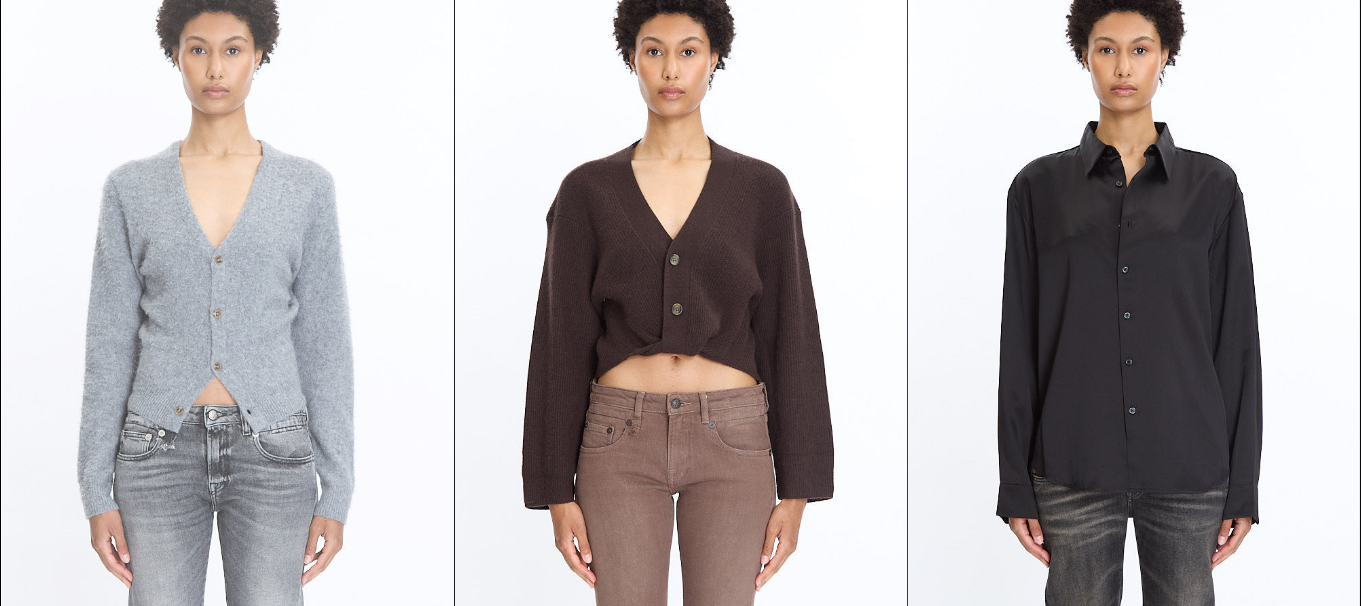click at bounding box center [228, 292] 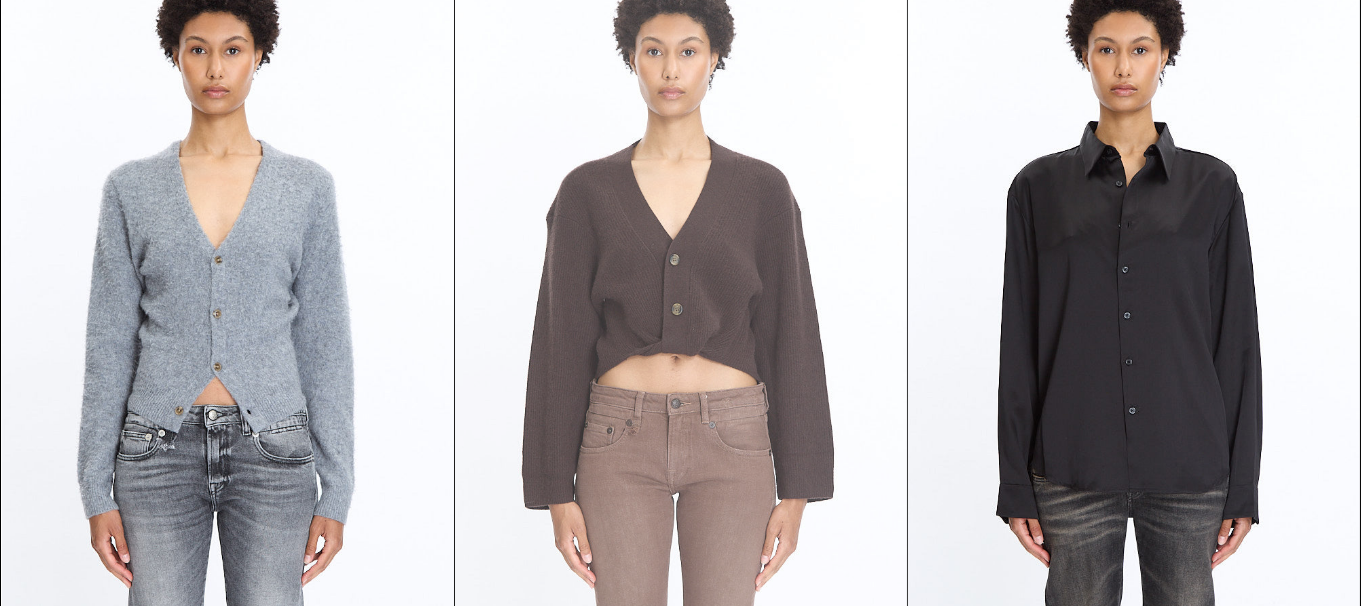 click at bounding box center [681, 292] 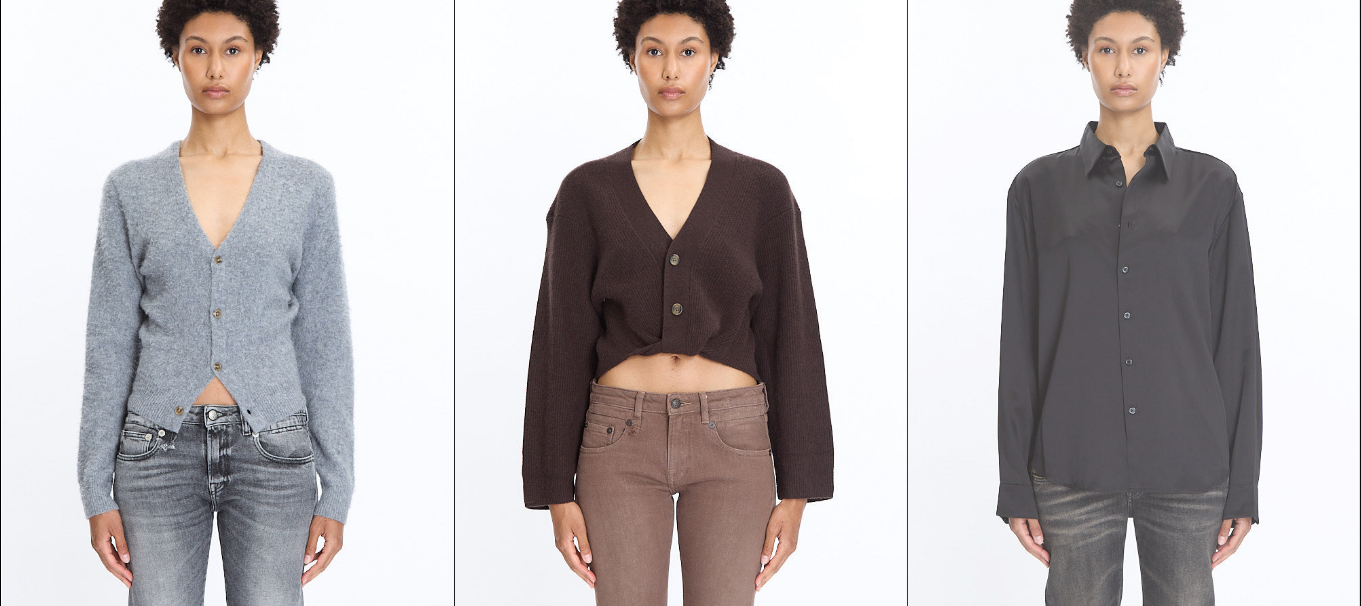 click at bounding box center (1134, 292) 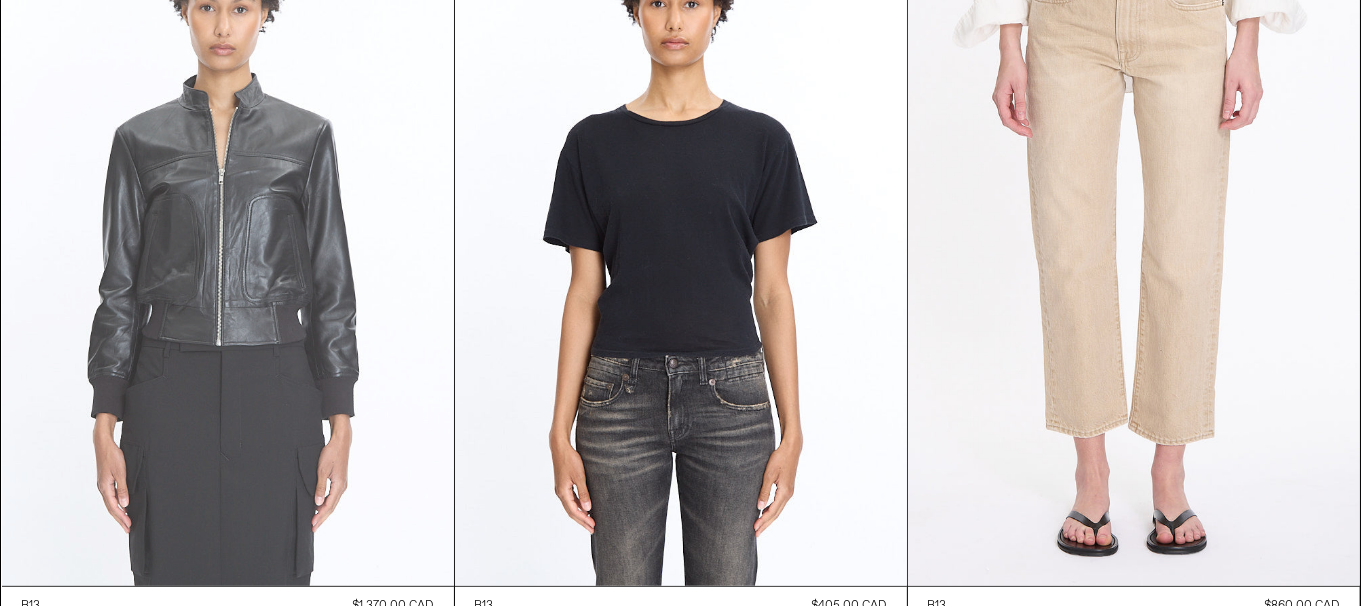 scroll, scrollTop: 1700, scrollLeft: 0, axis: vertical 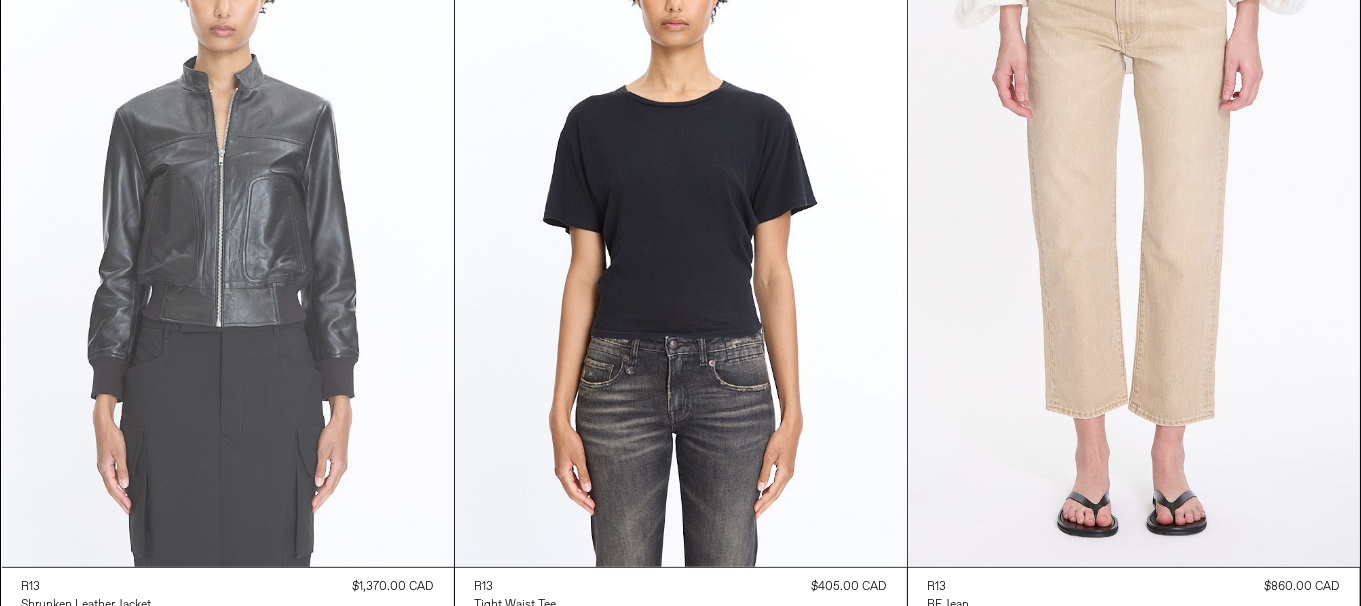 click at bounding box center (228, 228) 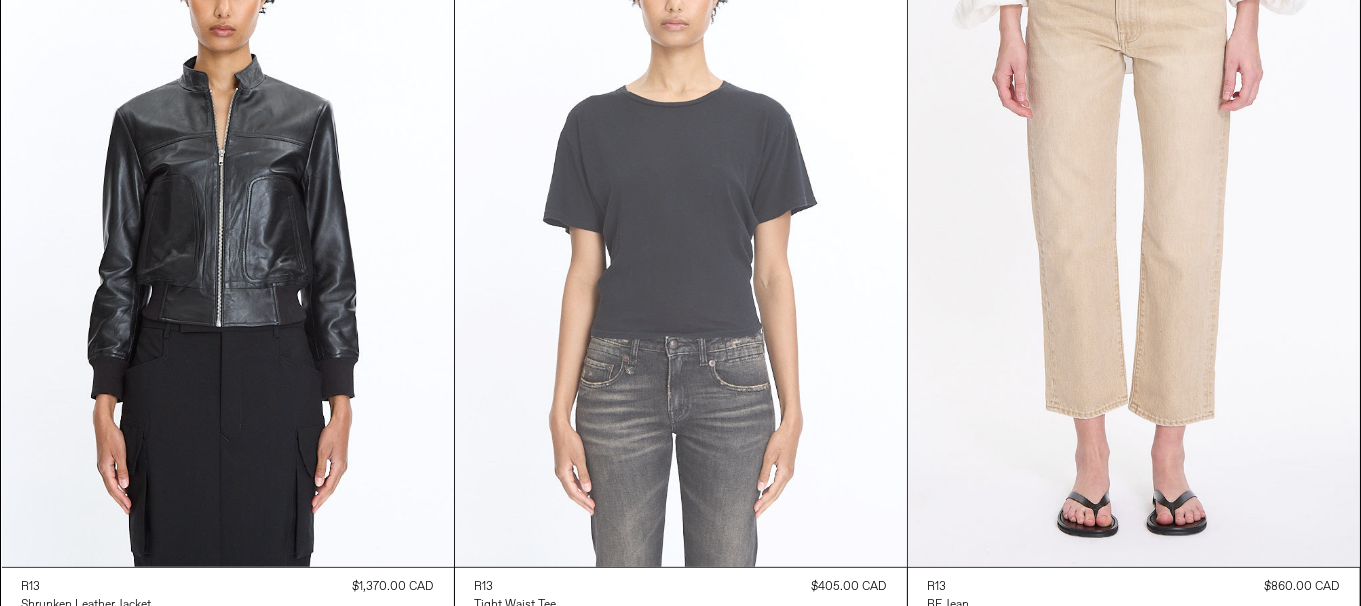 click at bounding box center [681, 228] 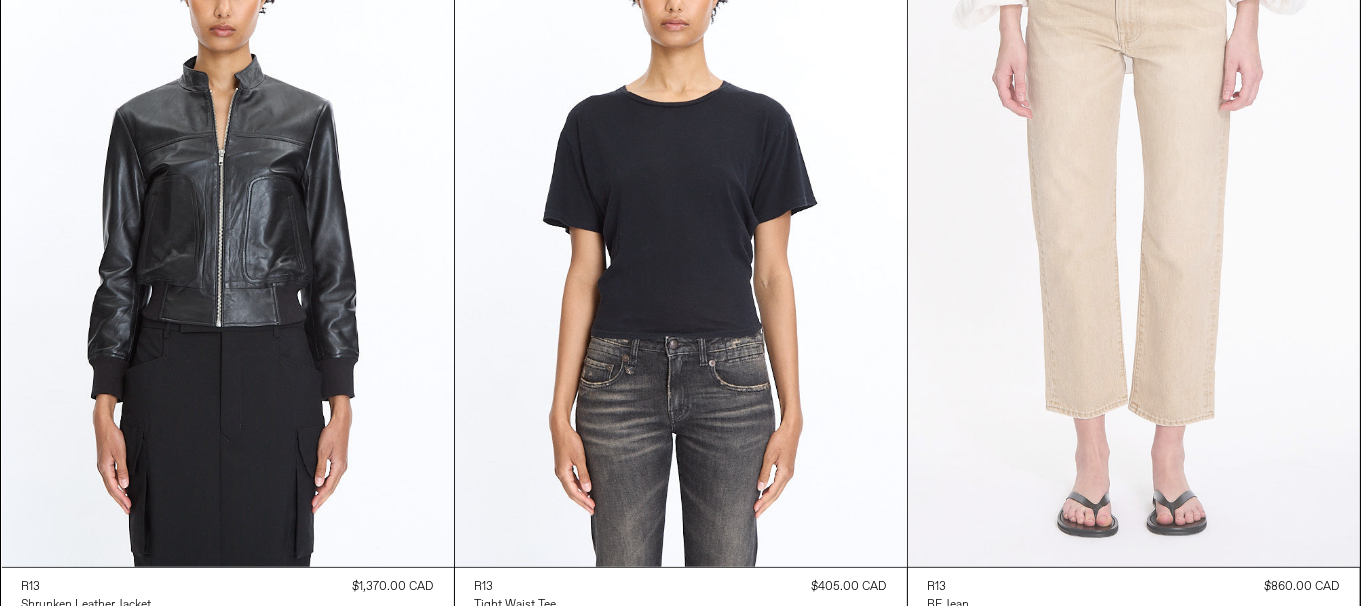 click at bounding box center (1134, 228) 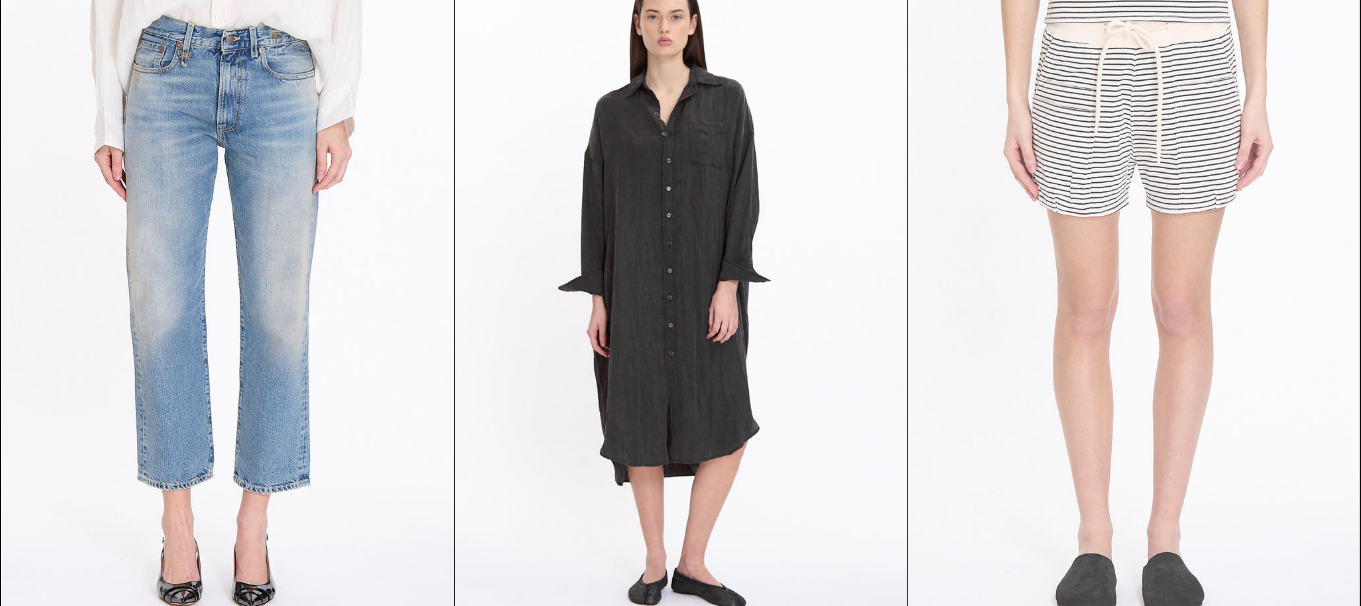 scroll, scrollTop: 2500, scrollLeft: 0, axis: vertical 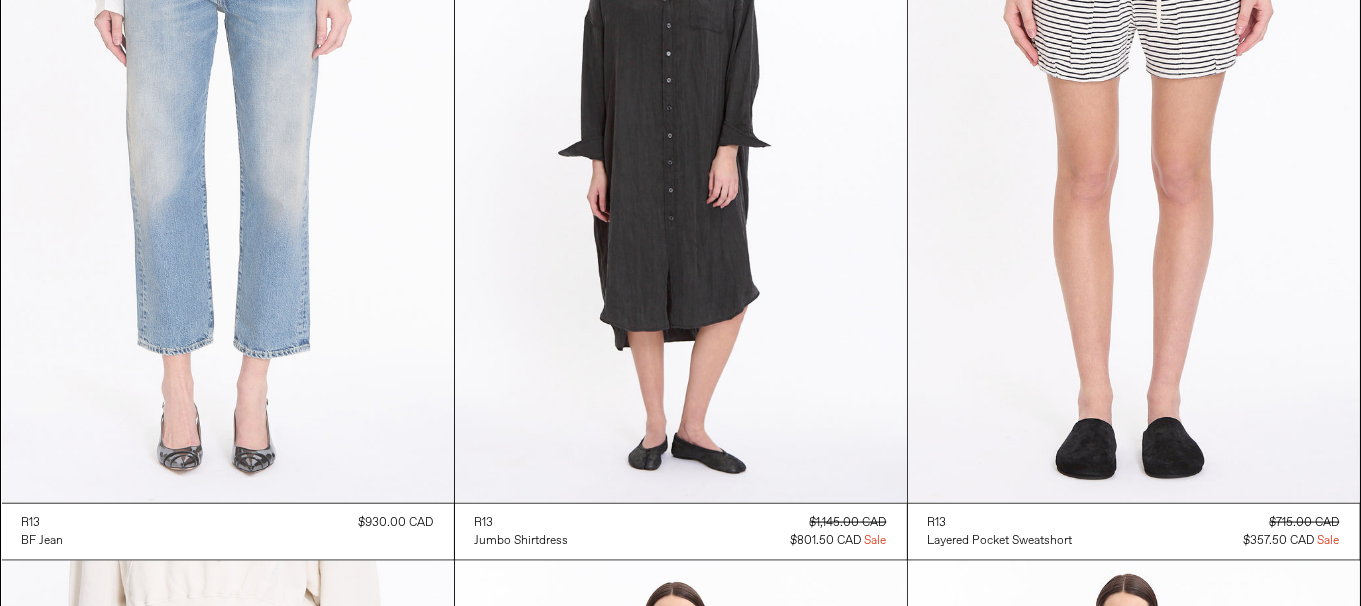 click at bounding box center (228, 164) 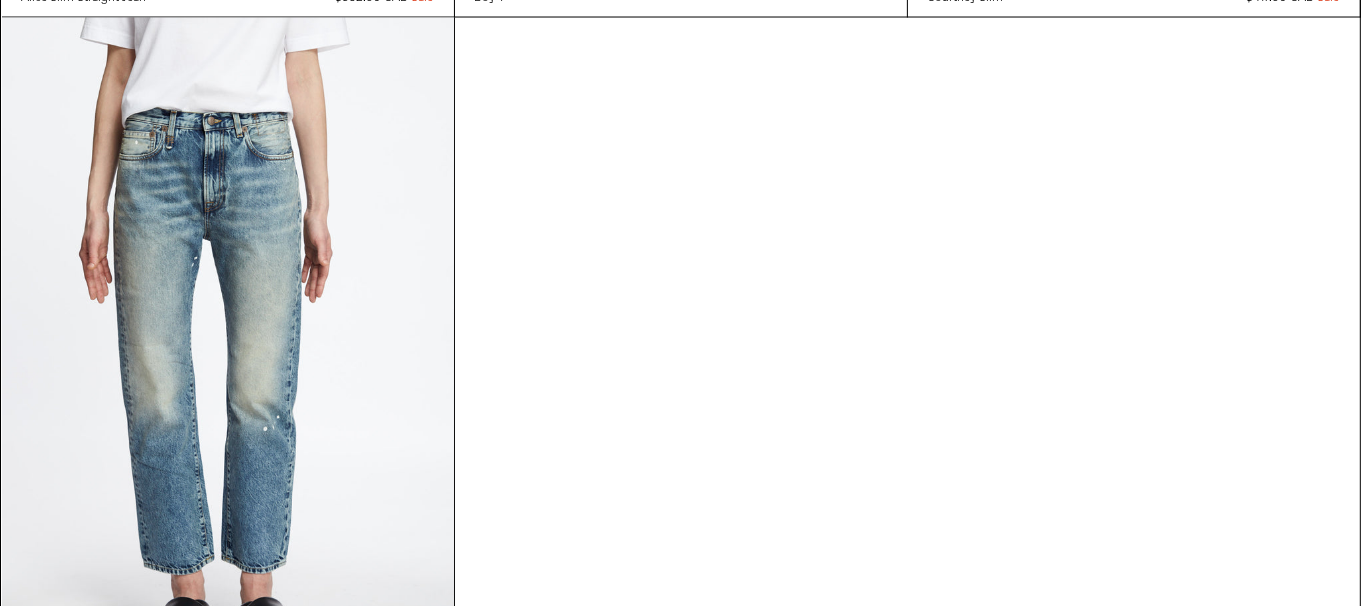 scroll, scrollTop: 10631, scrollLeft: 0, axis: vertical 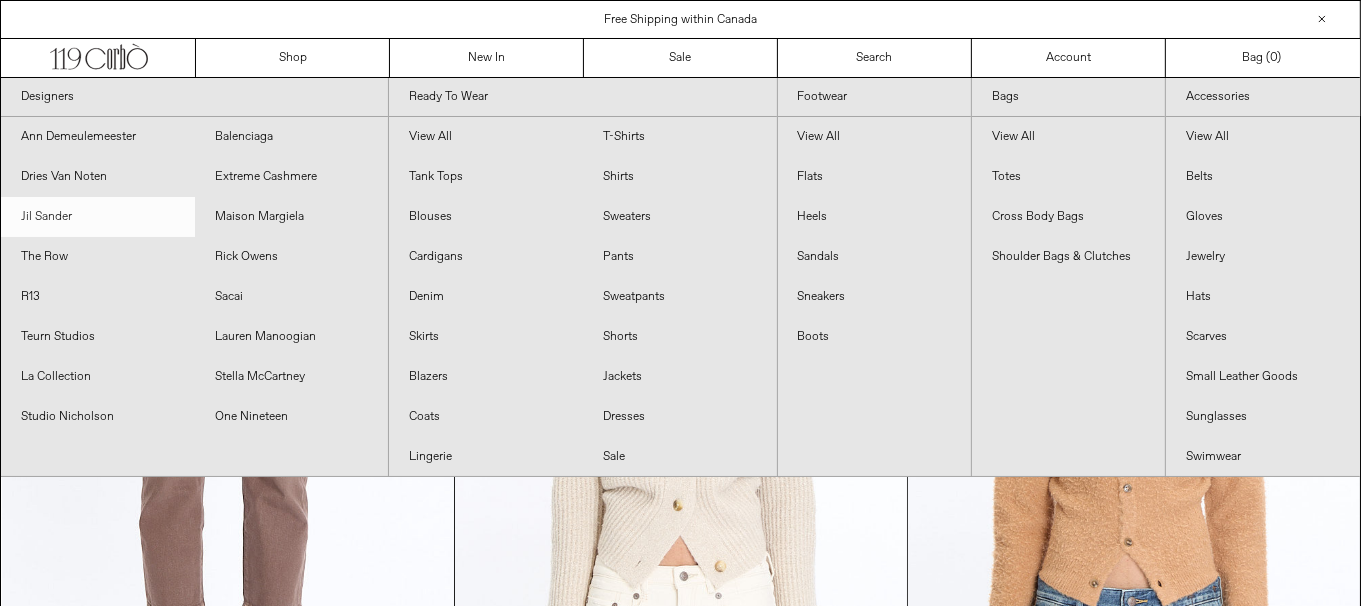 click on "Jil Sander" at bounding box center (98, 217) 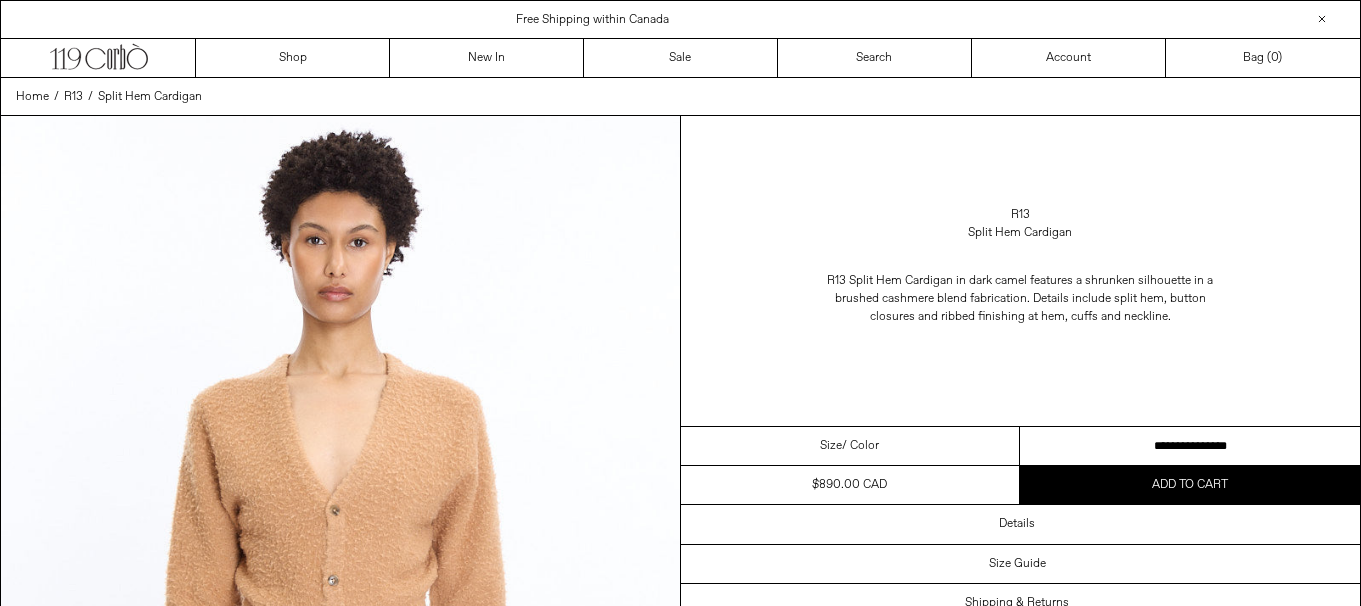 scroll, scrollTop: 0, scrollLeft: 0, axis: both 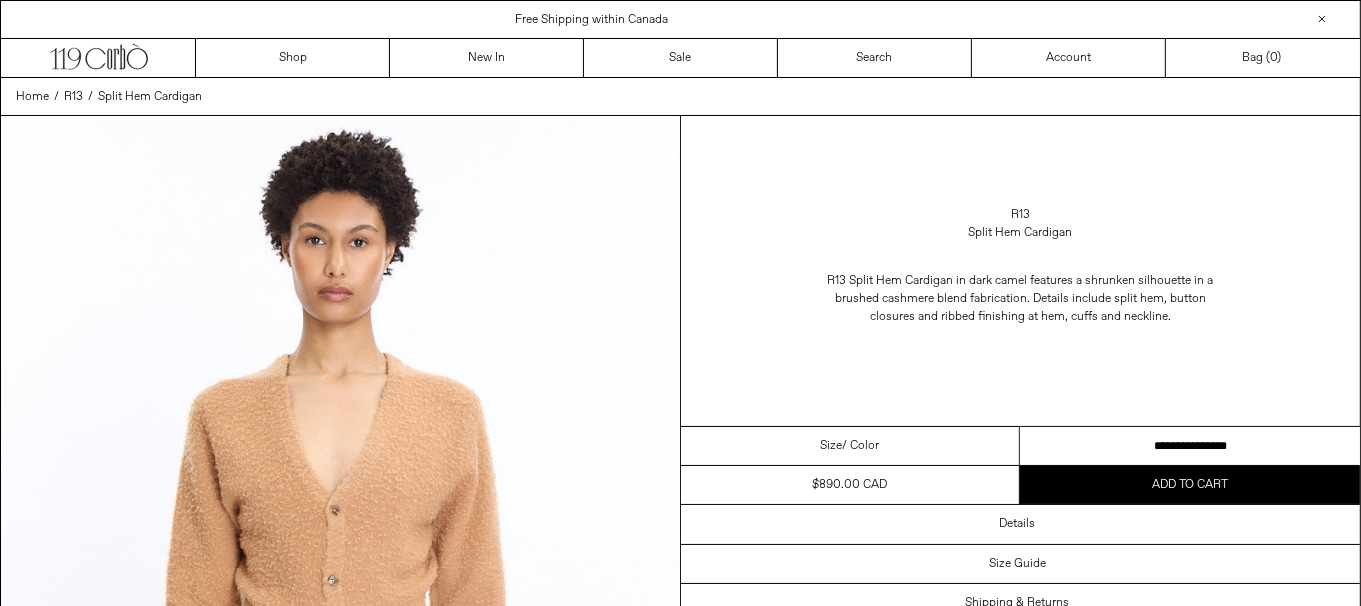 click on "**********" at bounding box center (1190, 446) 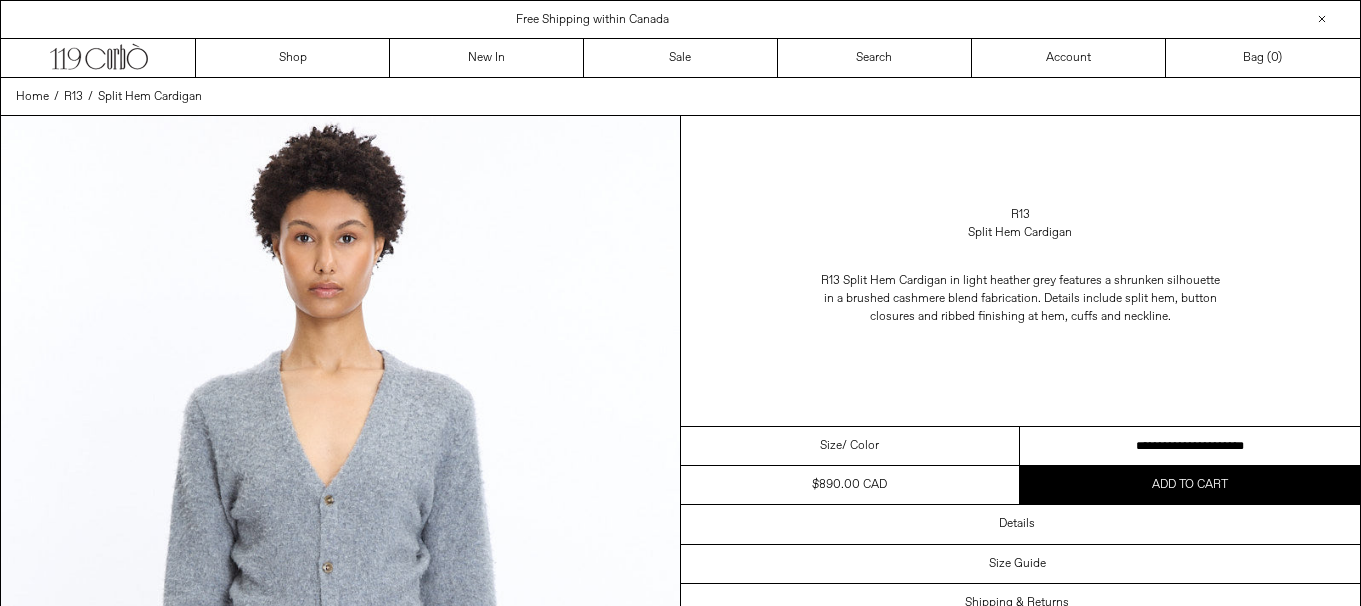 scroll, scrollTop: 0, scrollLeft: 0, axis: both 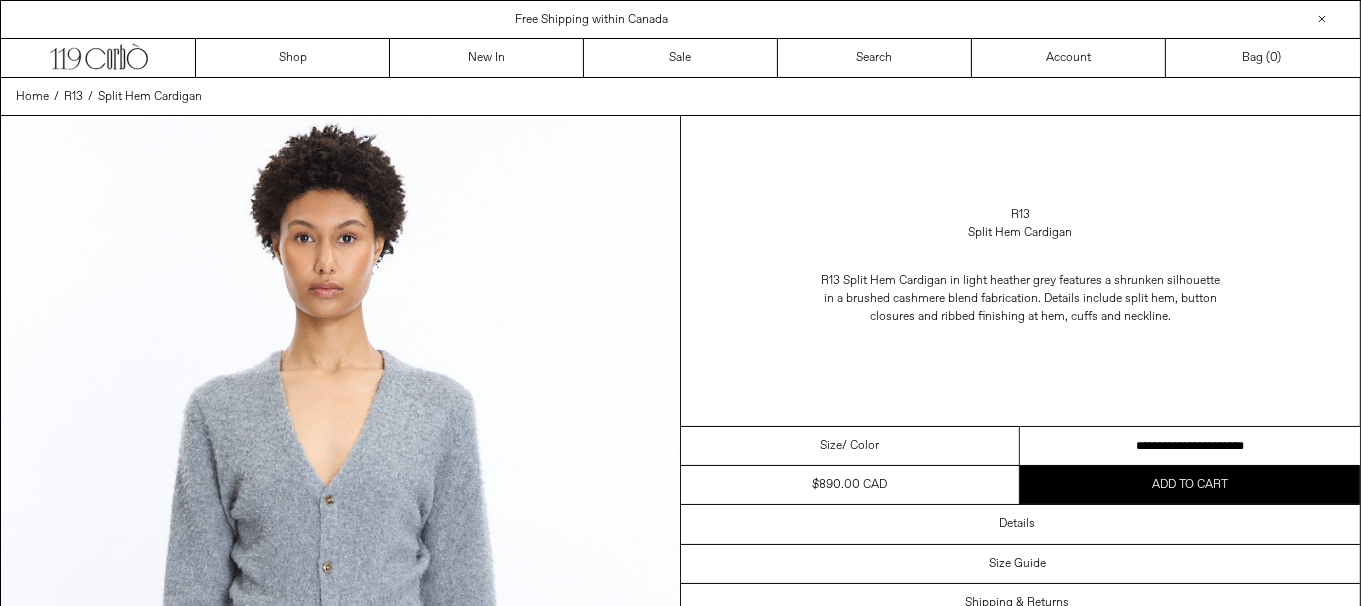 click on "**********" at bounding box center (1190, 446) 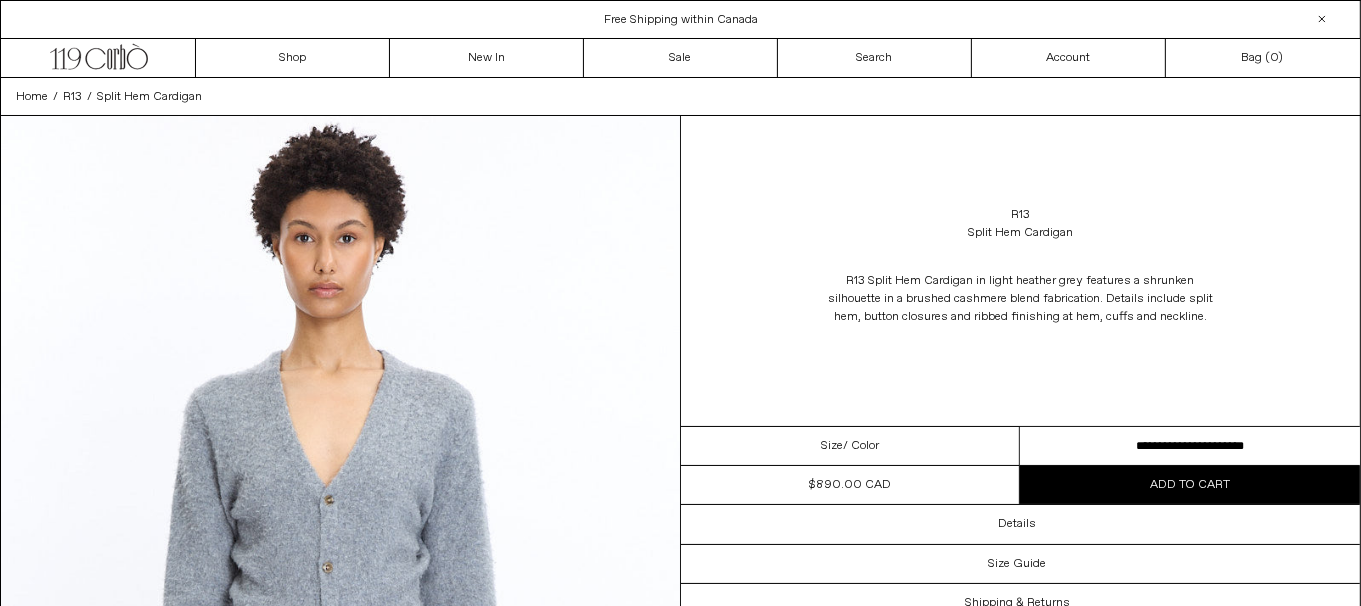 scroll, scrollTop: 0, scrollLeft: 0, axis: both 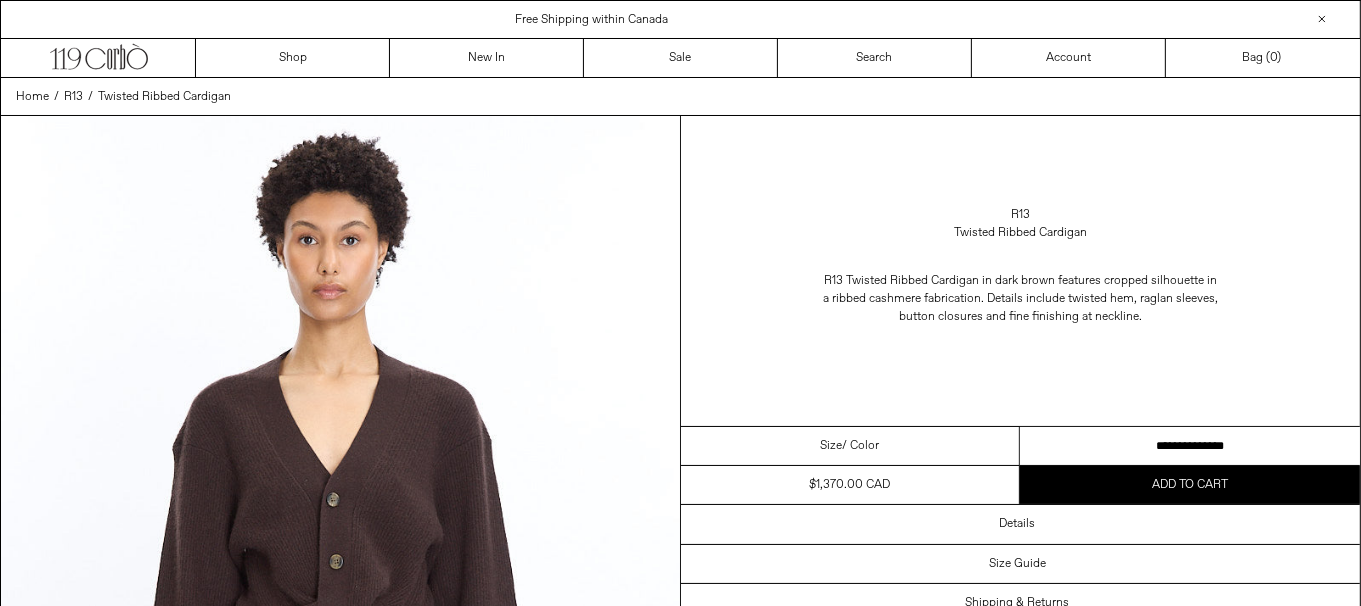 drag, startPoint x: 1209, startPoint y: 448, endPoint x: 1206, endPoint y: 401, distance: 47.095646 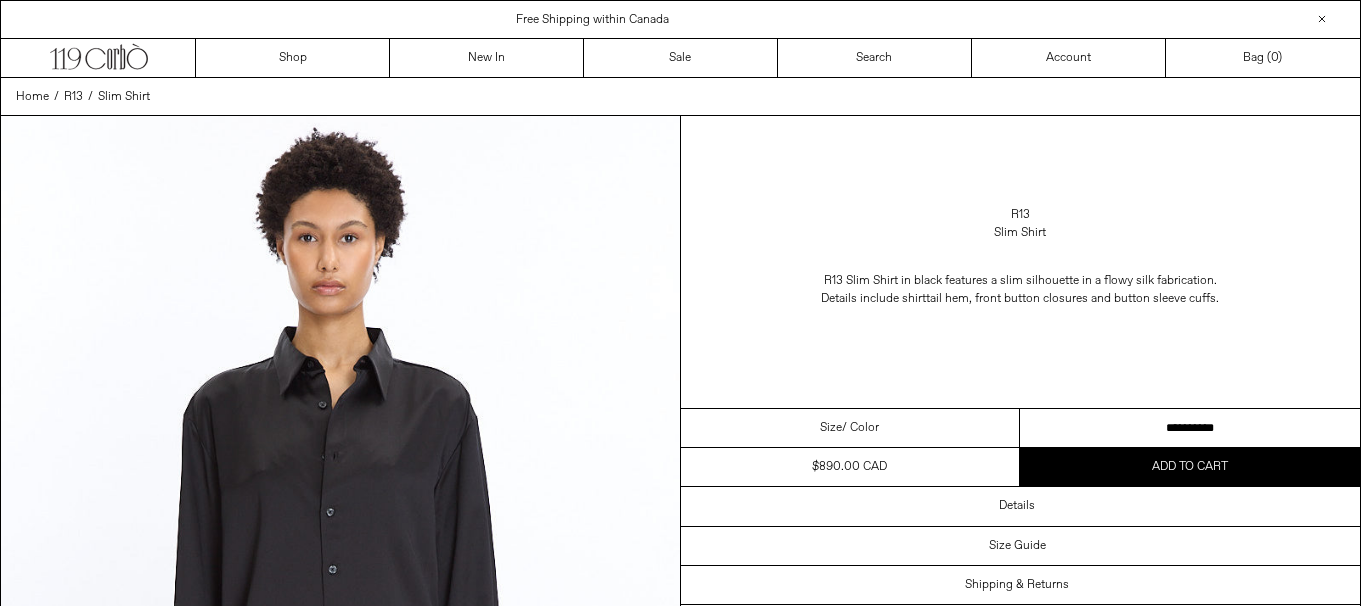 scroll, scrollTop: 0, scrollLeft: 0, axis: both 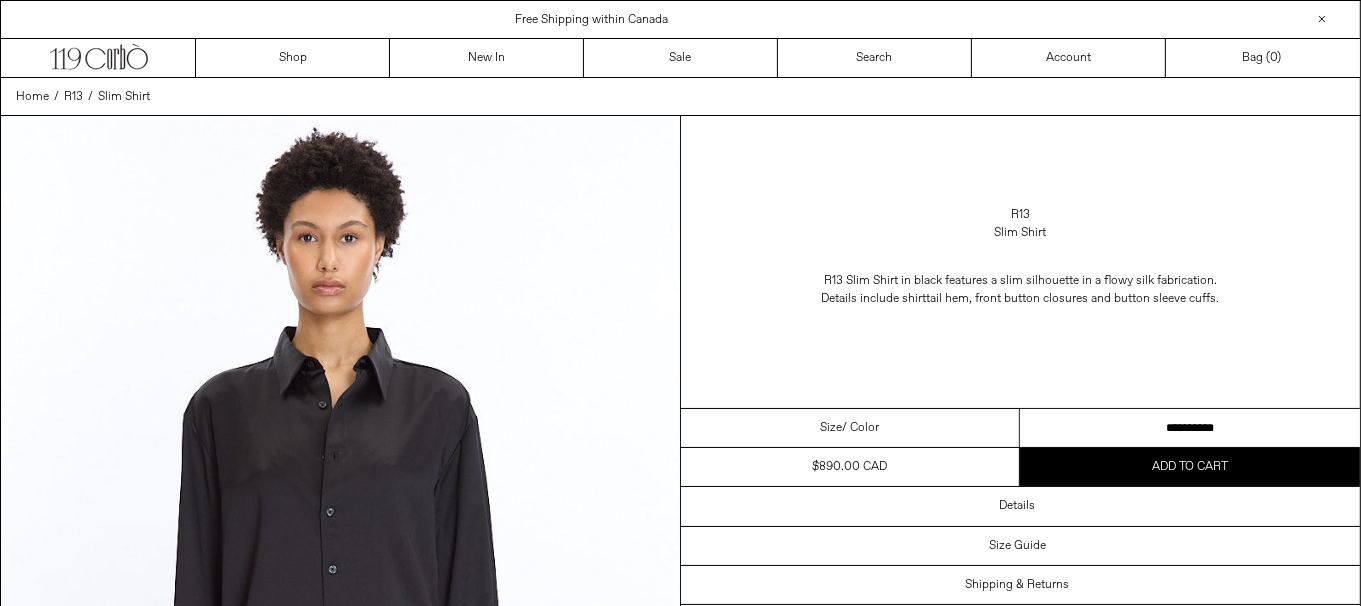 drag, startPoint x: 1175, startPoint y: 435, endPoint x: 1177, endPoint y: 419, distance: 16.124516 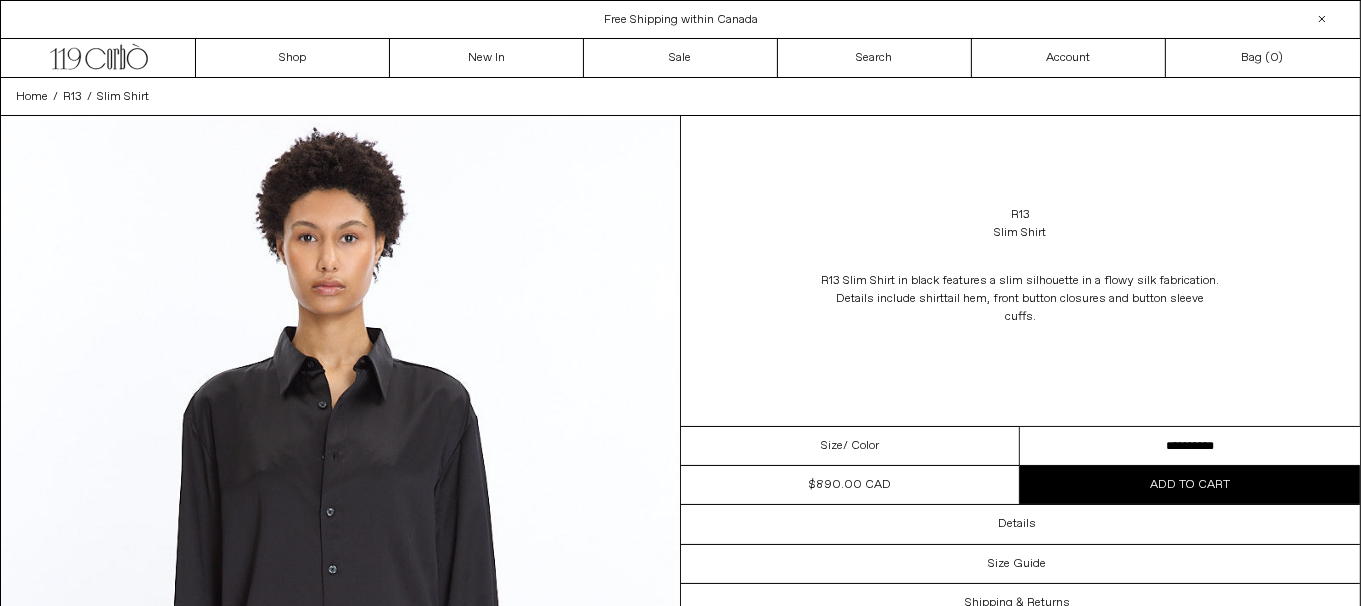 scroll, scrollTop: 0, scrollLeft: 0, axis: both 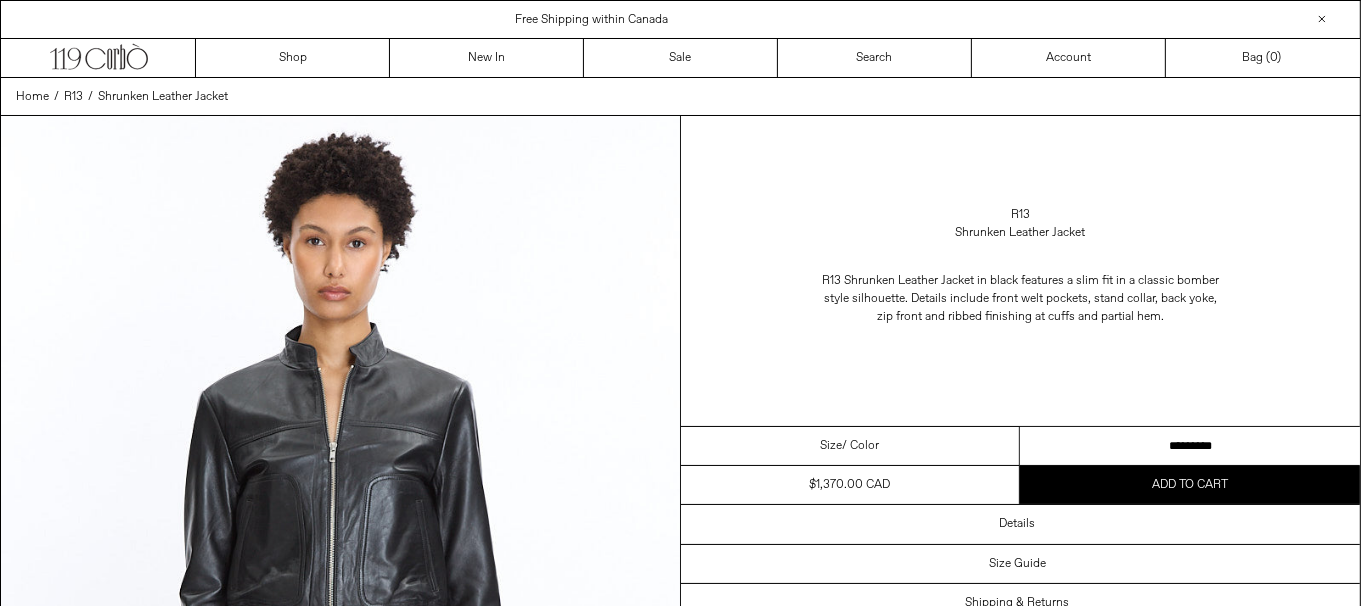 click on "**********" at bounding box center [1190, 446] 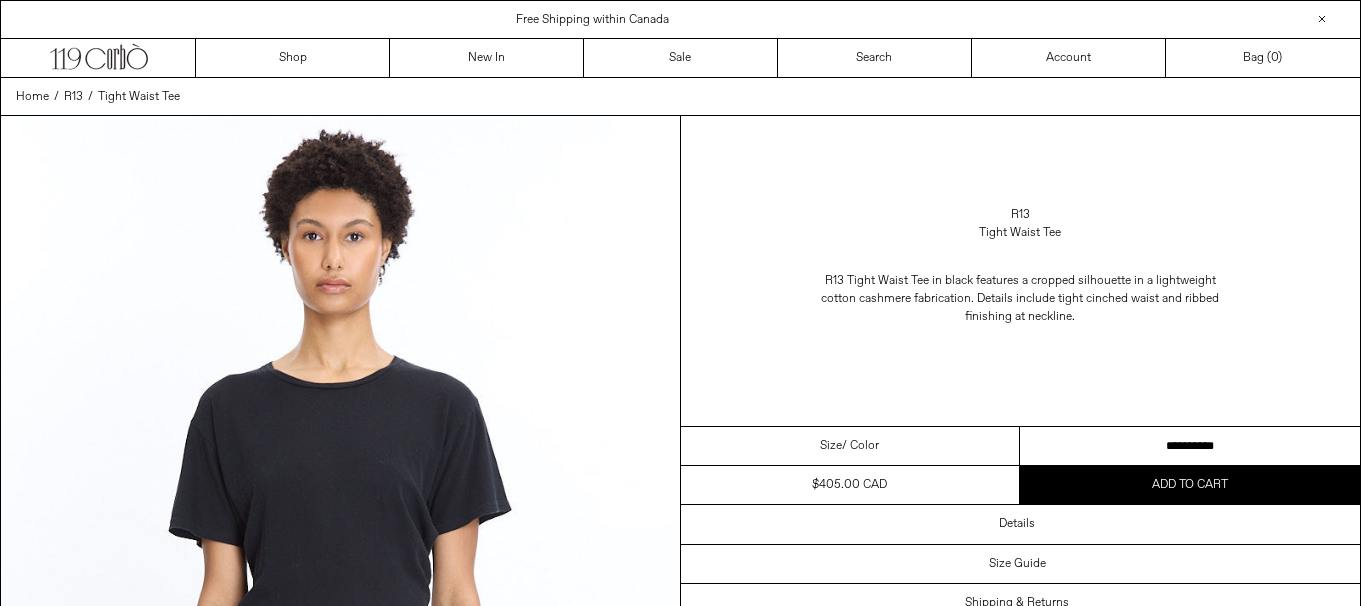 scroll, scrollTop: 0, scrollLeft: 0, axis: both 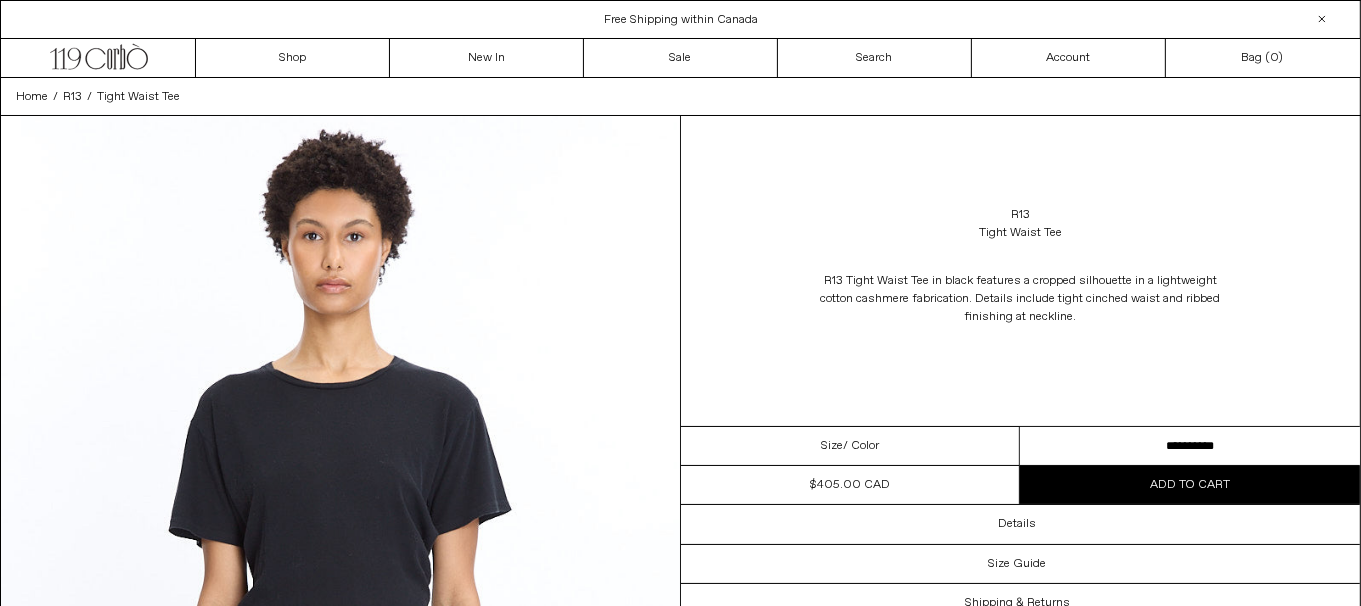 drag, startPoint x: 1136, startPoint y: 444, endPoint x: 1116, endPoint y: 290, distance: 155.29327 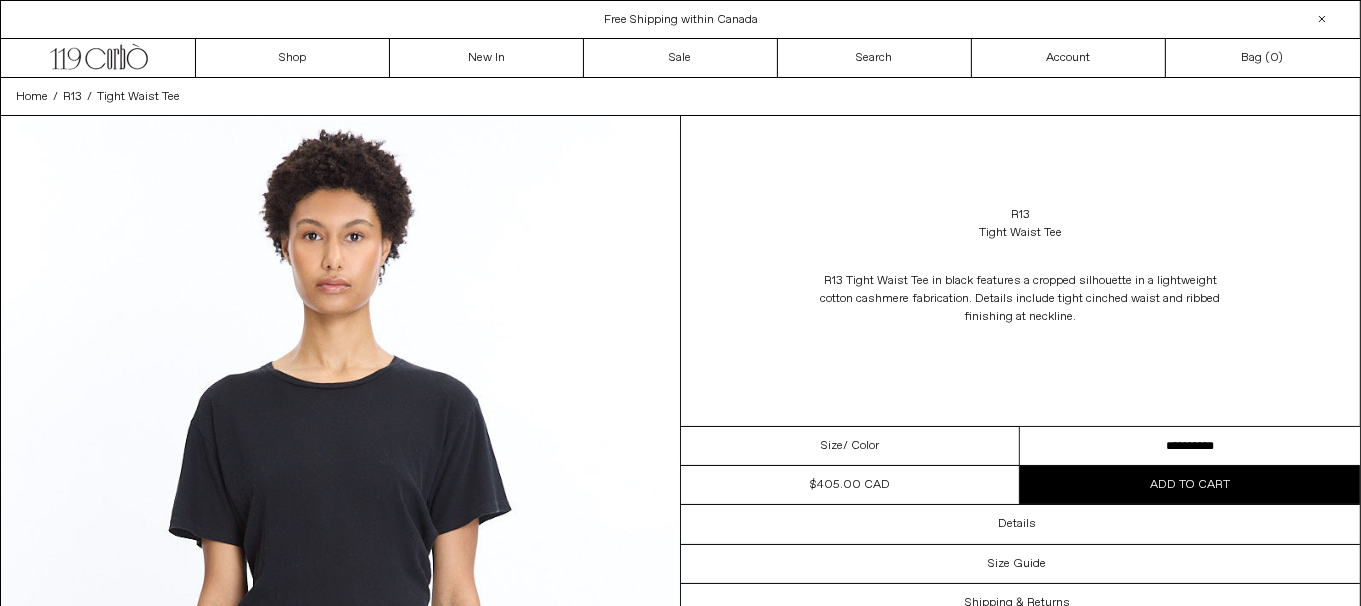 scroll, scrollTop: 0, scrollLeft: 0, axis: both 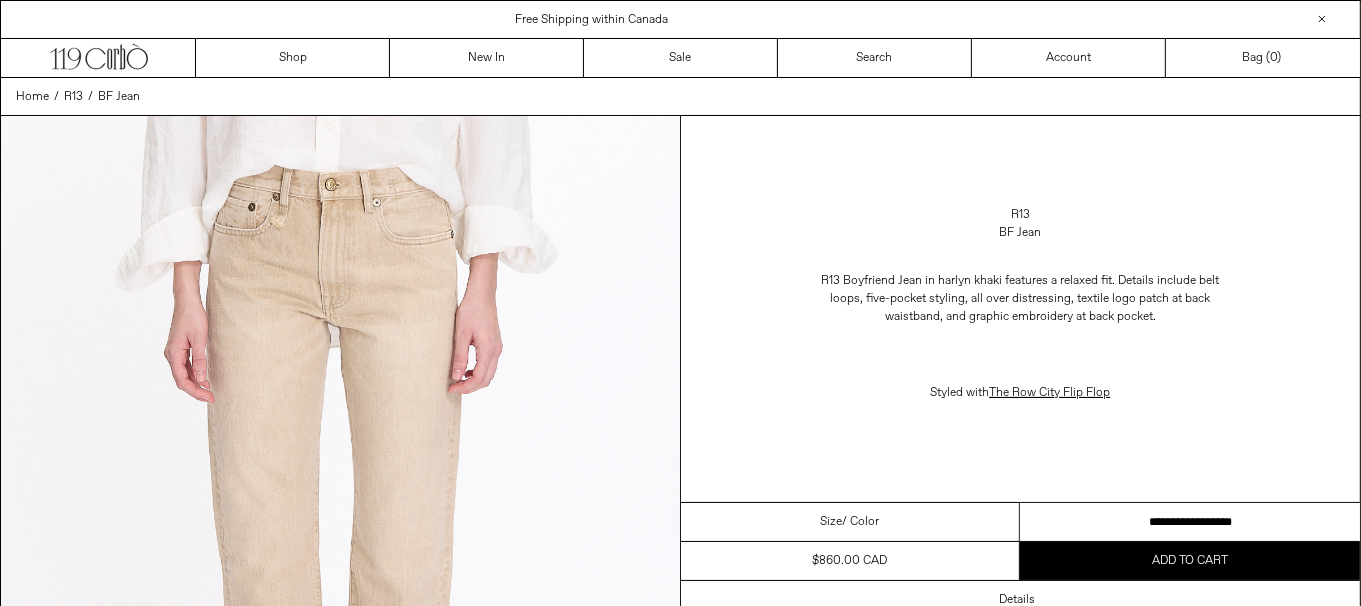 drag, startPoint x: 1170, startPoint y: 516, endPoint x: 1250, endPoint y: 515, distance: 80.00625 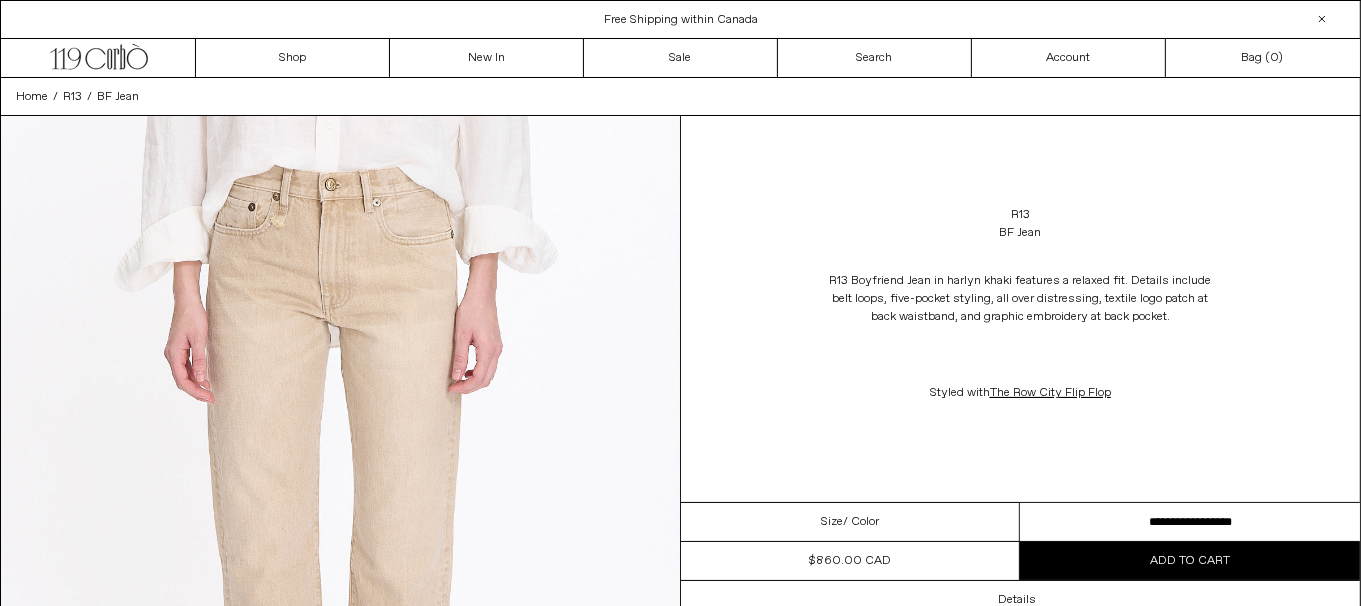 scroll, scrollTop: 0, scrollLeft: 0, axis: both 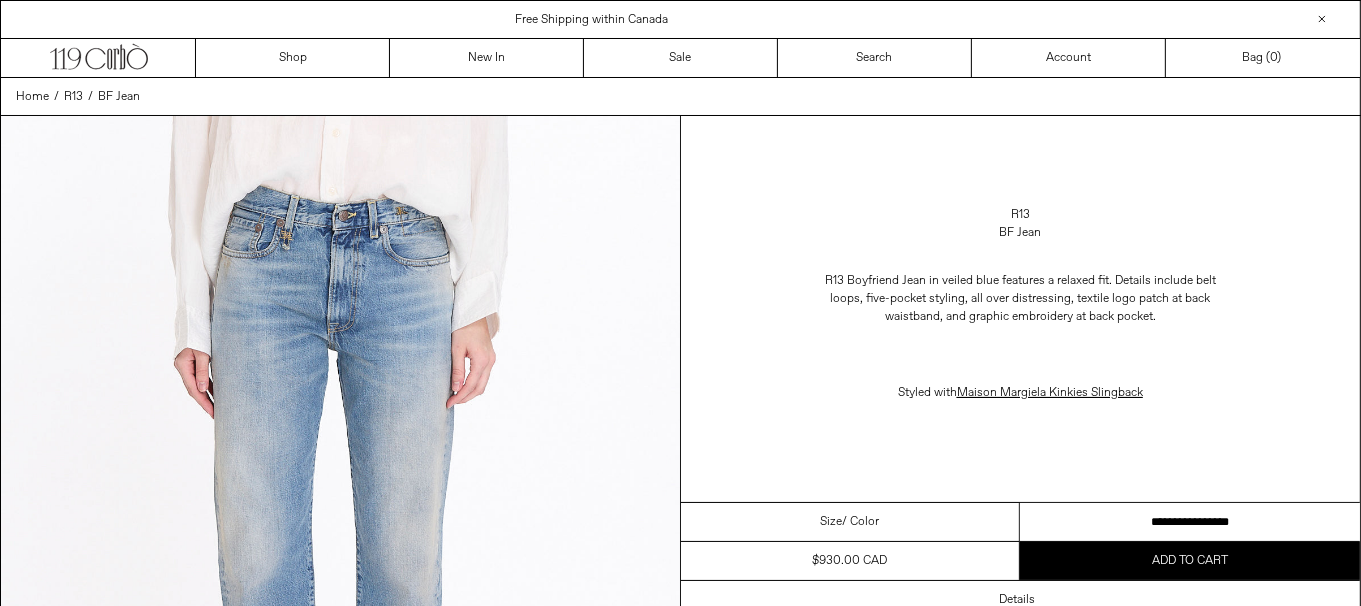 click on "**********" at bounding box center [1190, 522] 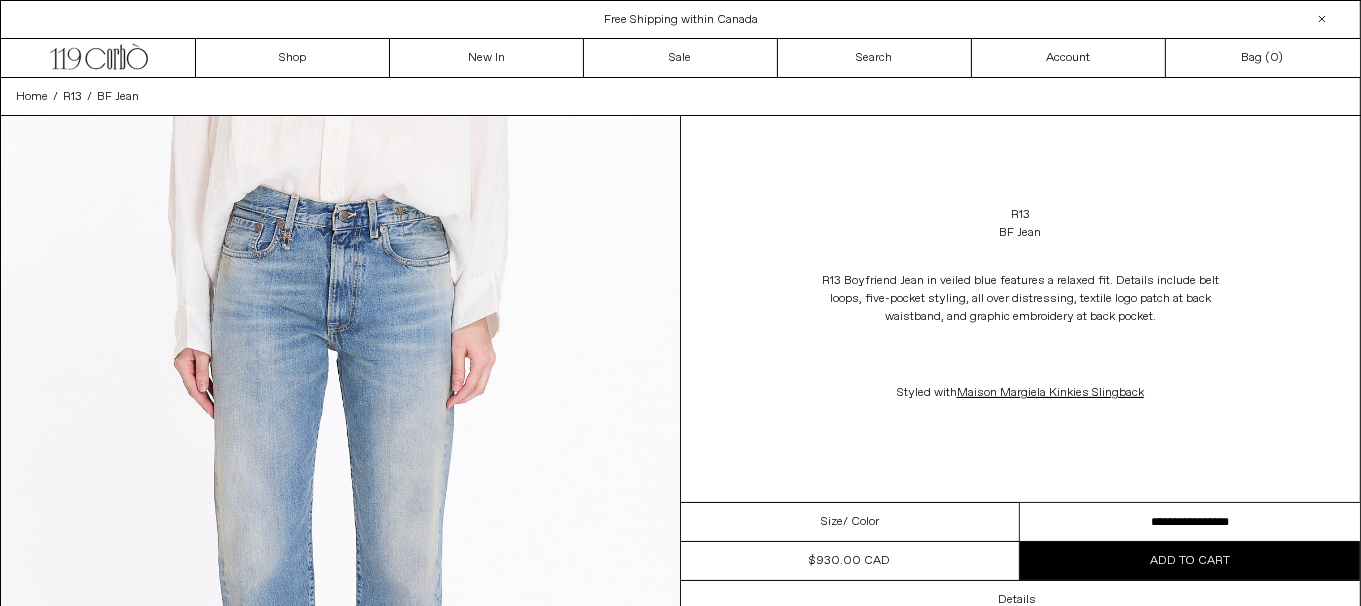 scroll, scrollTop: 0, scrollLeft: 0, axis: both 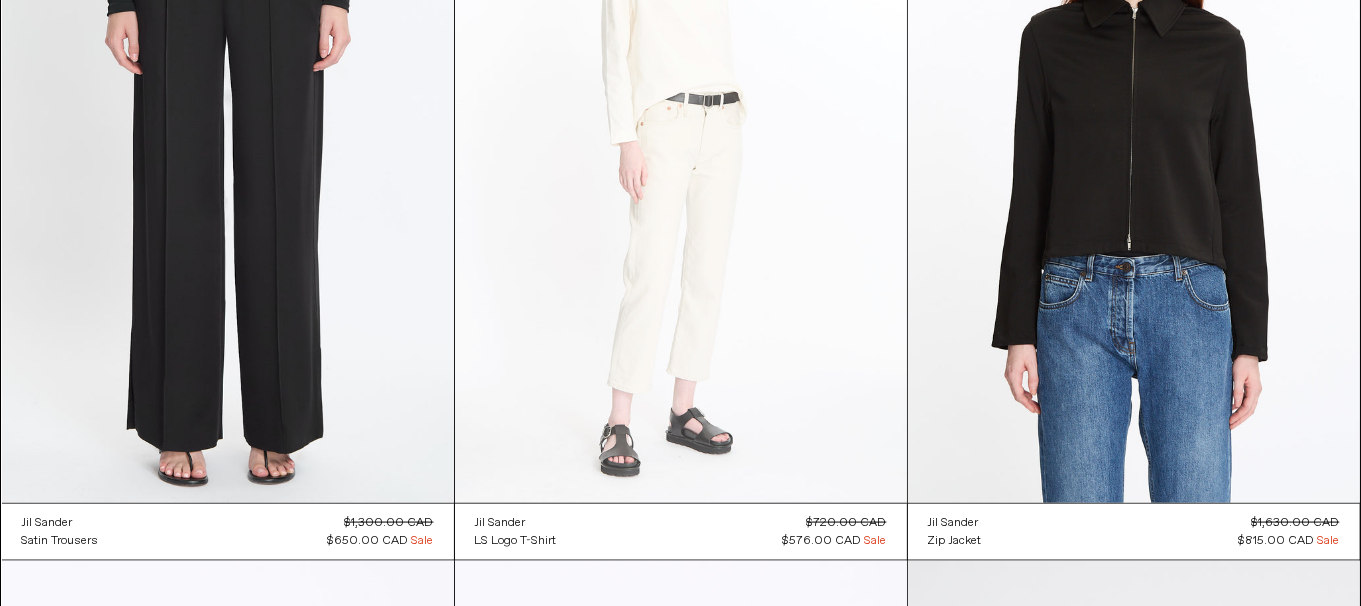 click at bounding box center (681, 164) 